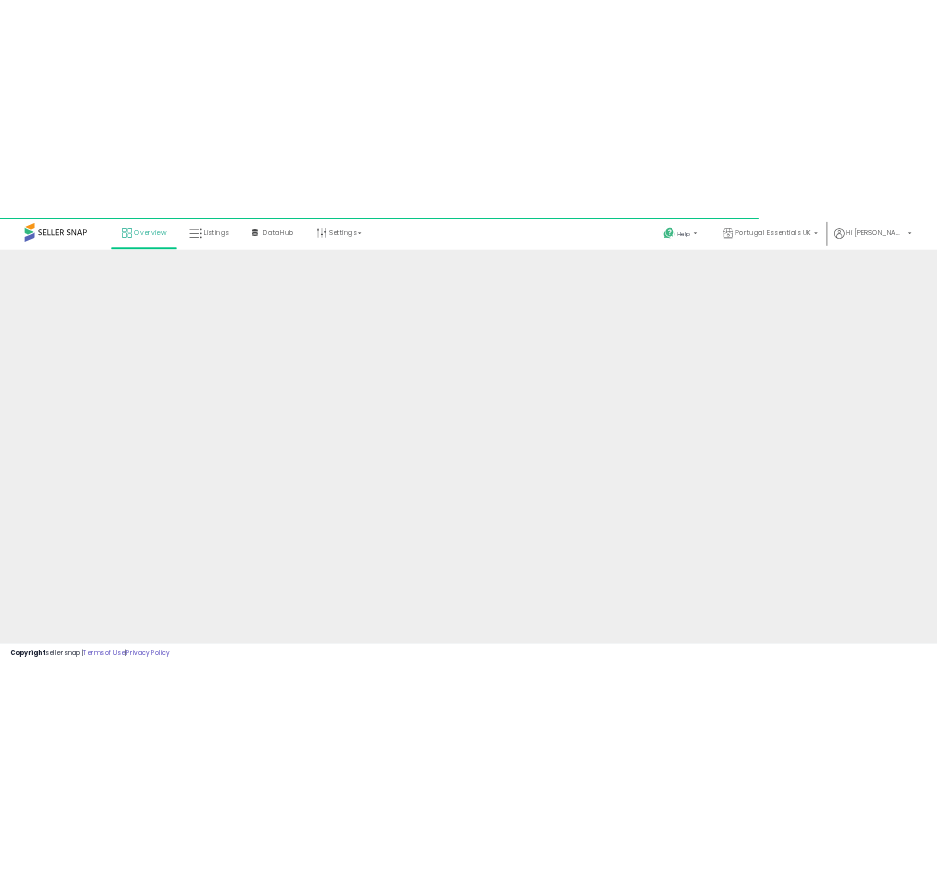 scroll, scrollTop: 0, scrollLeft: 0, axis: both 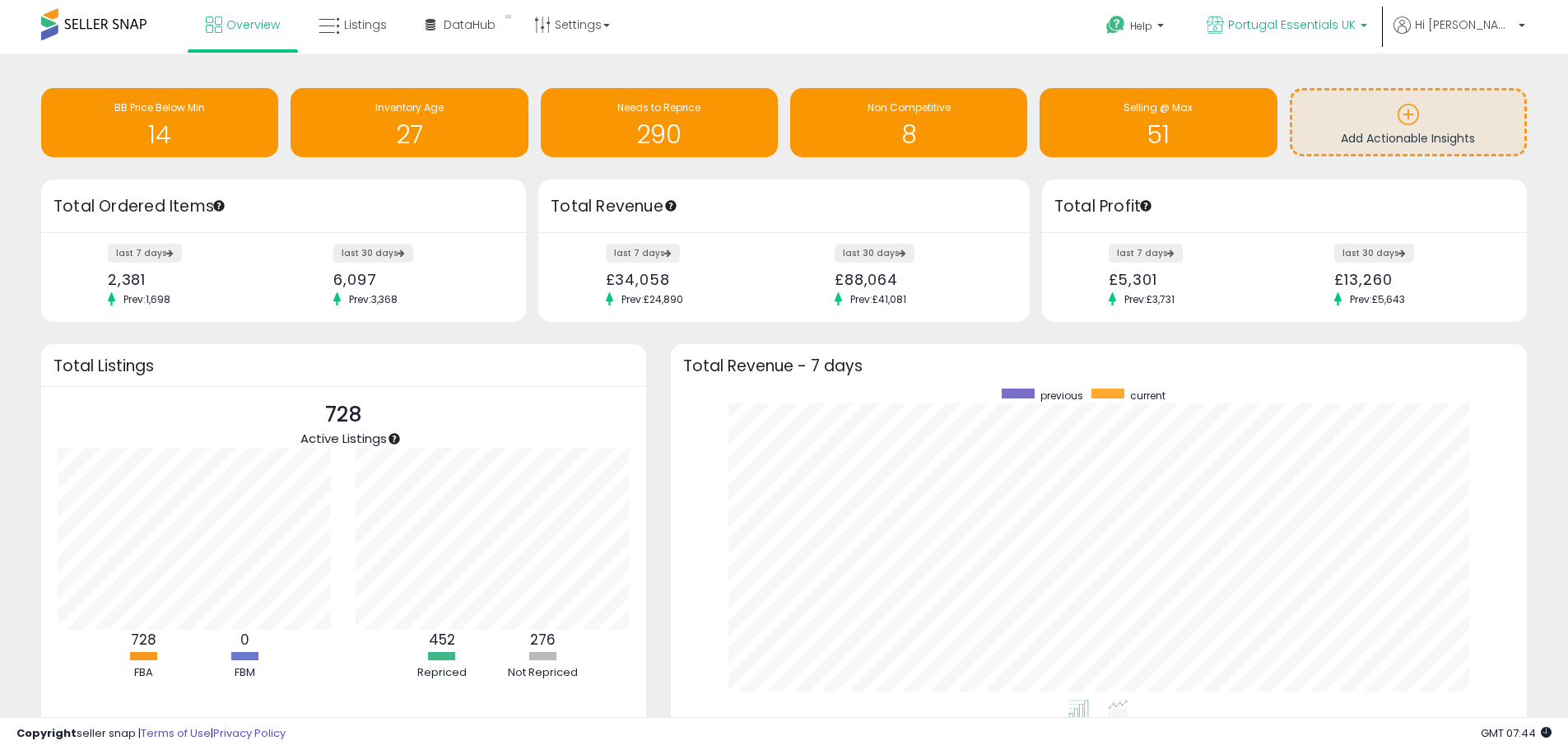 click on "Portugal Essentials UK" at bounding box center (1291, 25) 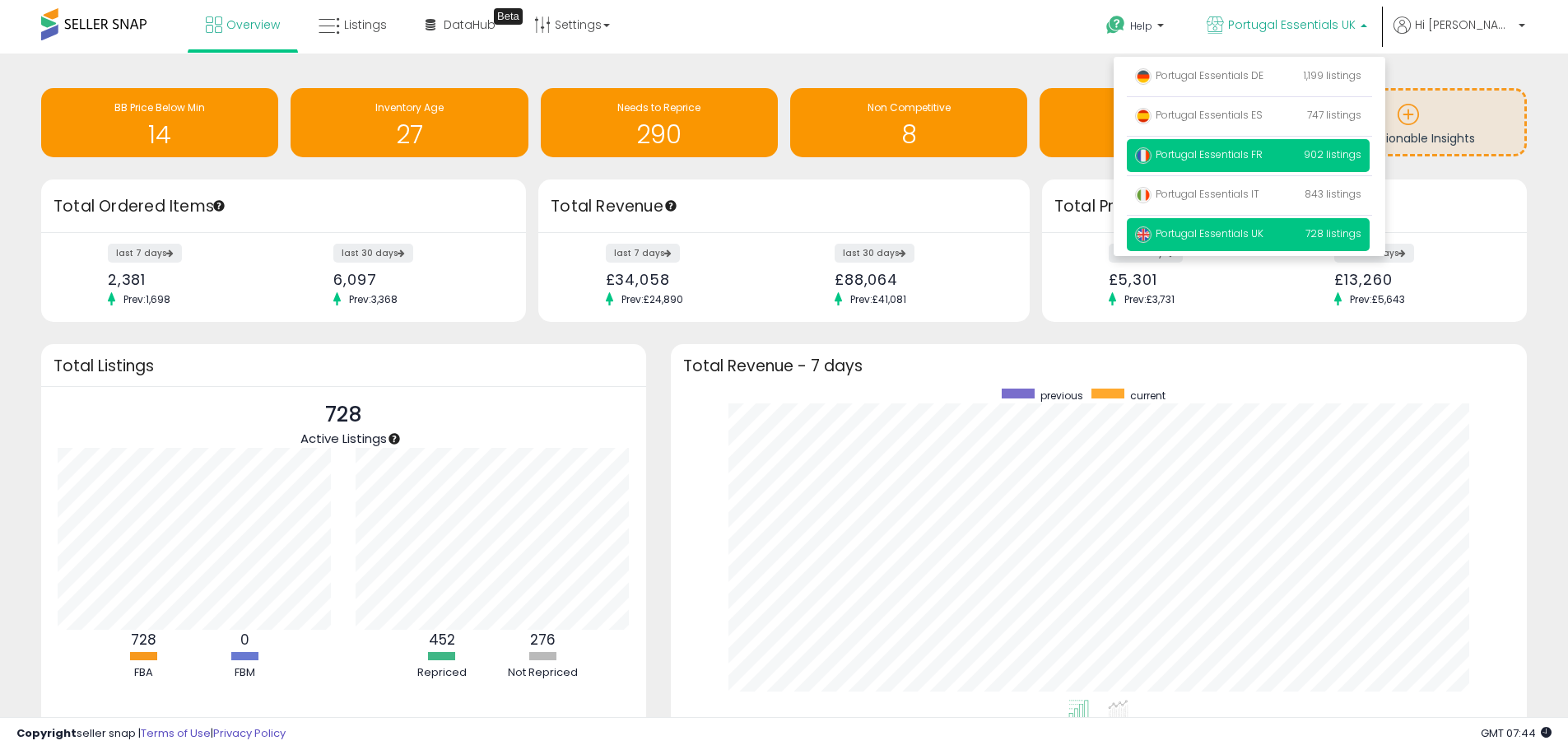 click on "Portugal Essentials FR" at bounding box center [1198, 154] 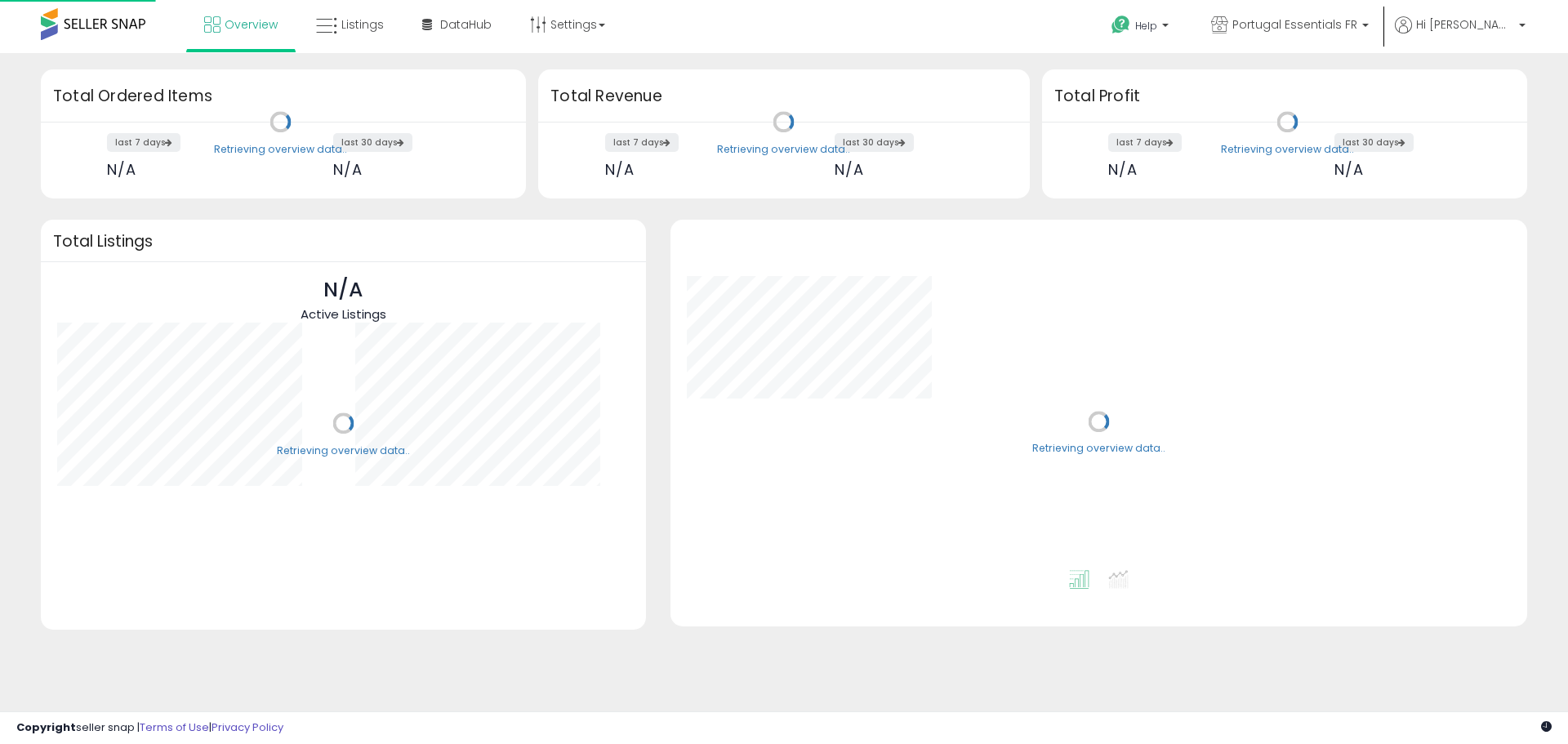 scroll, scrollTop: 0, scrollLeft: 0, axis: both 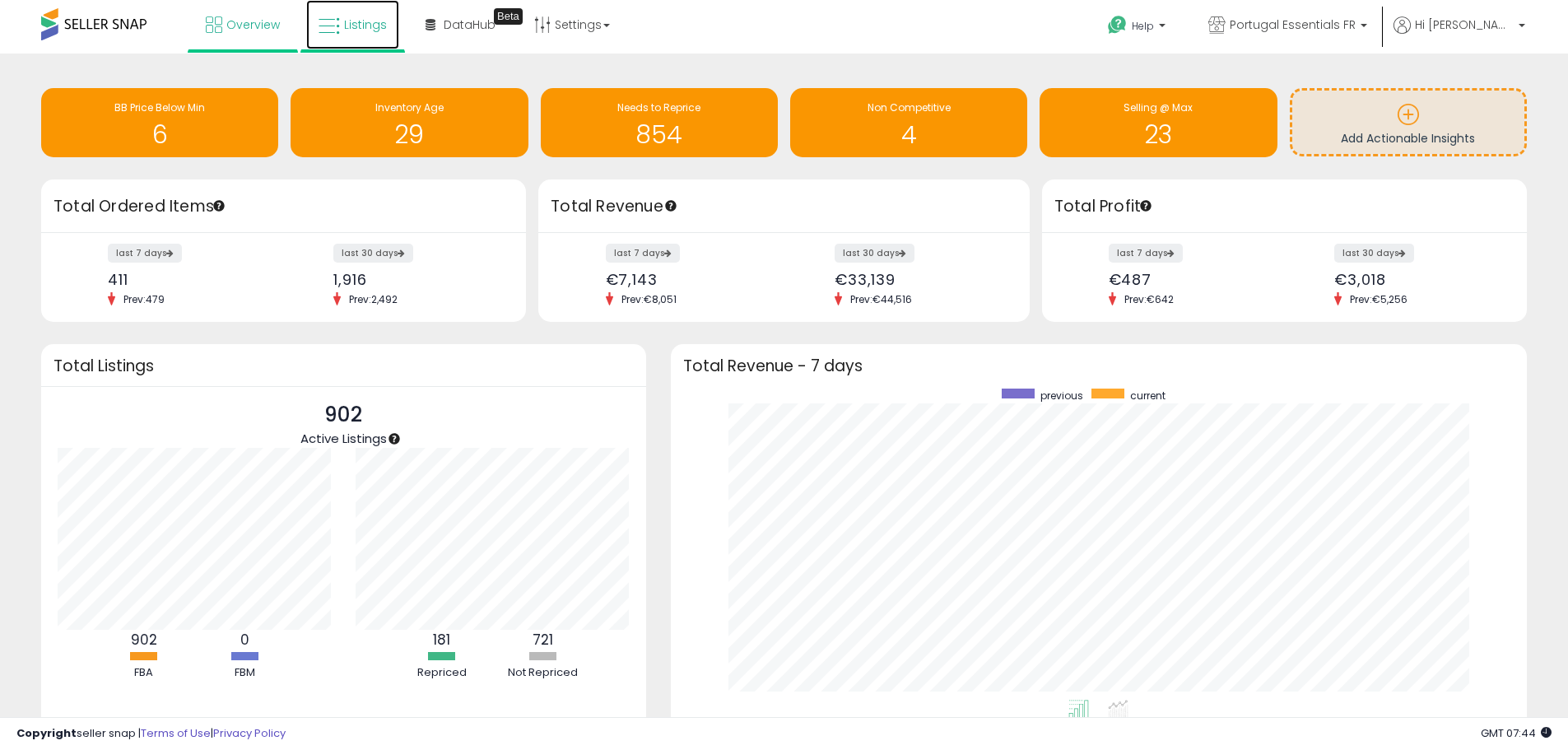 click on "Listings" at bounding box center [365, 25] 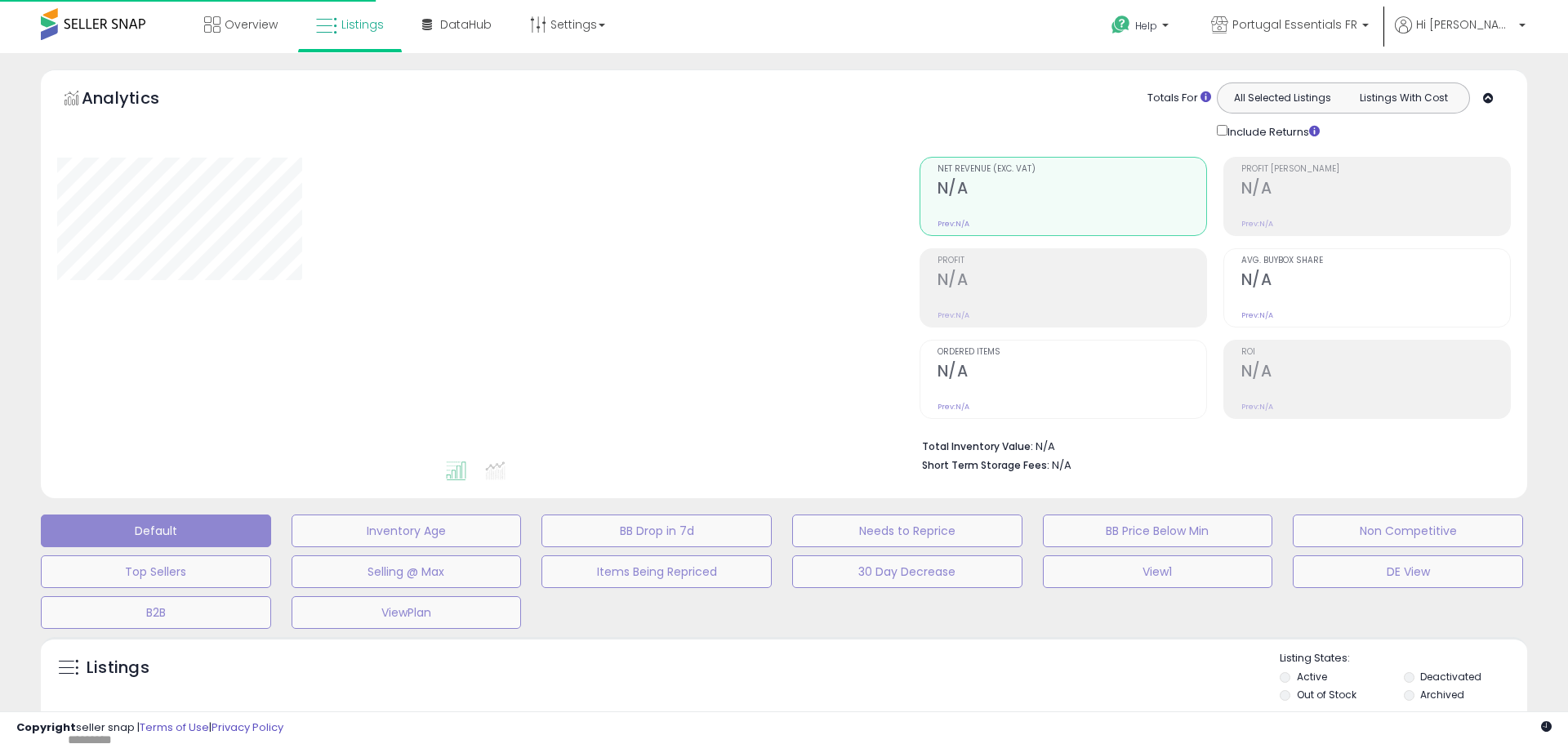 scroll, scrollTop: 0, scrollLeft: 0, axis: both 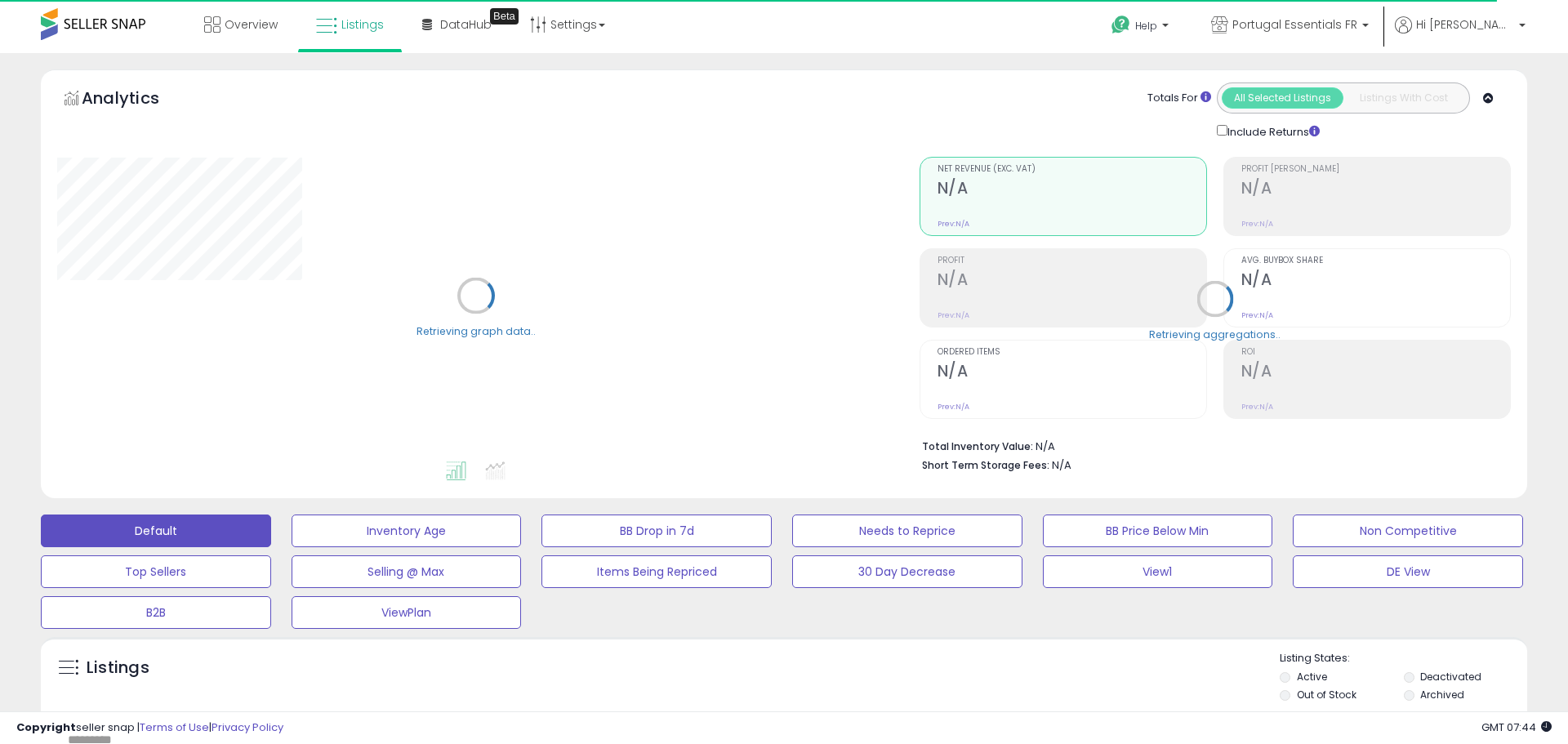 click on "Retrieving listings data.." at bounding box center [784, 2296] 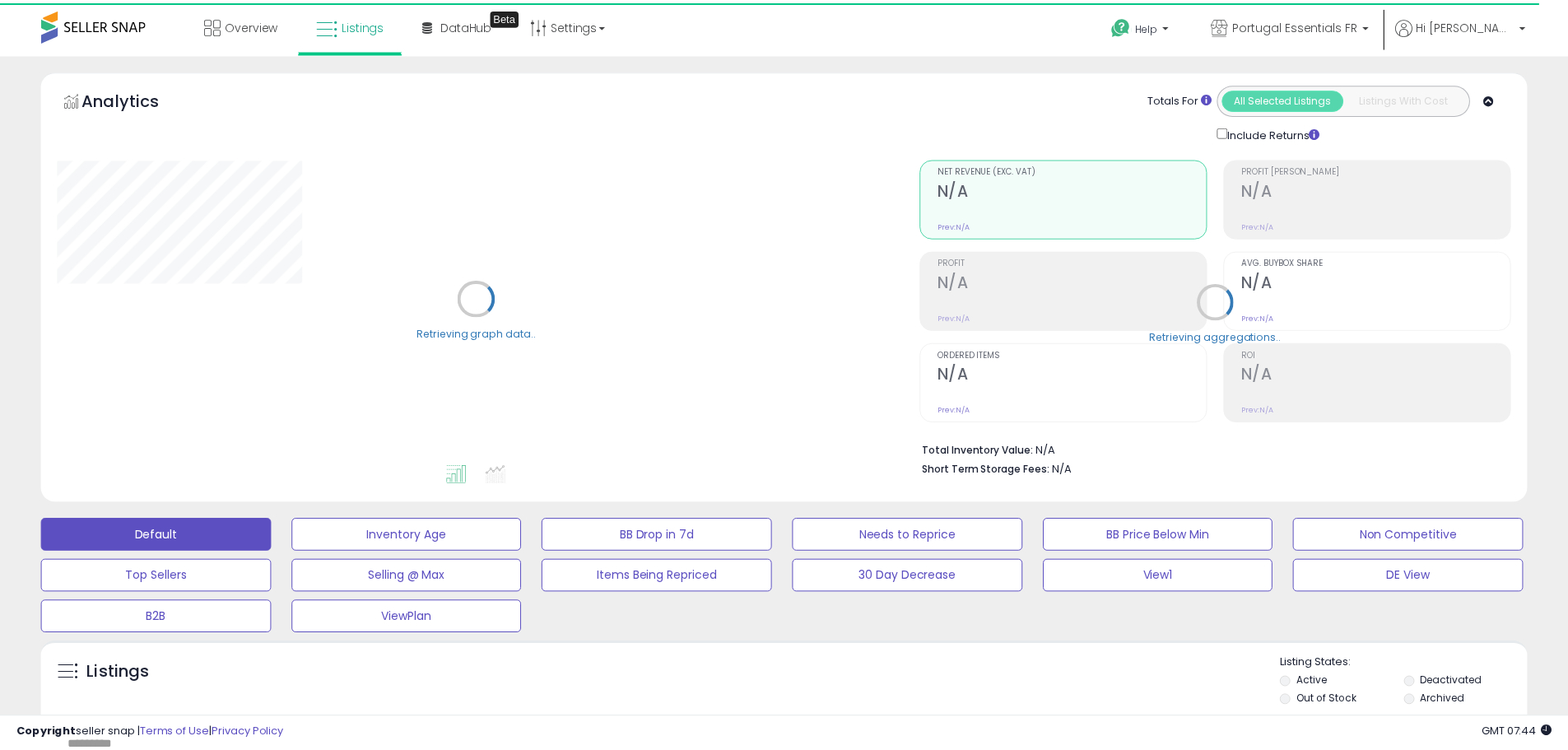 scroll, scrollTop: 329, scrollLeft: 0, axis: vertical 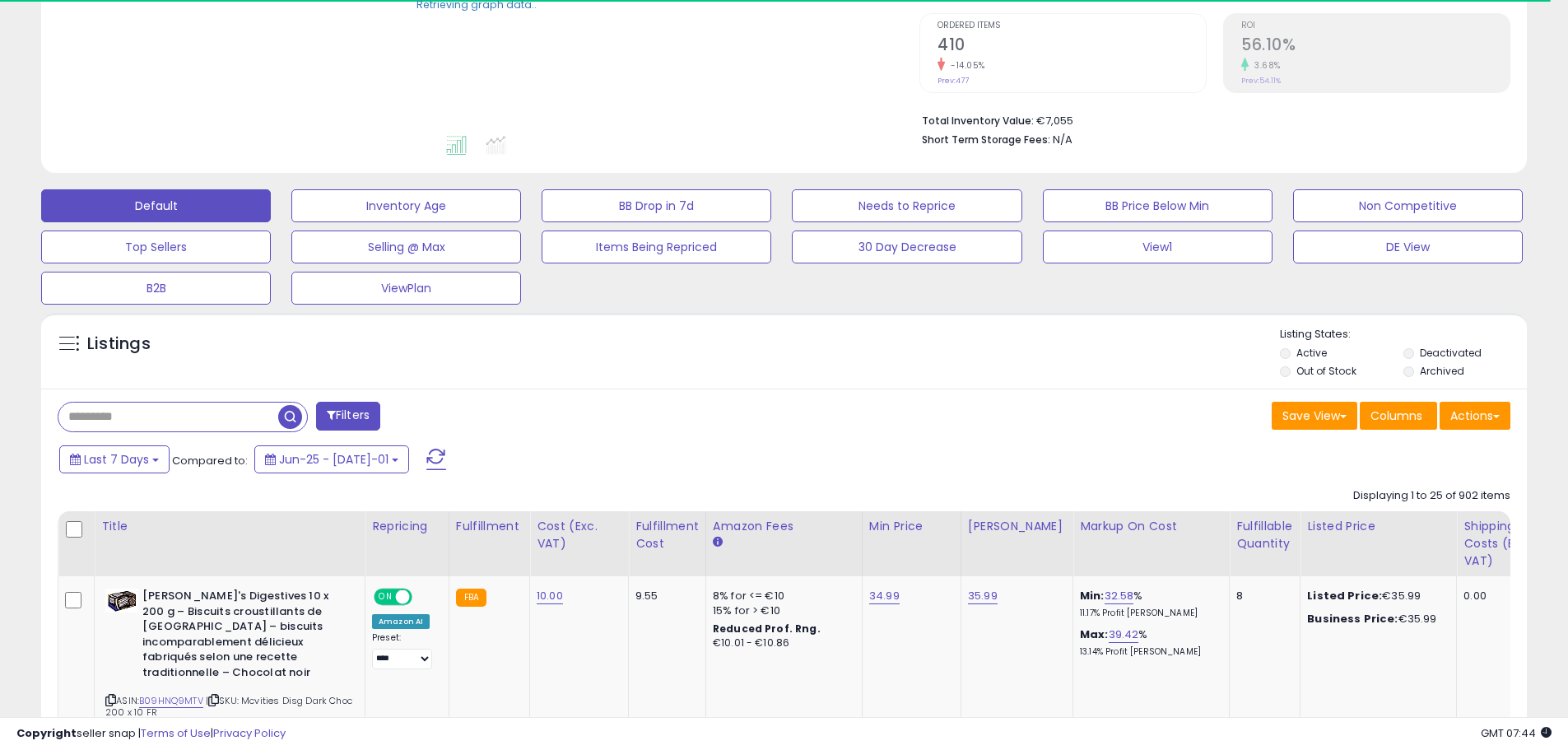click at bounding box center (168, 417) 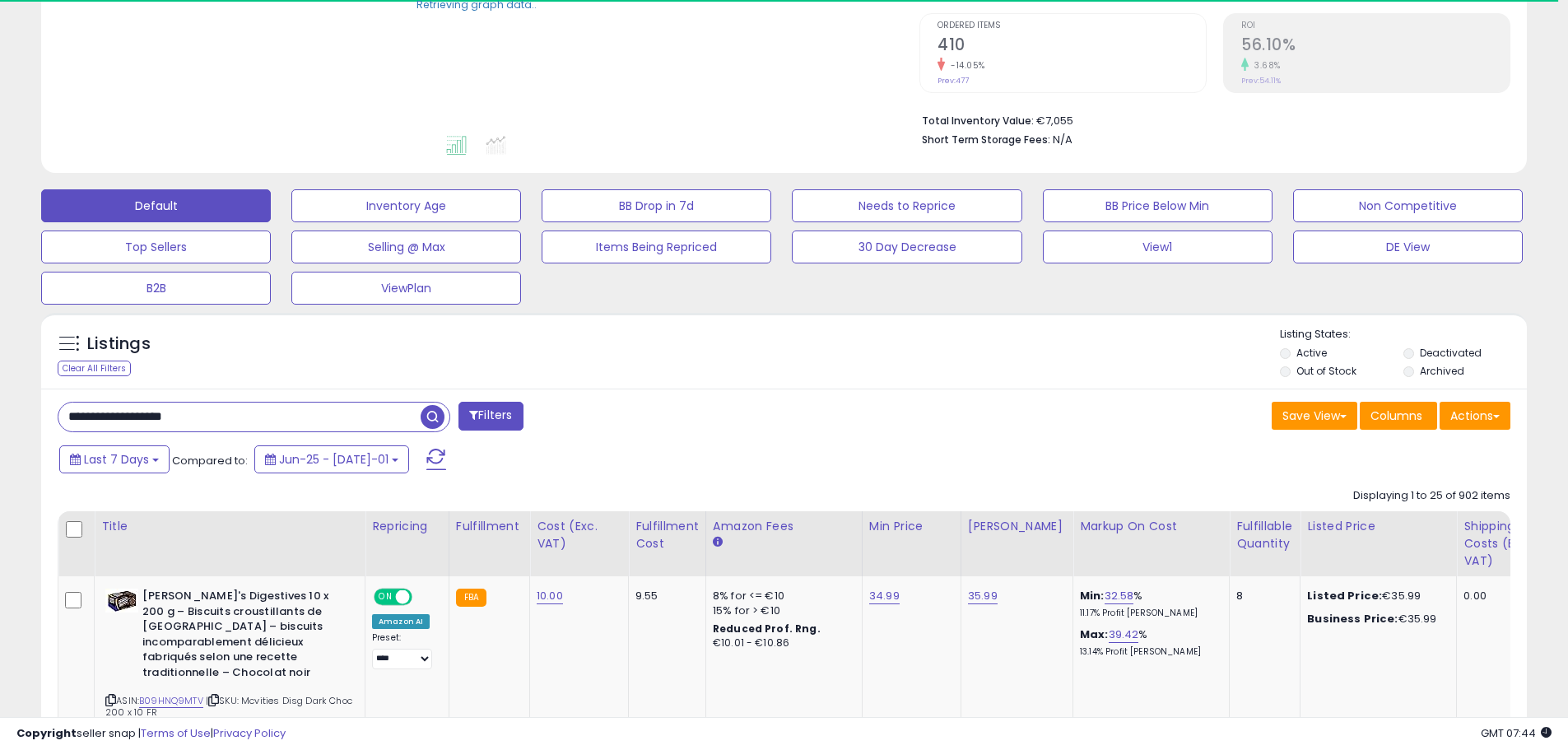 type on "**********" 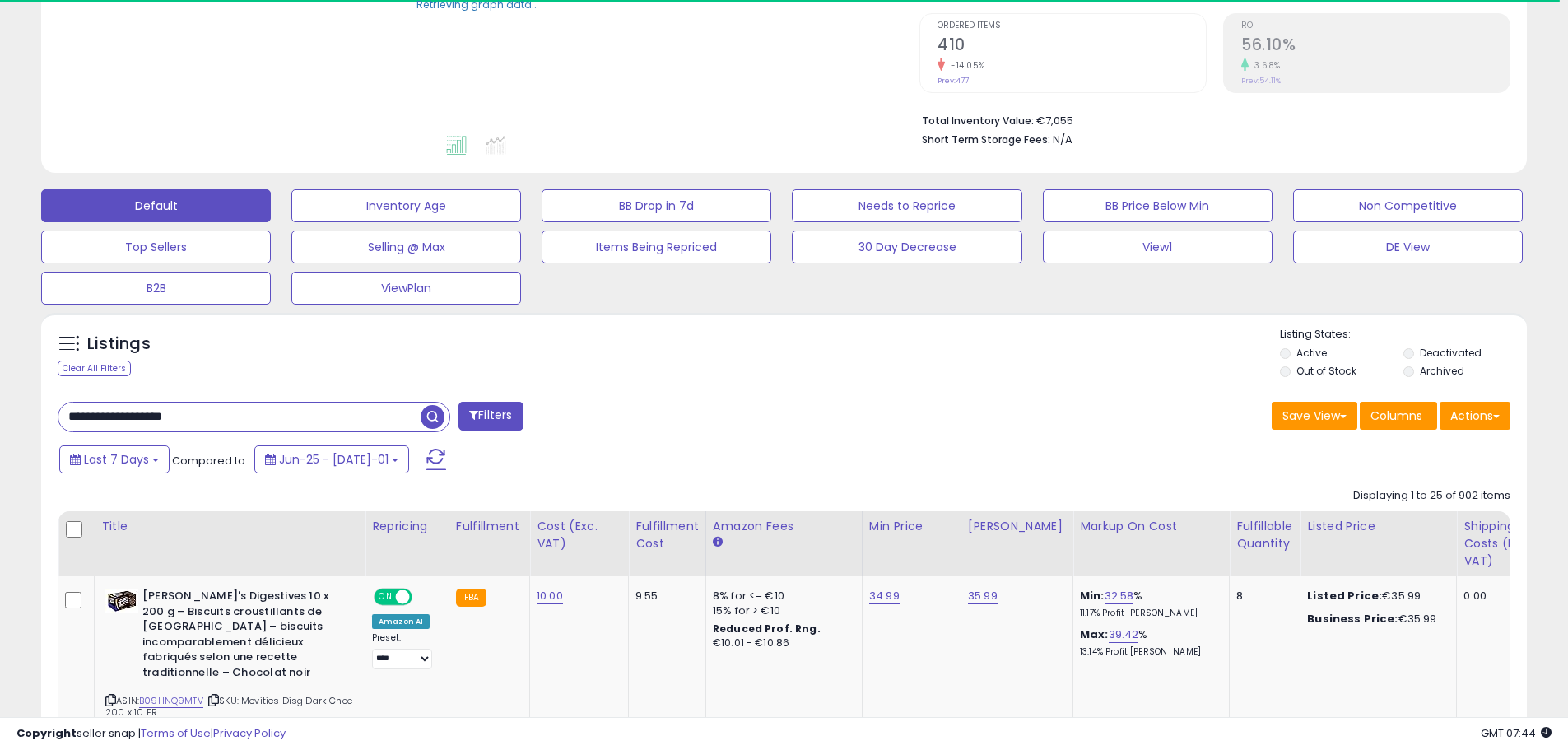 click at bounding box center [432, 417] 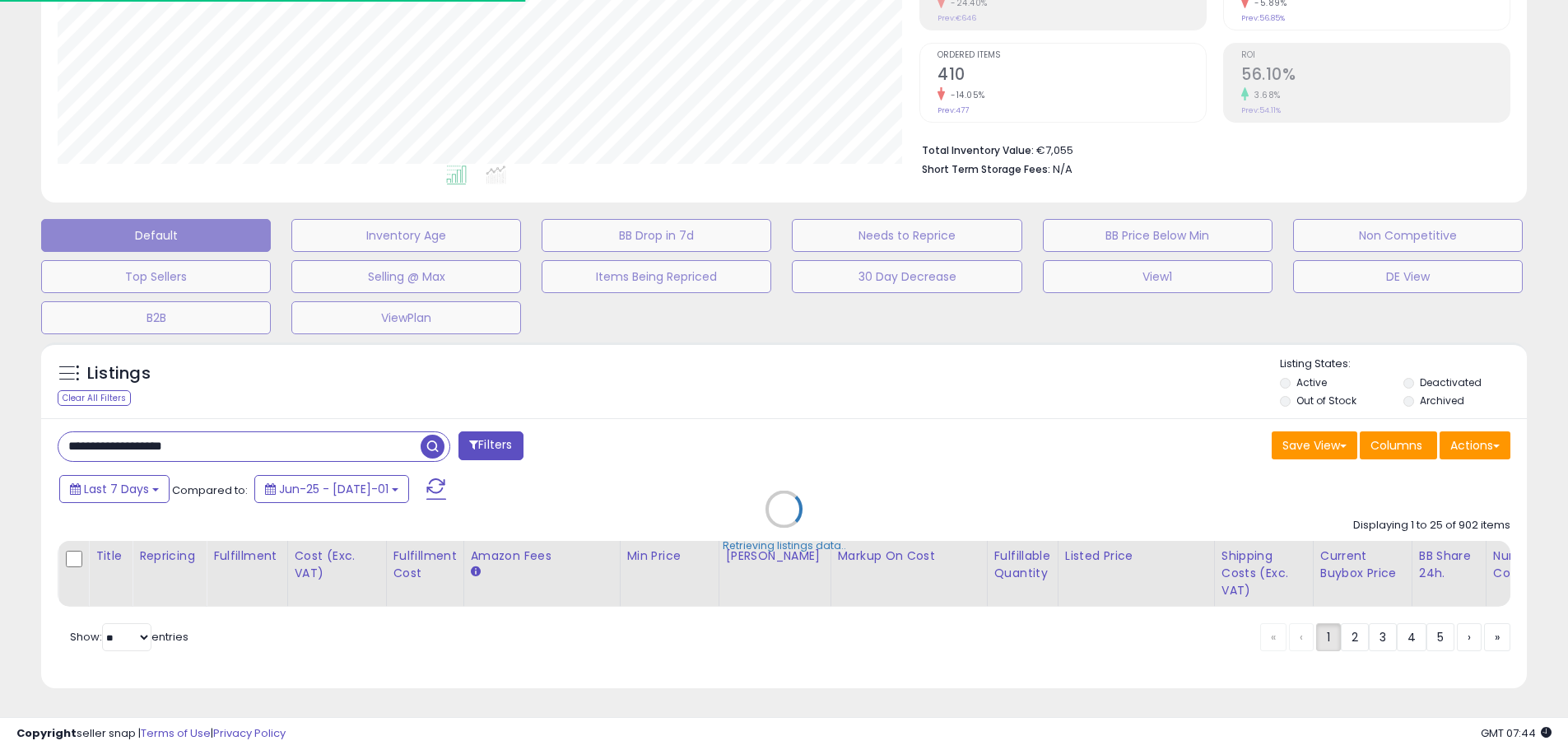 scroll, scrollTop: 822934, scrollLeft: 822235, axis: both 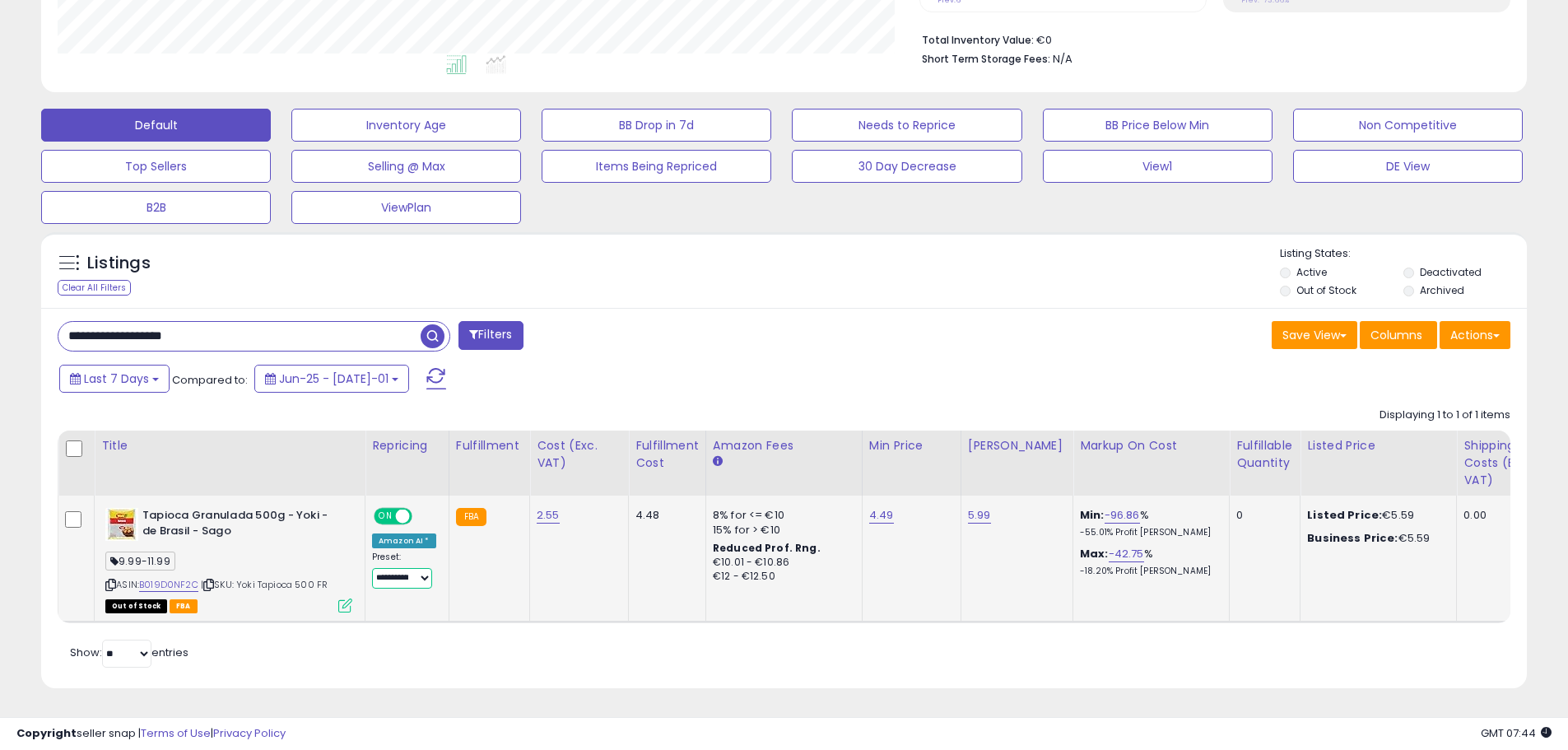 click on "**********" at bounding box center [402, 578] 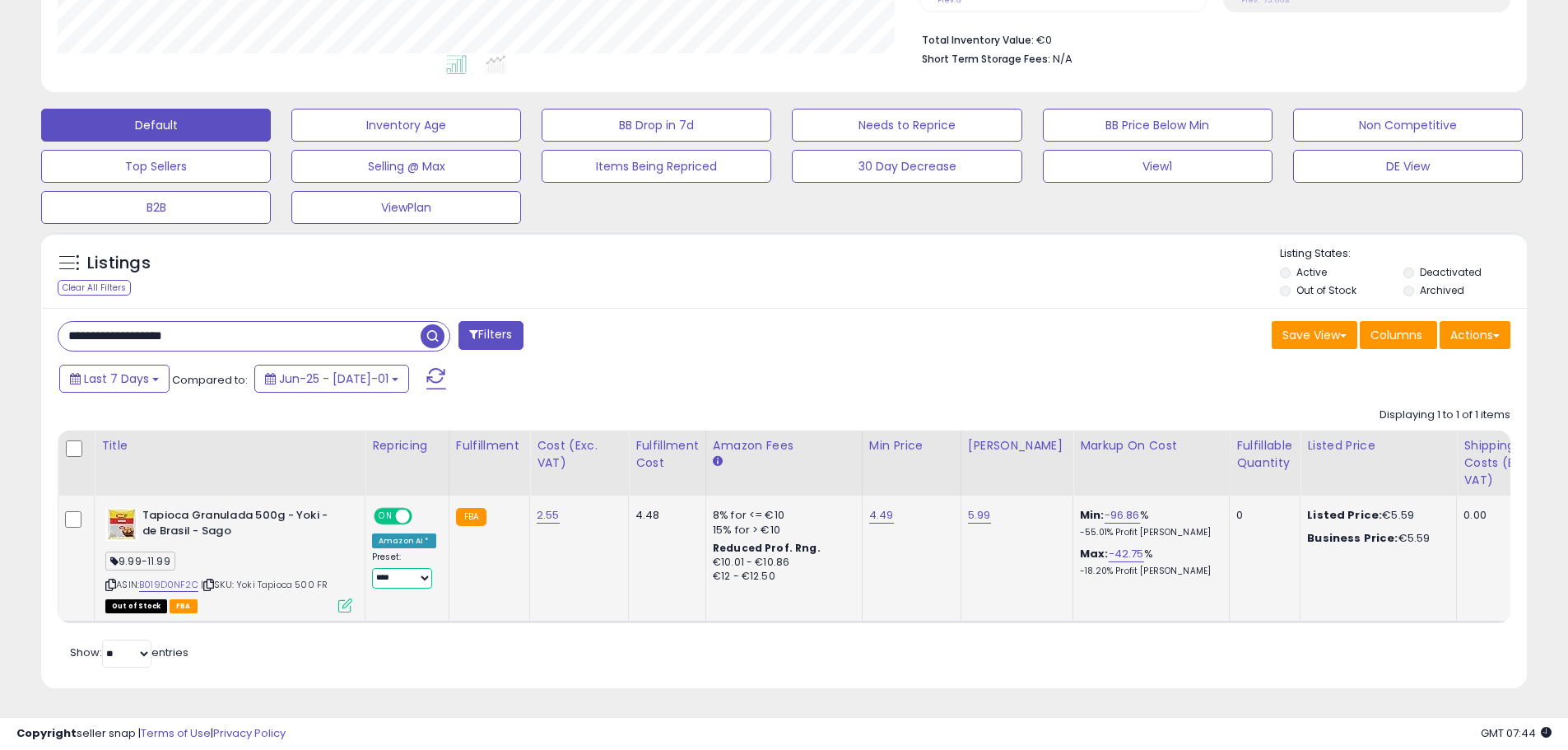 click on "**********" at bounding box center (402, 578) 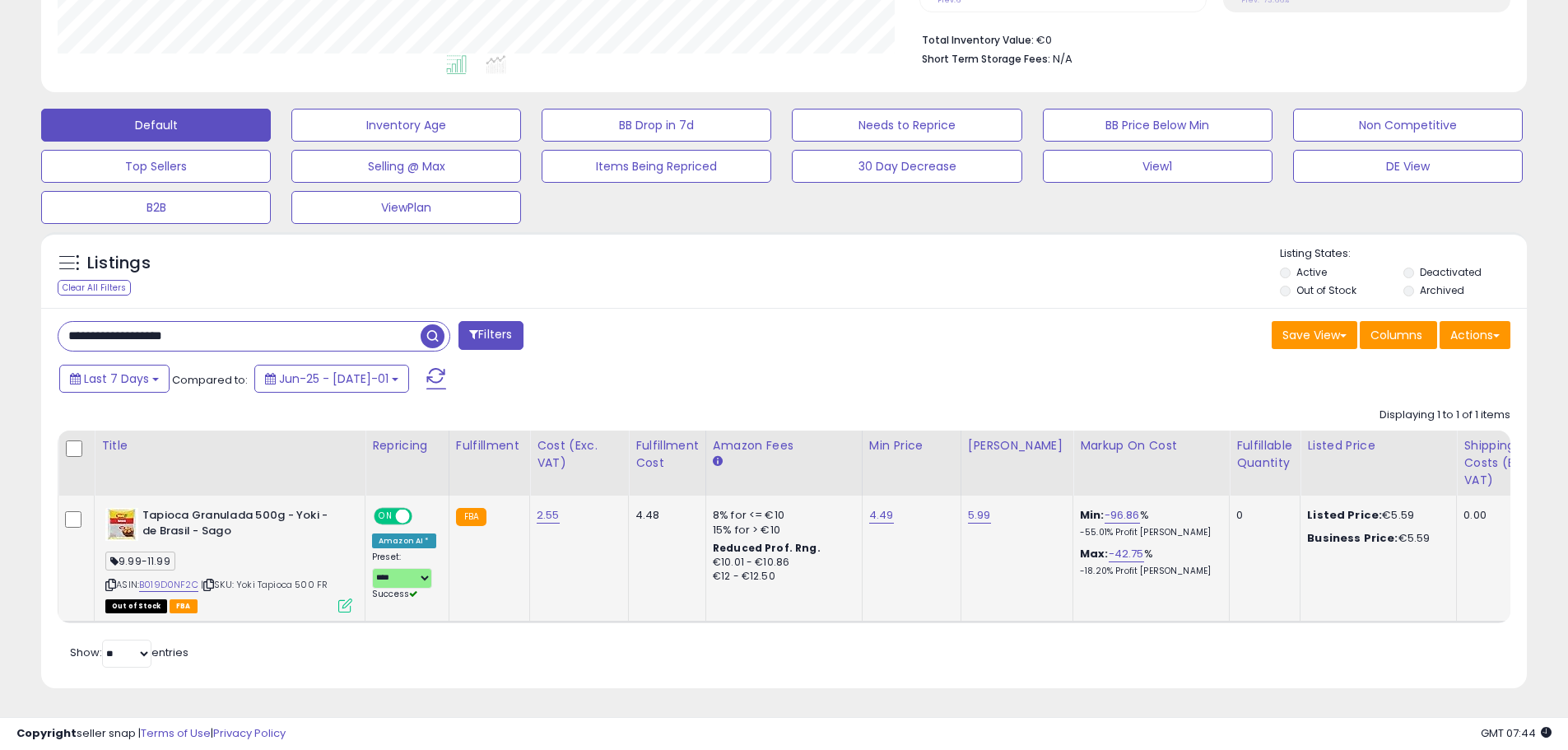 click at bounding box center [345, 605] 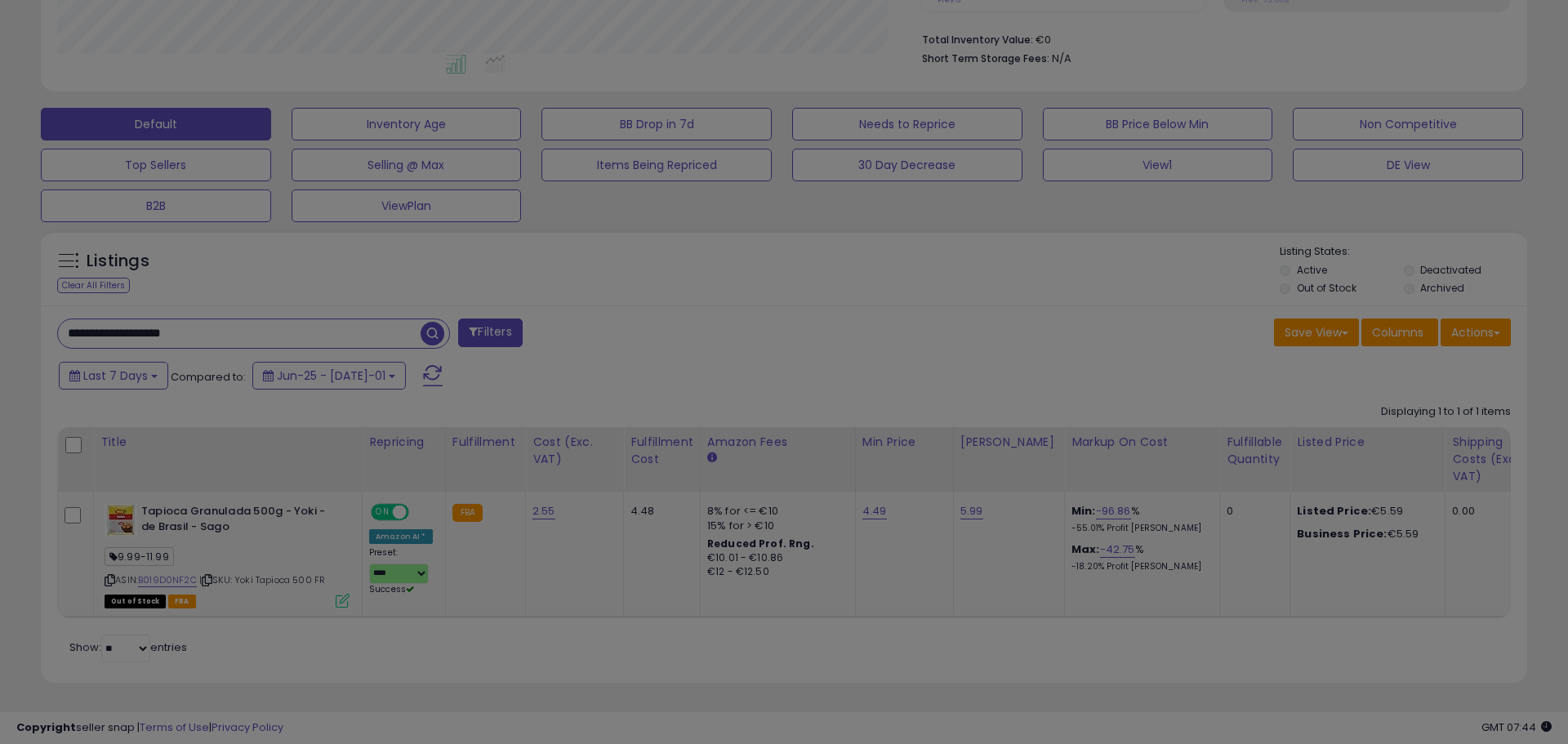 scroll, scrollTop: 816350, scrollLeft: 815804, axis: both 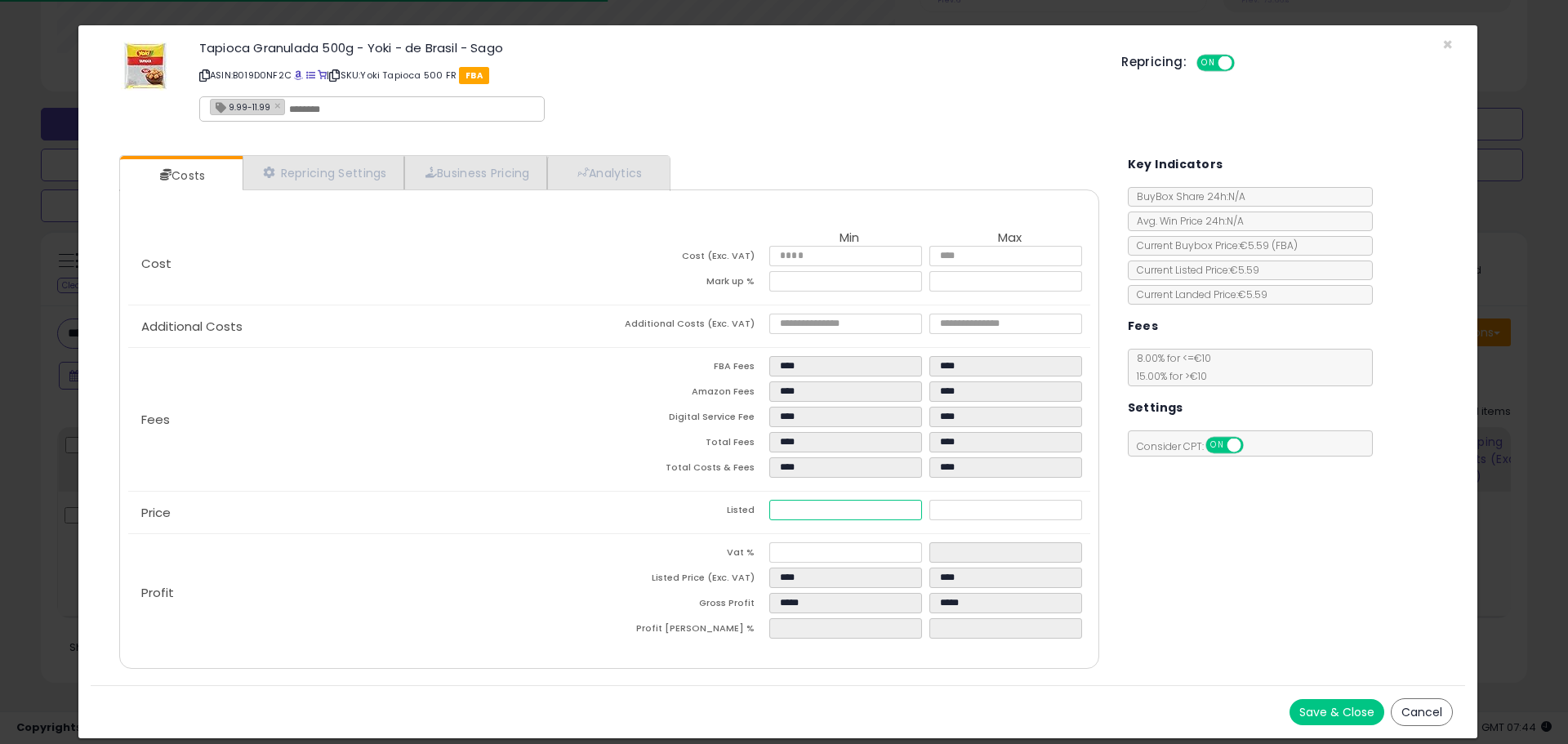 drag, startPoint x: 802, startPoint y: 501, endPoint x: 671, endPoint y: 502, distance: 131.00382 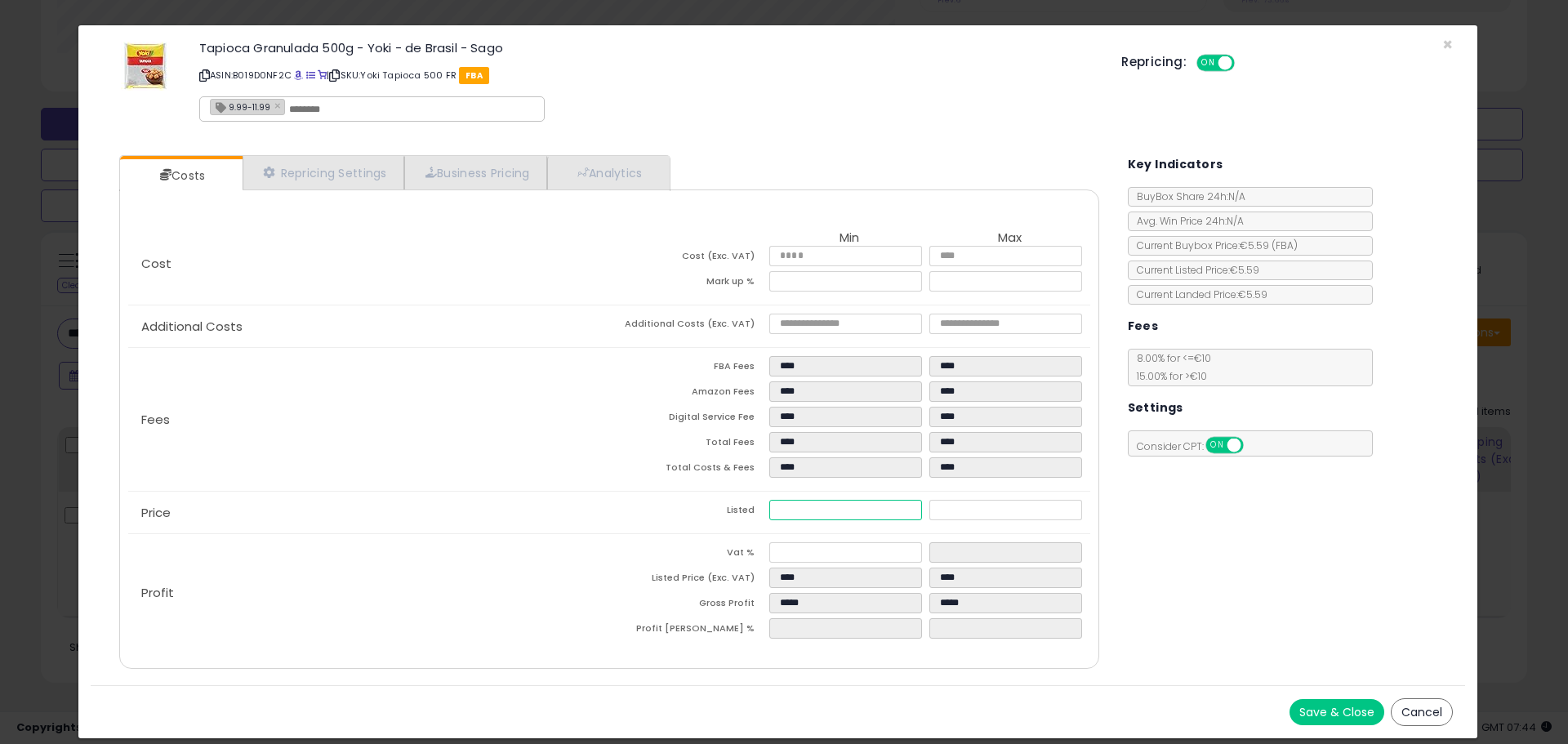 type on "****" 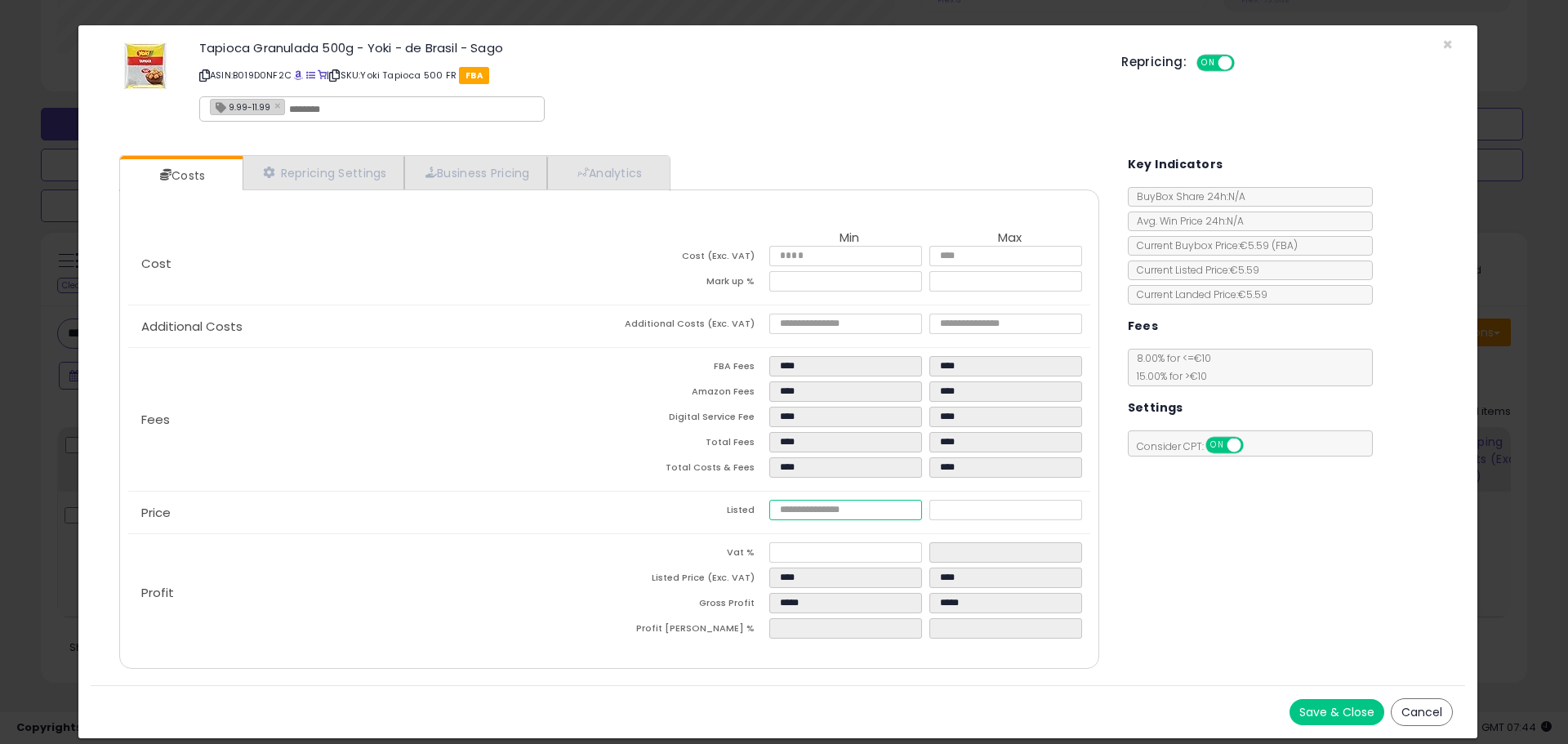 type on "****" 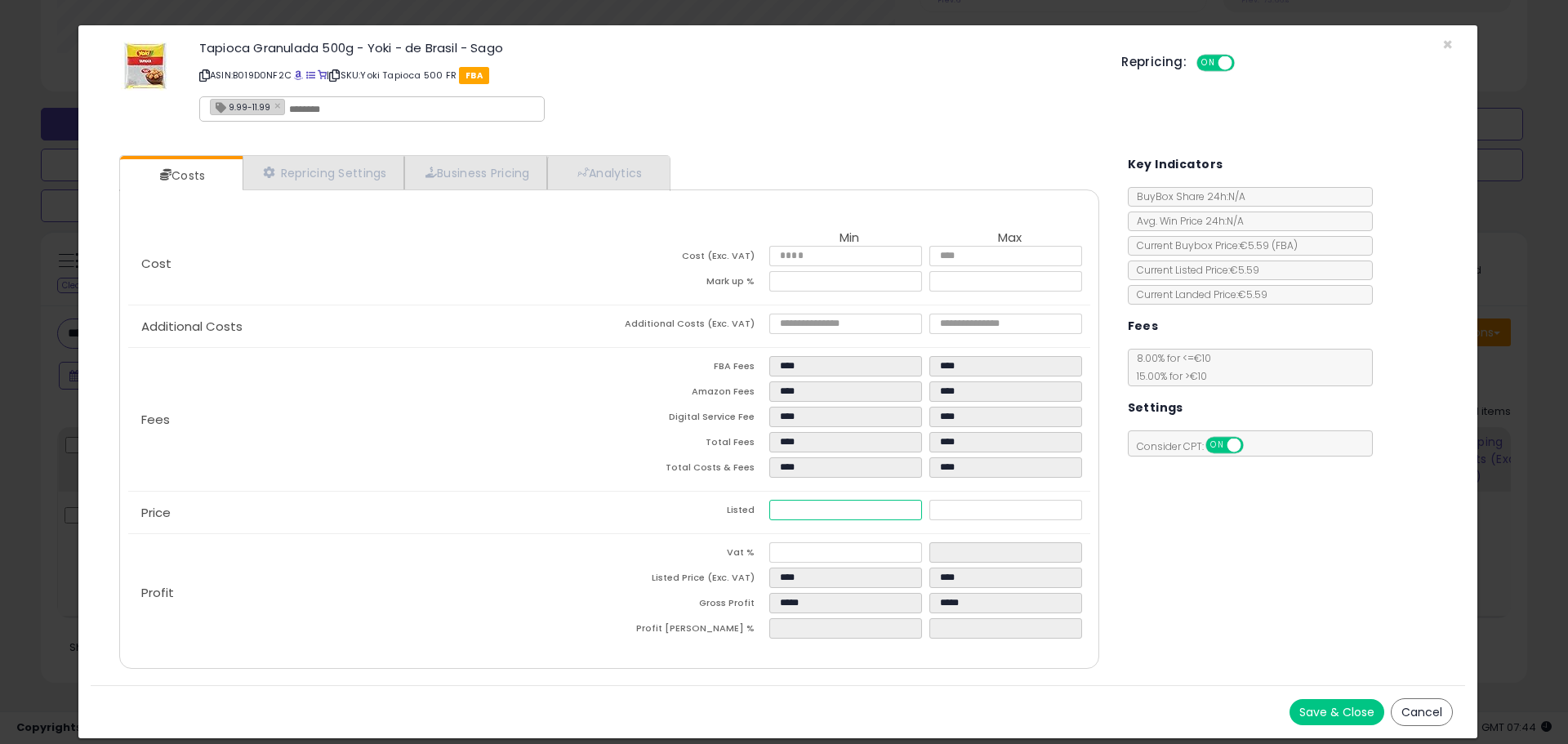 type on "****" 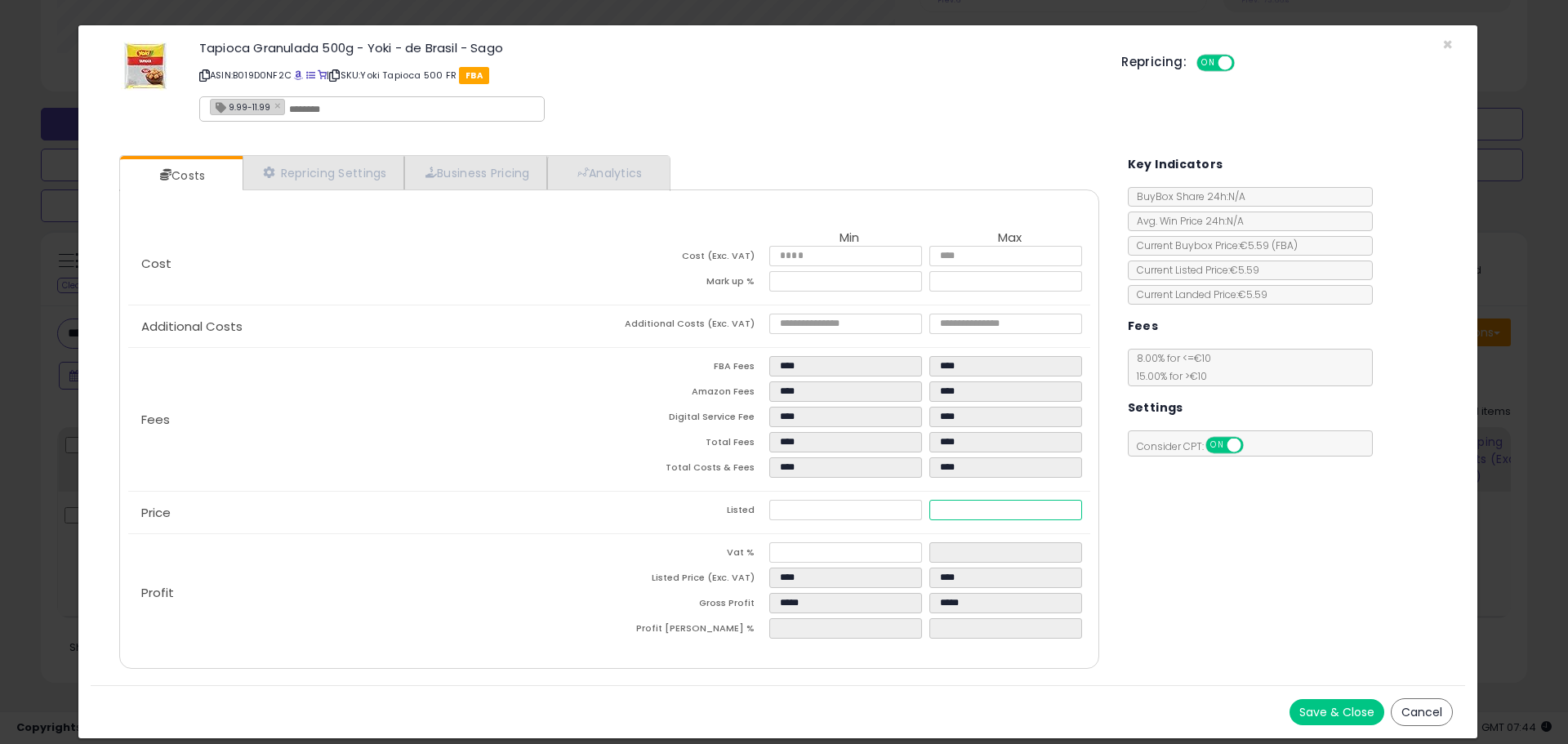 type on "******" 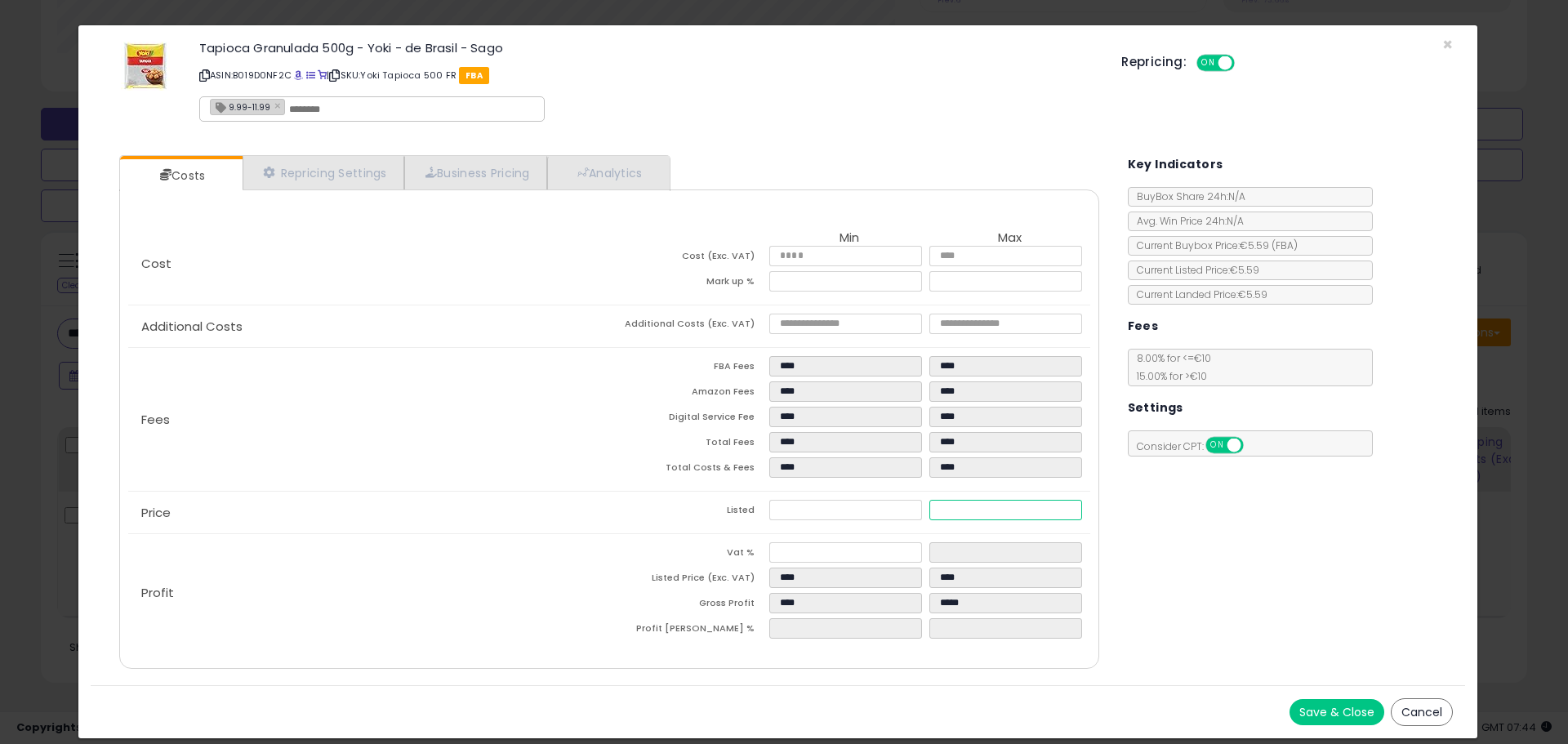type on "****" 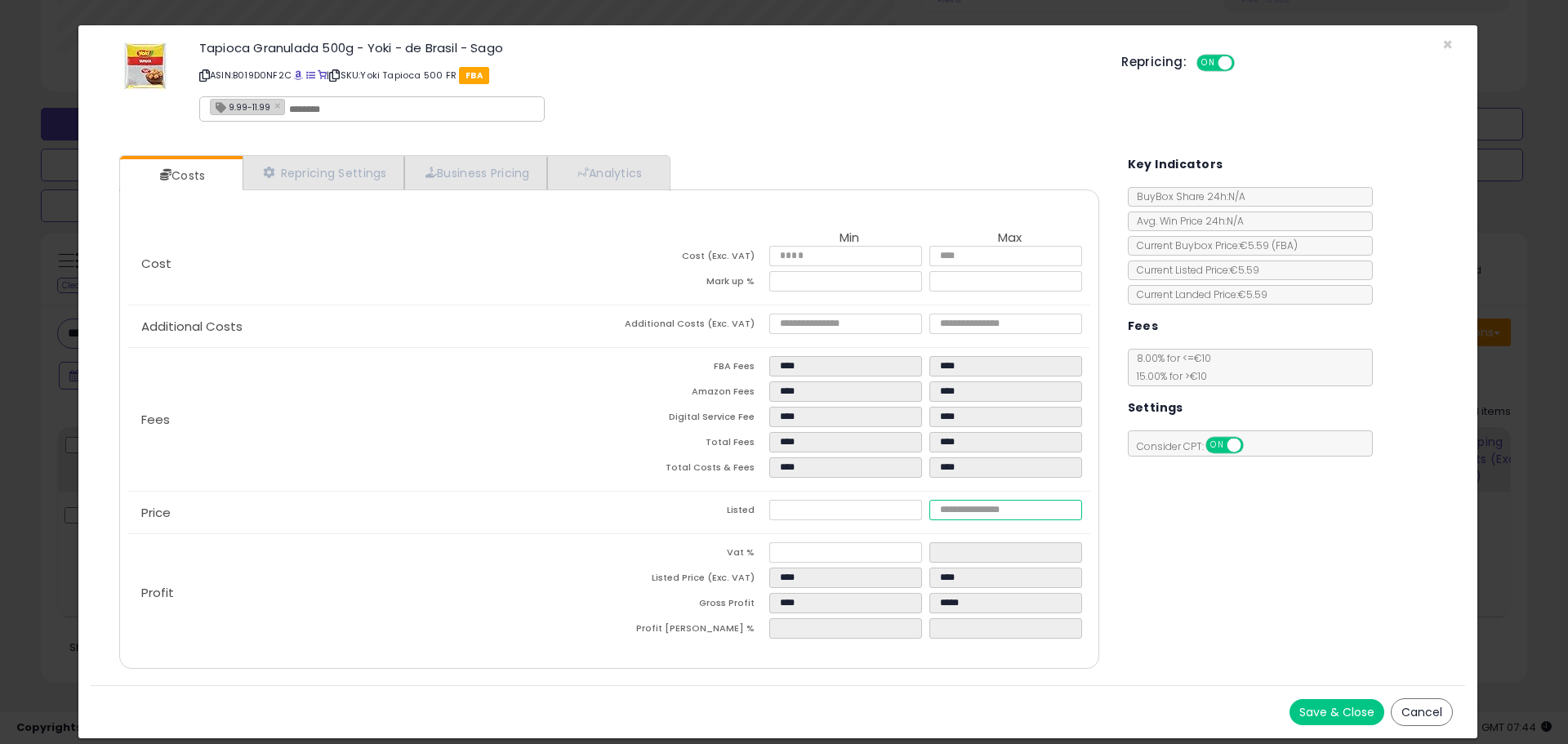 type on "****" 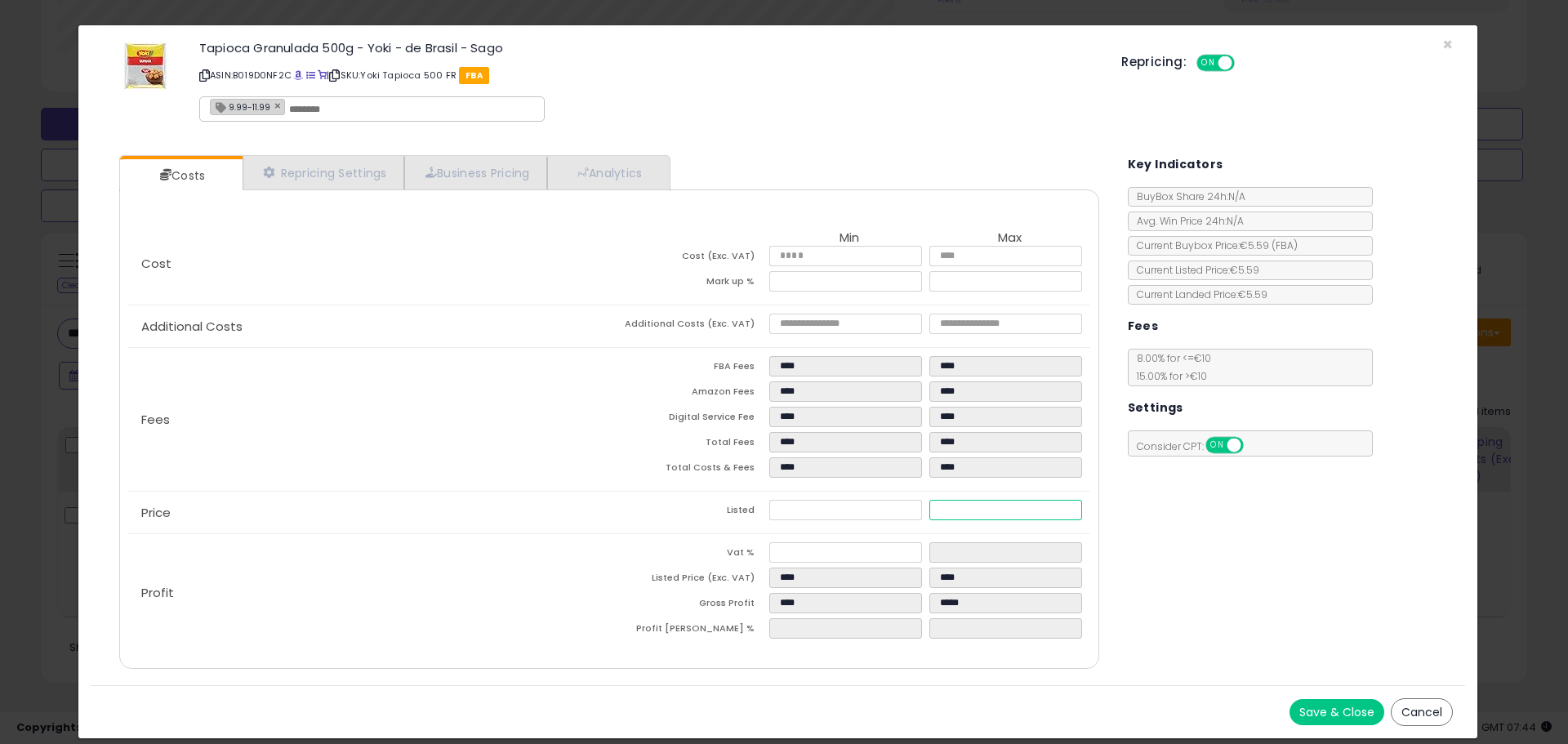 type on "*****" 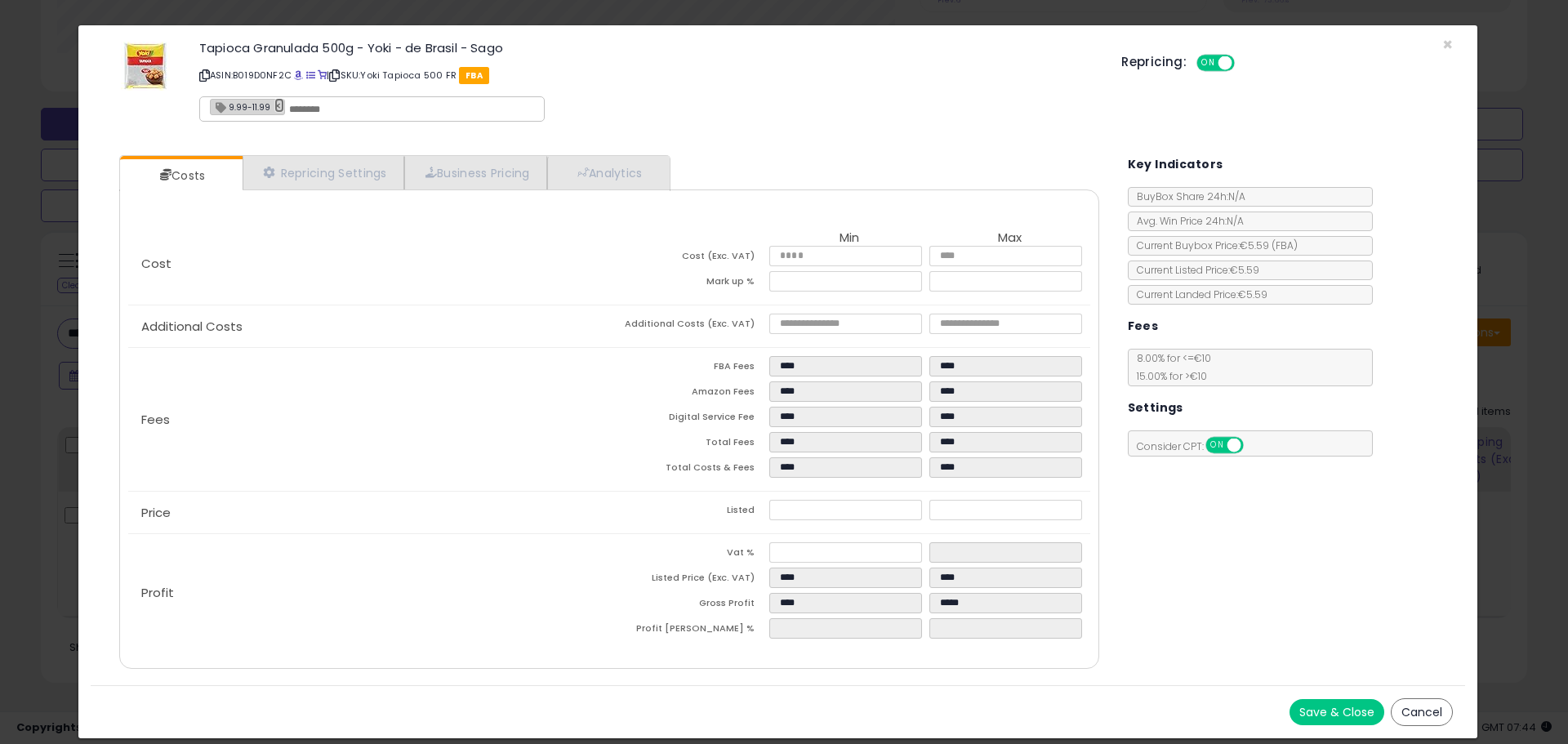 type on "******" 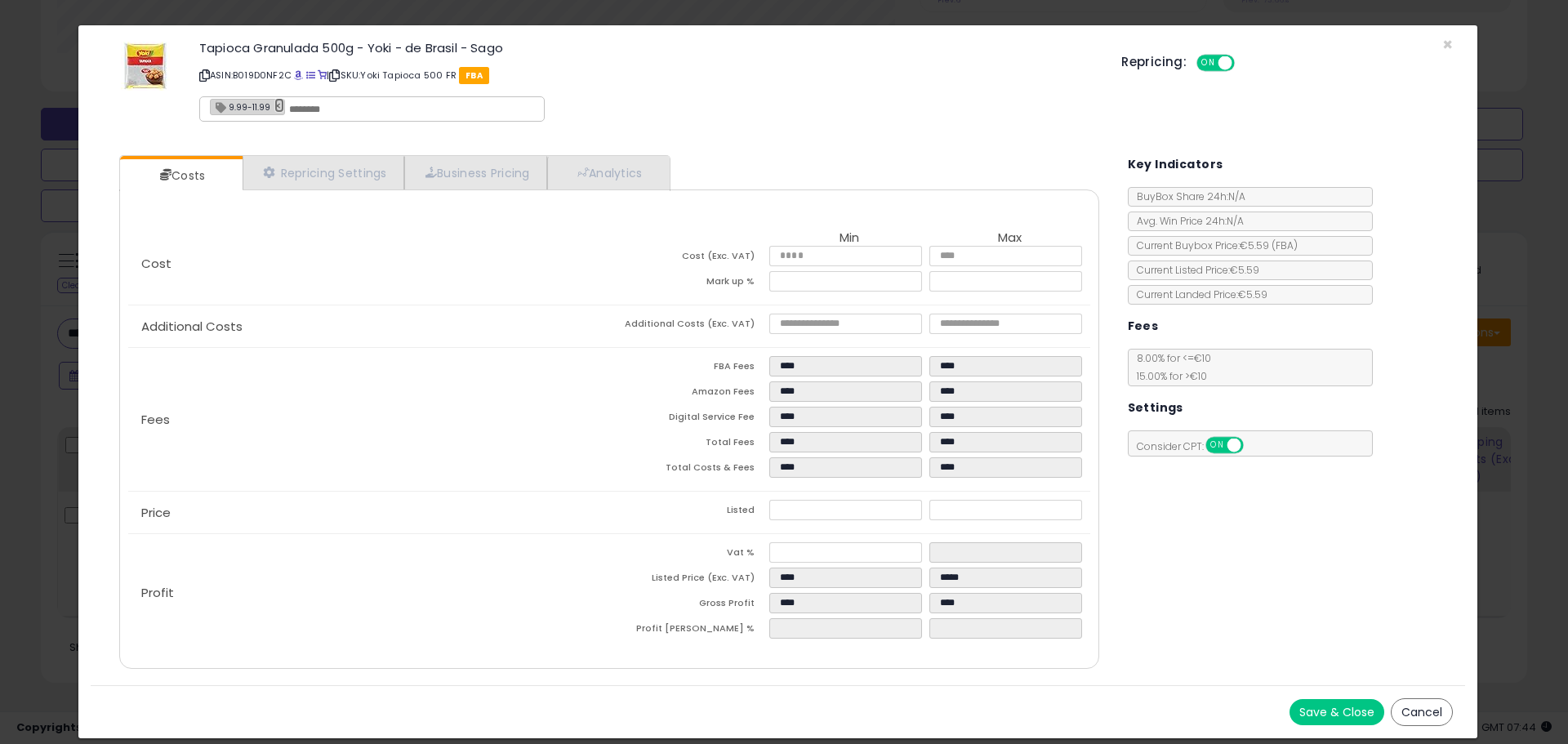 click on "×" at bounding box center (279, 105) 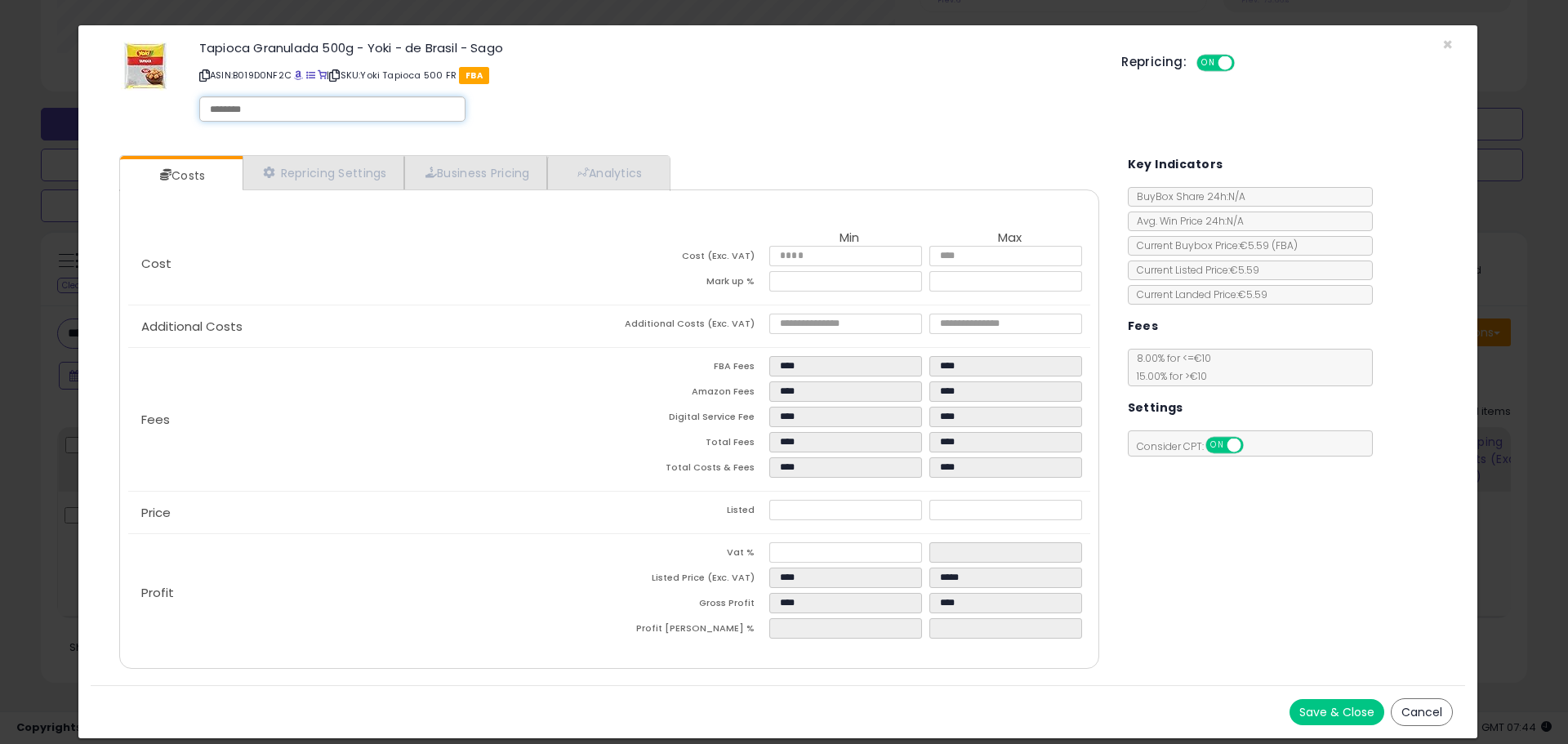 click on "Save & Close" at bounding box center [1337, 712] 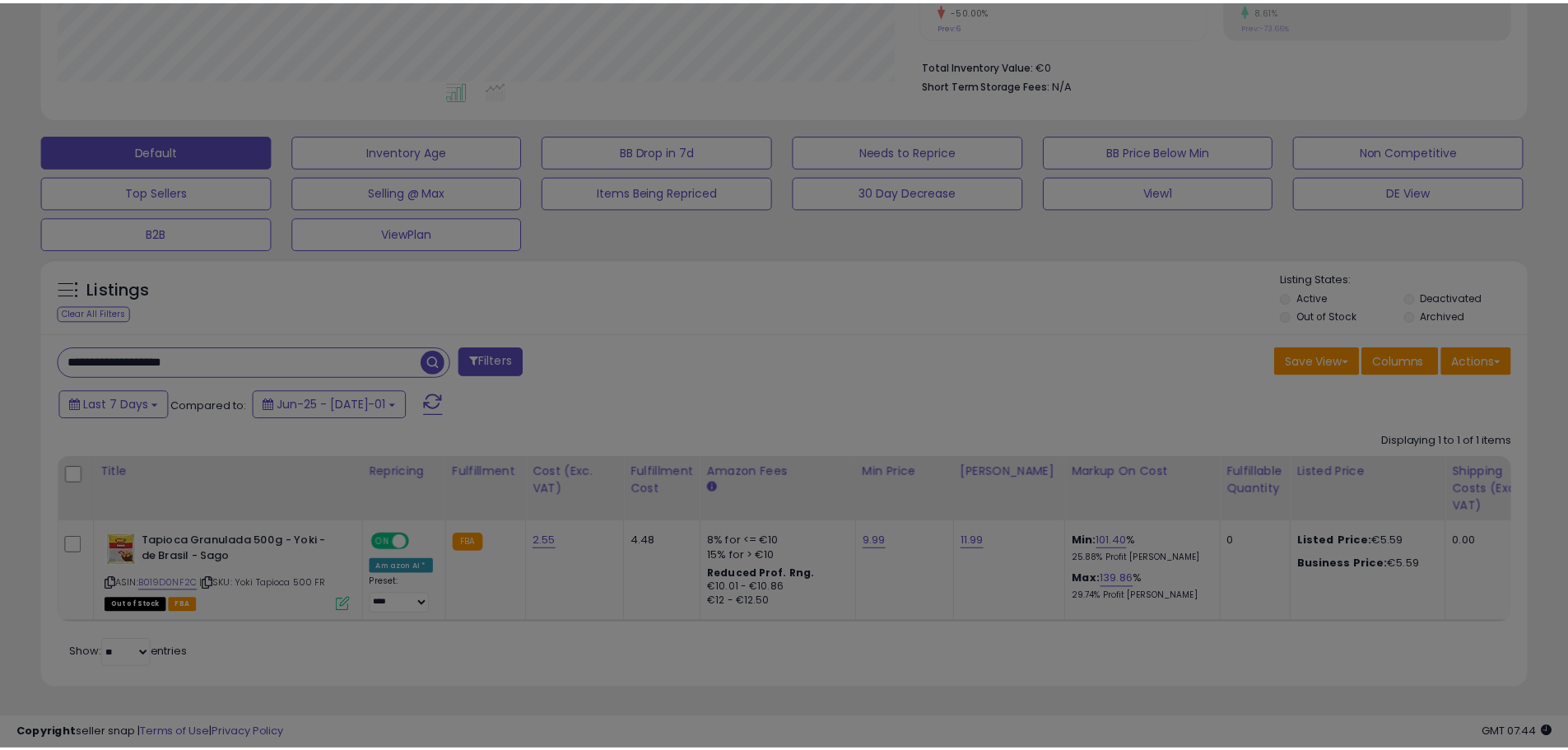scroll, scrollTop: 397, scrollLeft: 0, axis: vertical 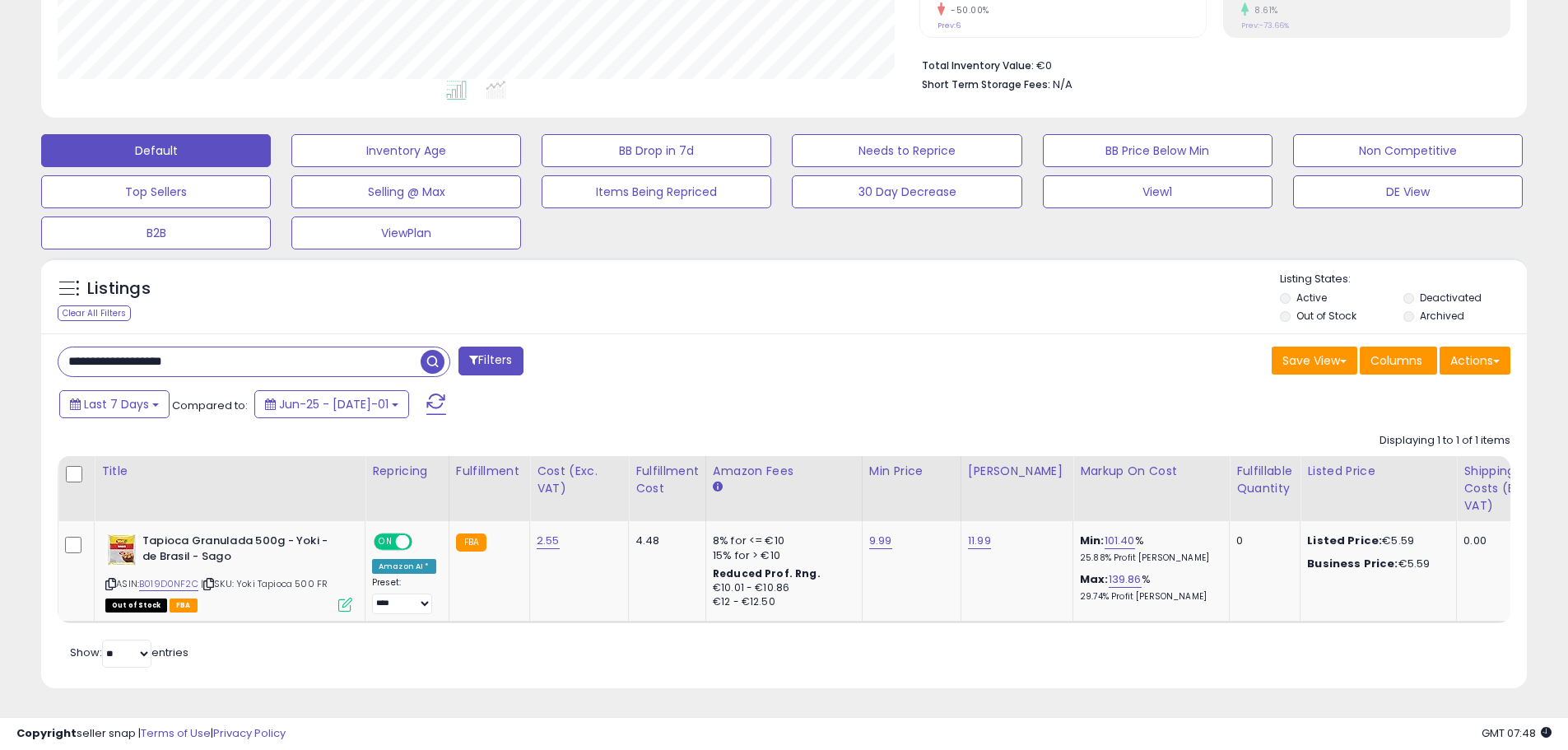 drag, startPoint x: 190, startPoint y: 353, endPoint x: -79, endPoint y: 352, distance: 269.0019 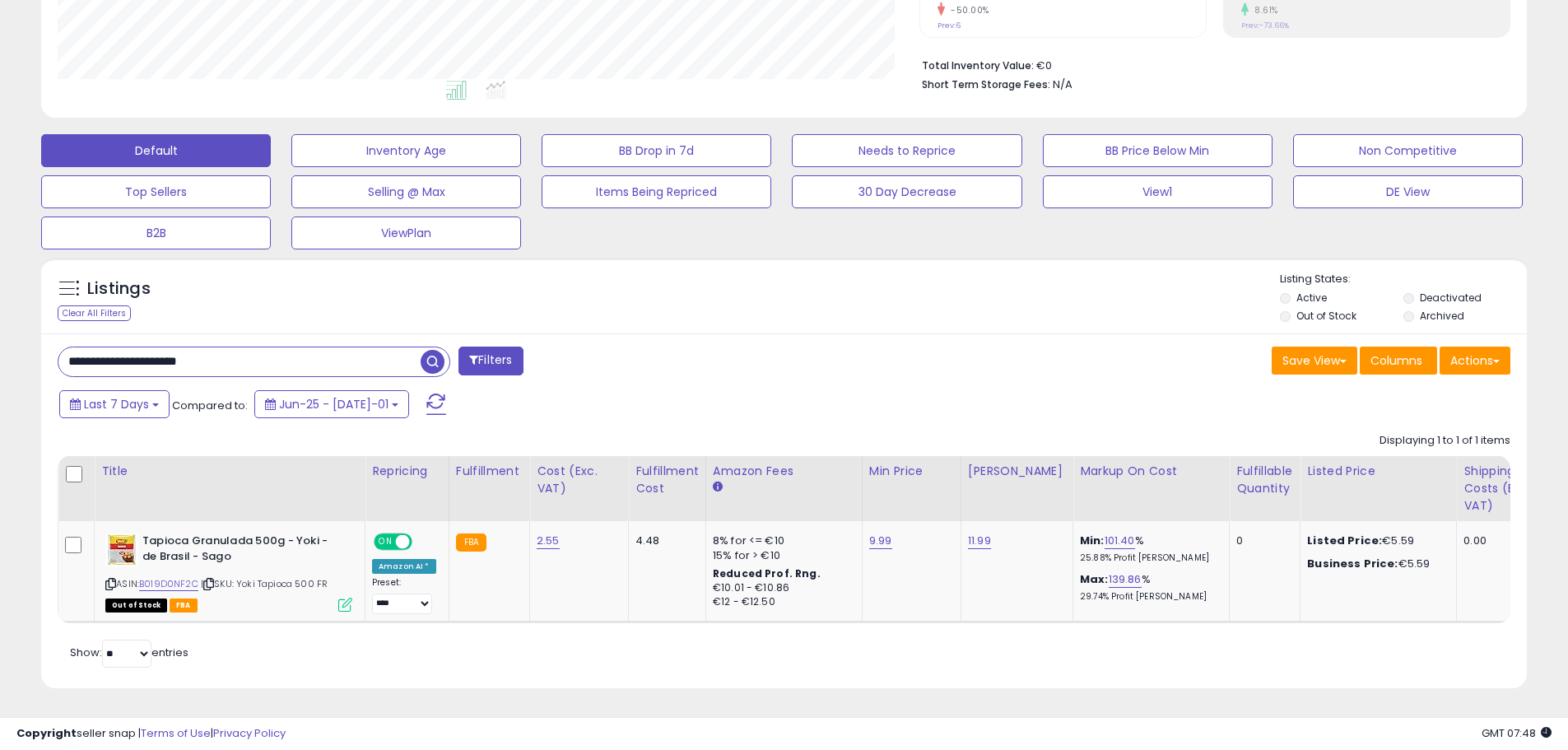click at bounding box center (432, 361) 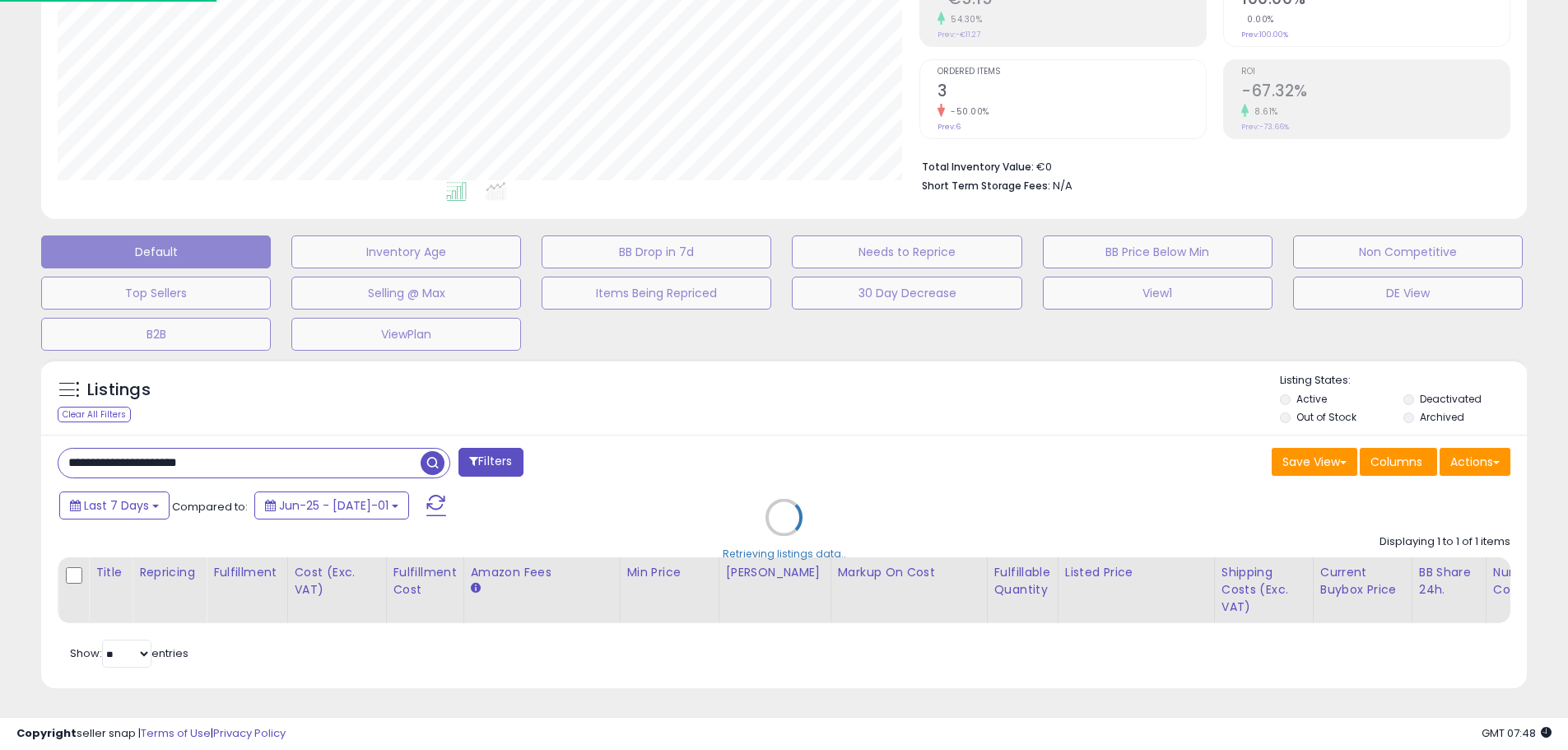scroll, scrollTop: 822934, scrollLeft: 822228, axis: both 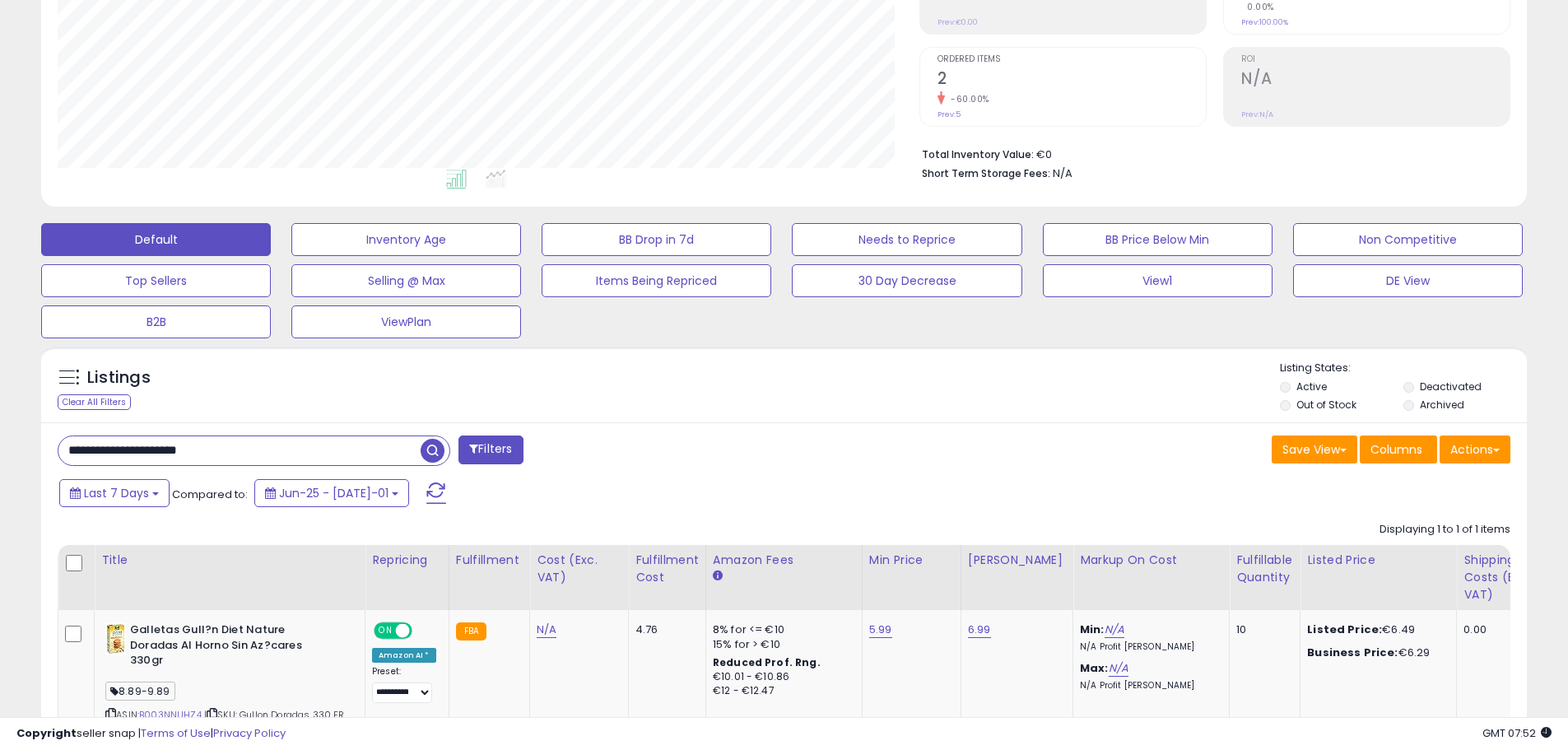 drag, startPoint x: 235, startPoint y: 452, endPoint x: -71, endPoint y: 449, distance: 306.0147 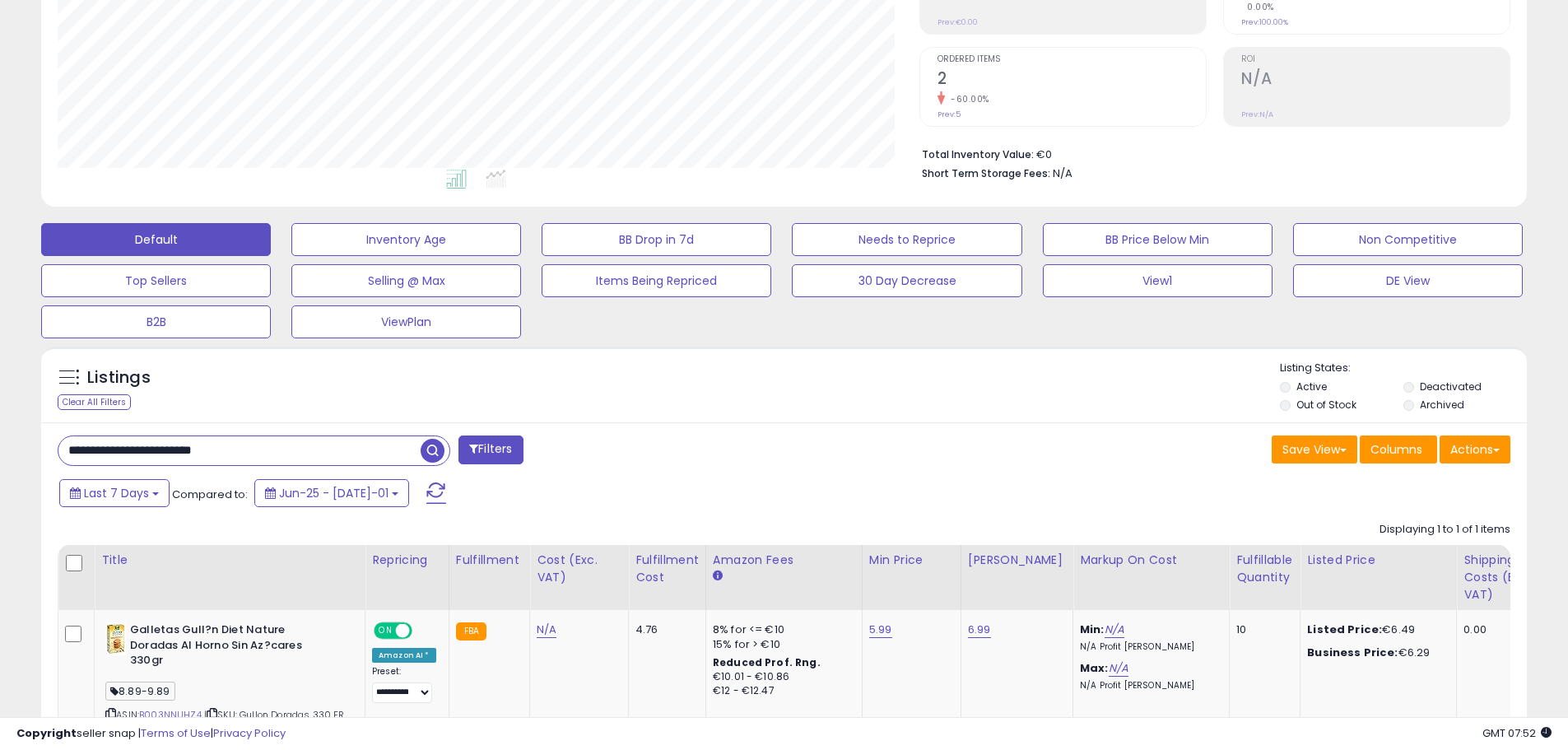 type on "**********" 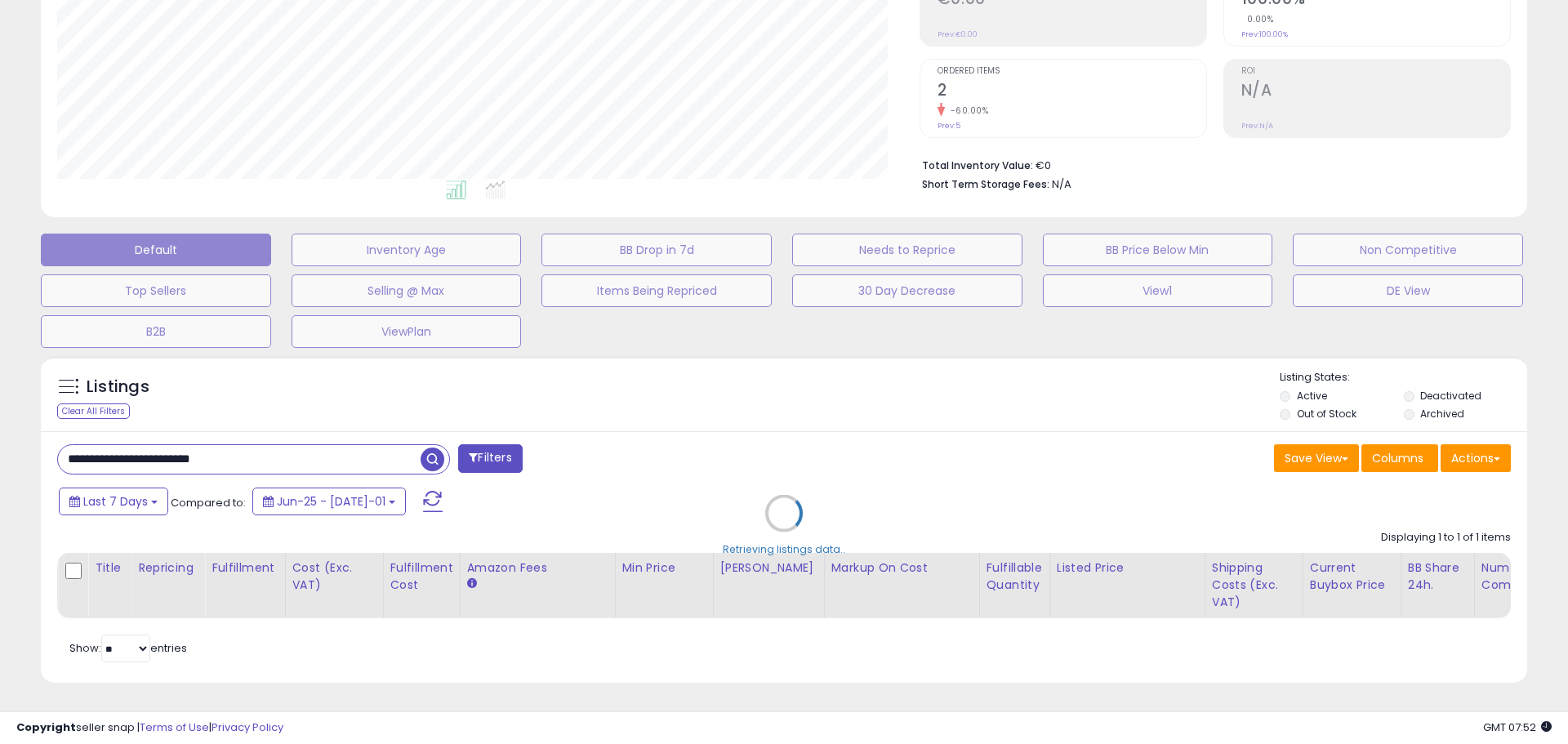 scroll, scrollTop: 816350, scrollLeft: 815804, axis: both 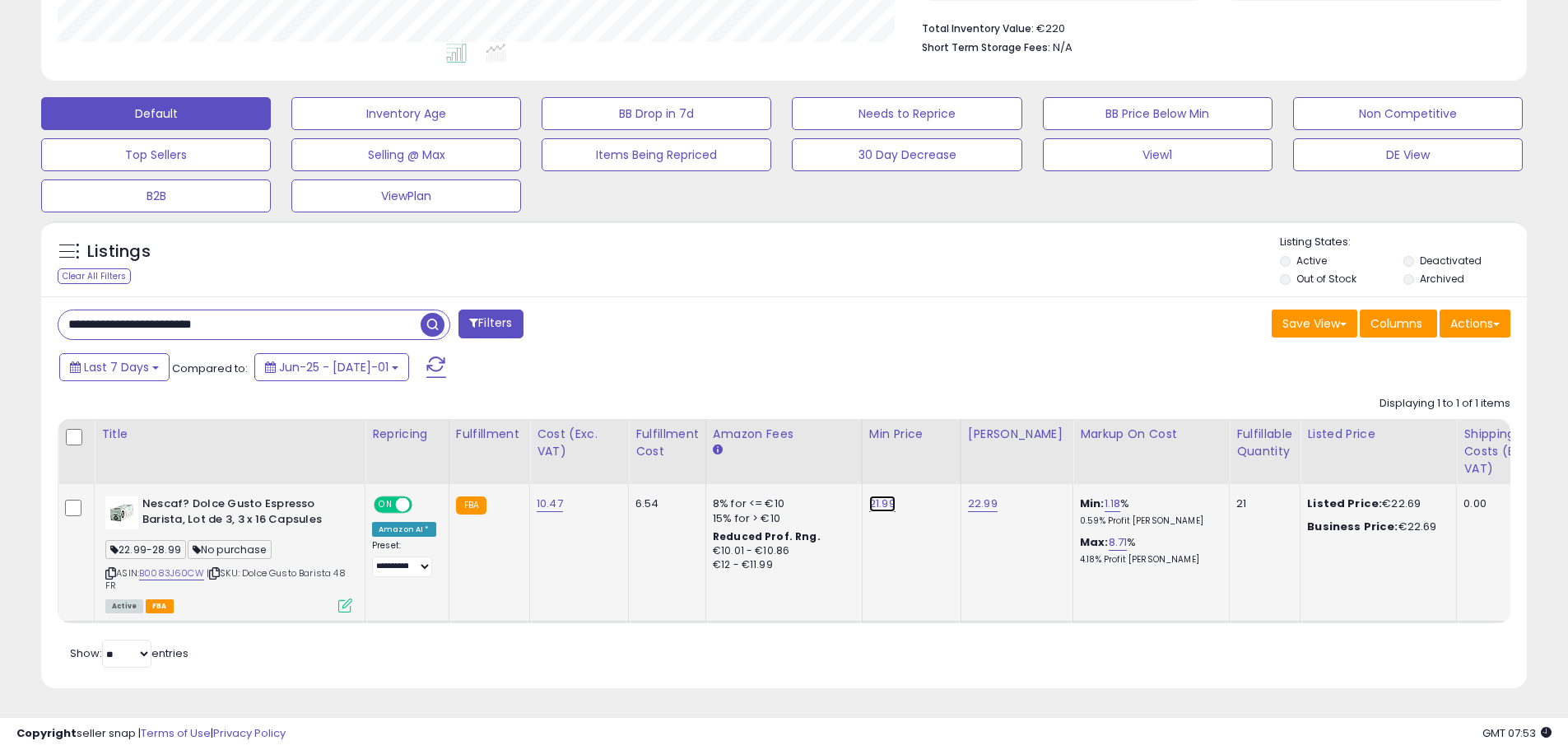 click on "21.99" at bounding box center (882, 504) 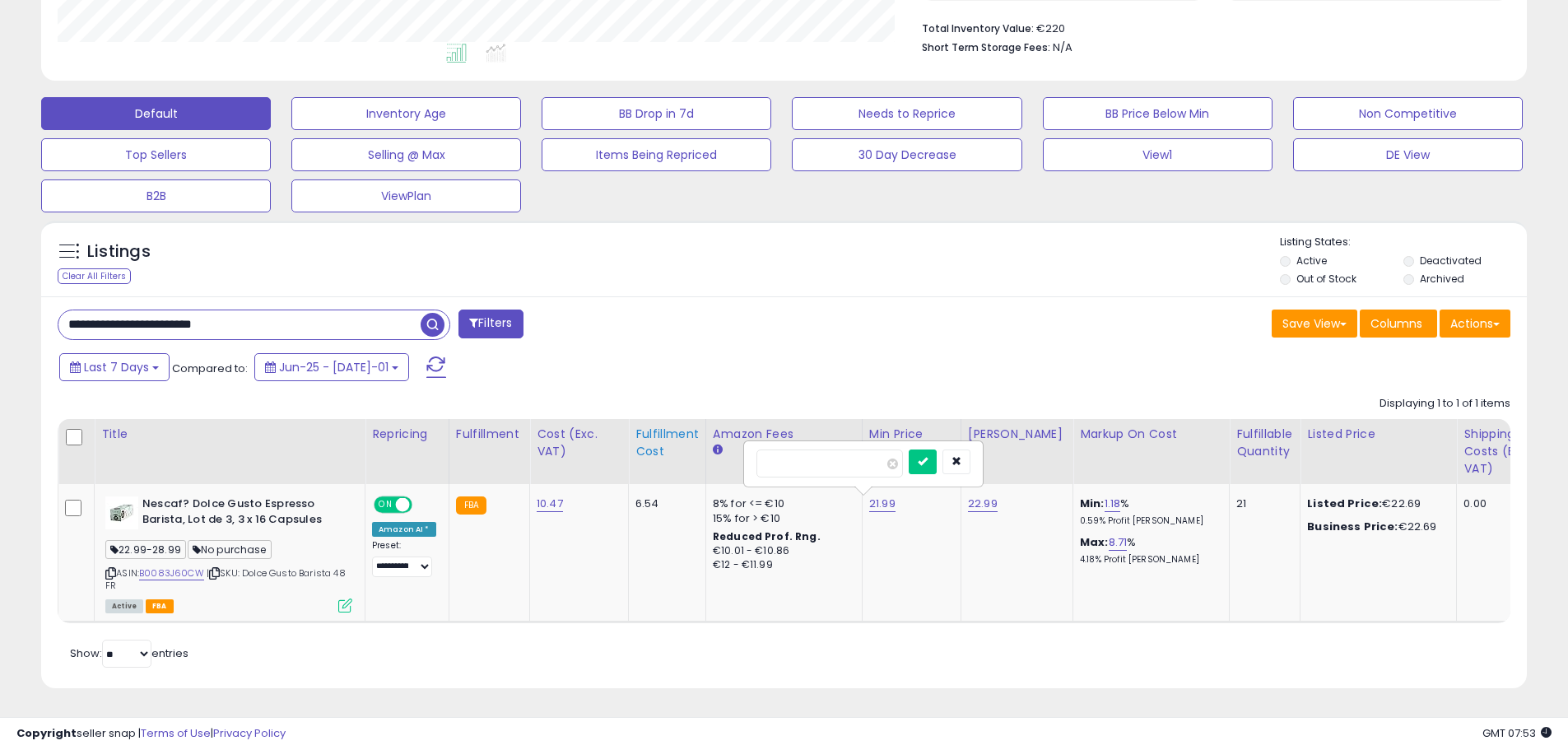 drag, startPoint x: 834, startPoint y: 449, endPoint x: 662, endPoint y: 457, distance: 172.1859 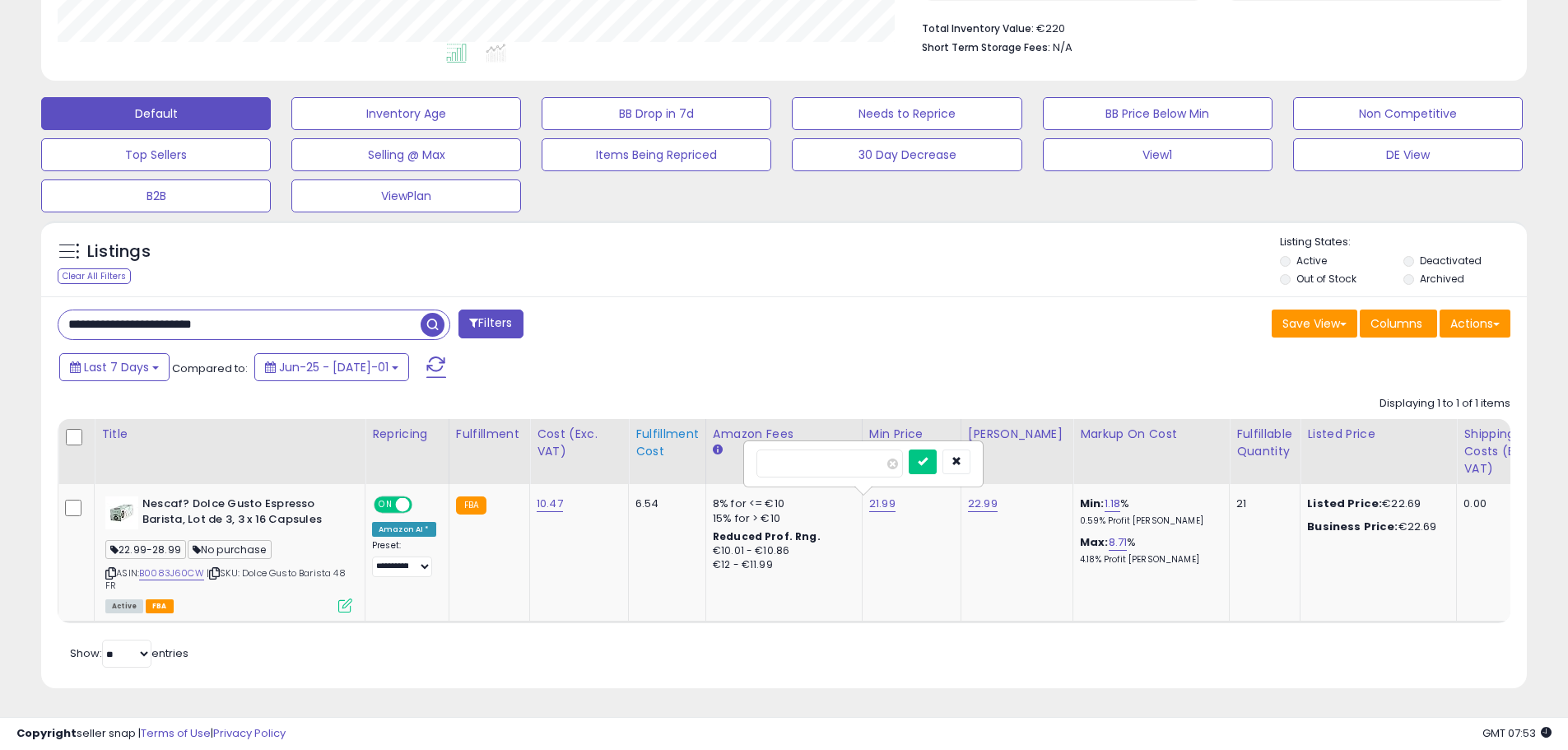 type on "**" 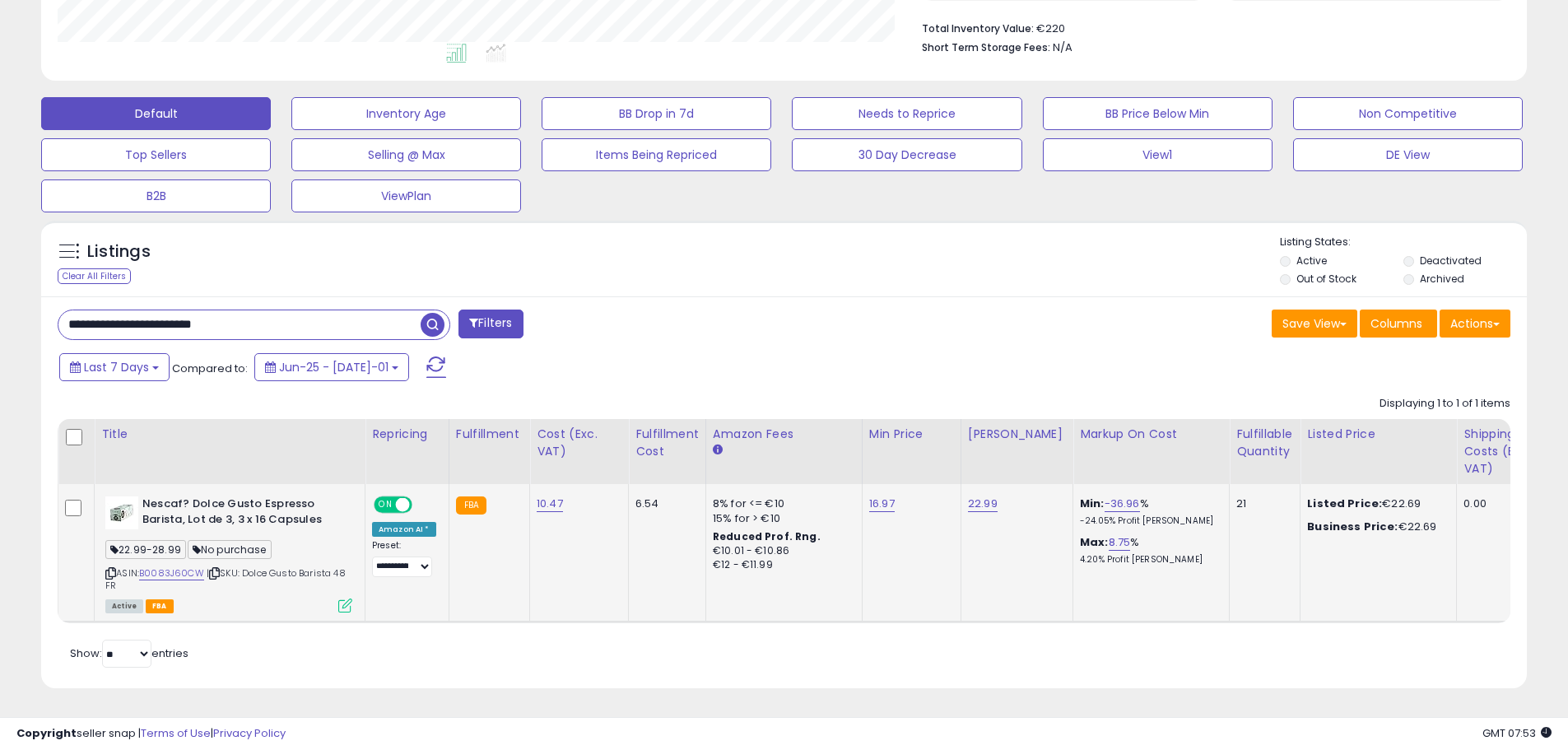 click on "22.99" at bounding box center (1014, 504) 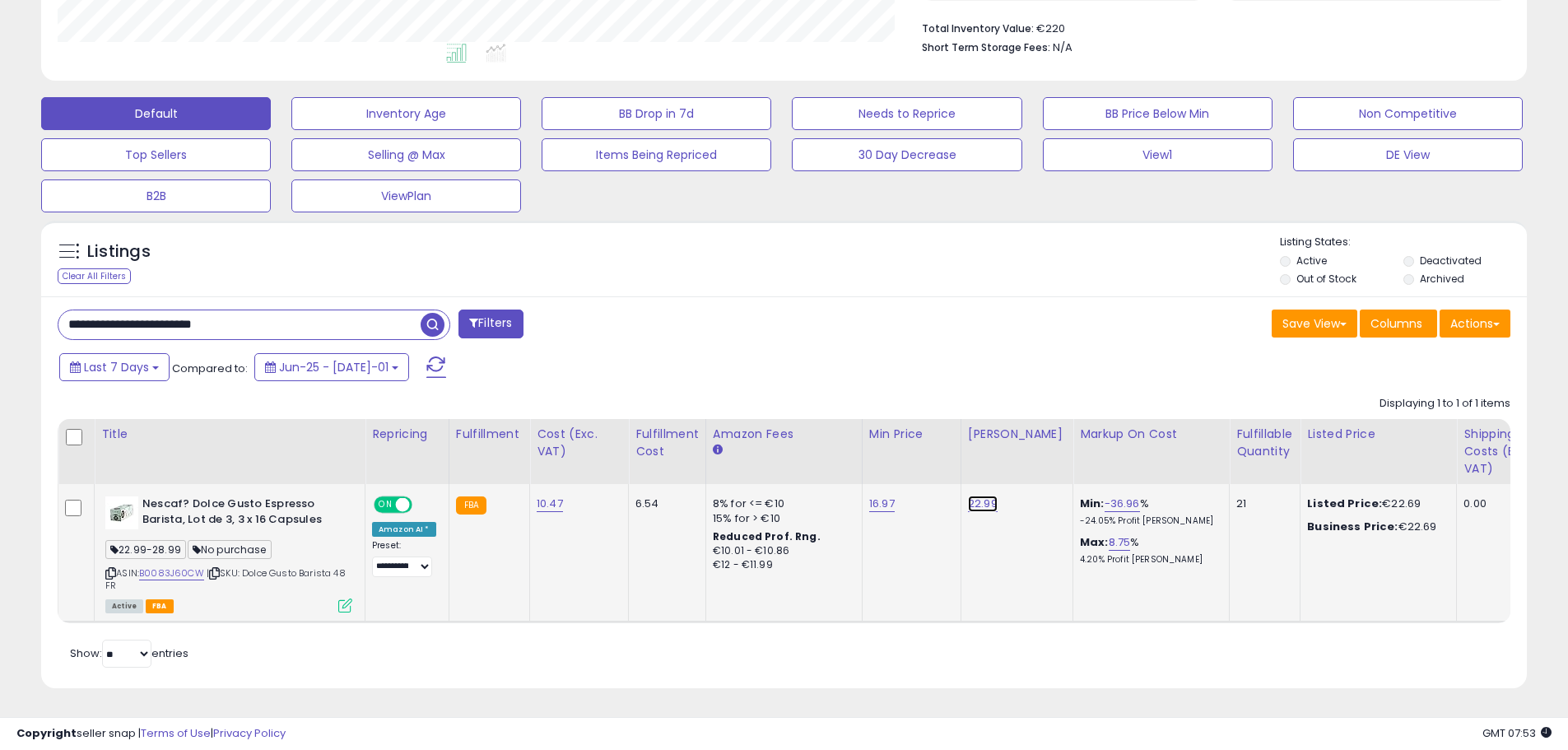 click on "22.99" at bounding box center [983, 504] 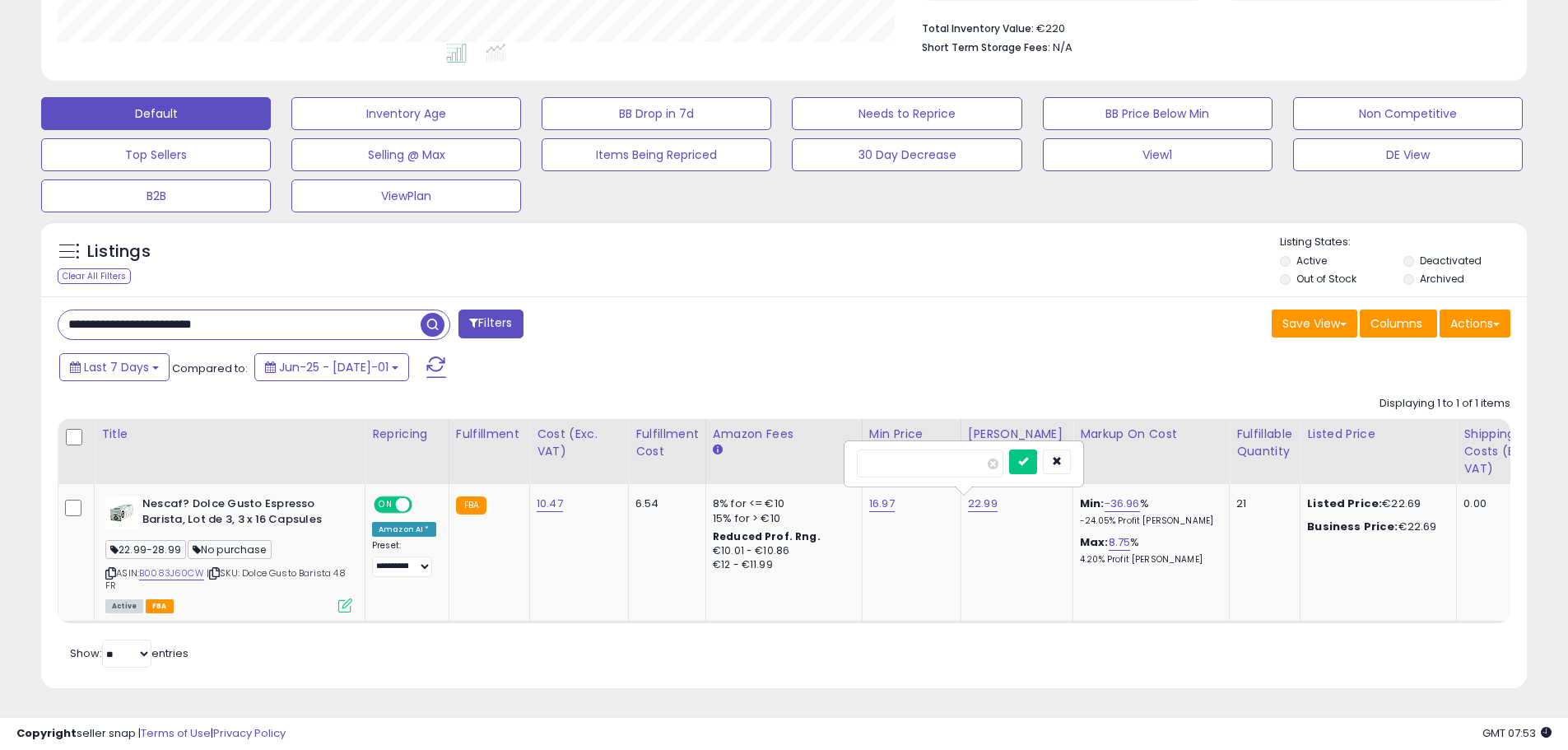 drag, startPoint x: 933, startPoint y: 445, endPoint x: 811, endPoint y: 444, distance: 122.0041 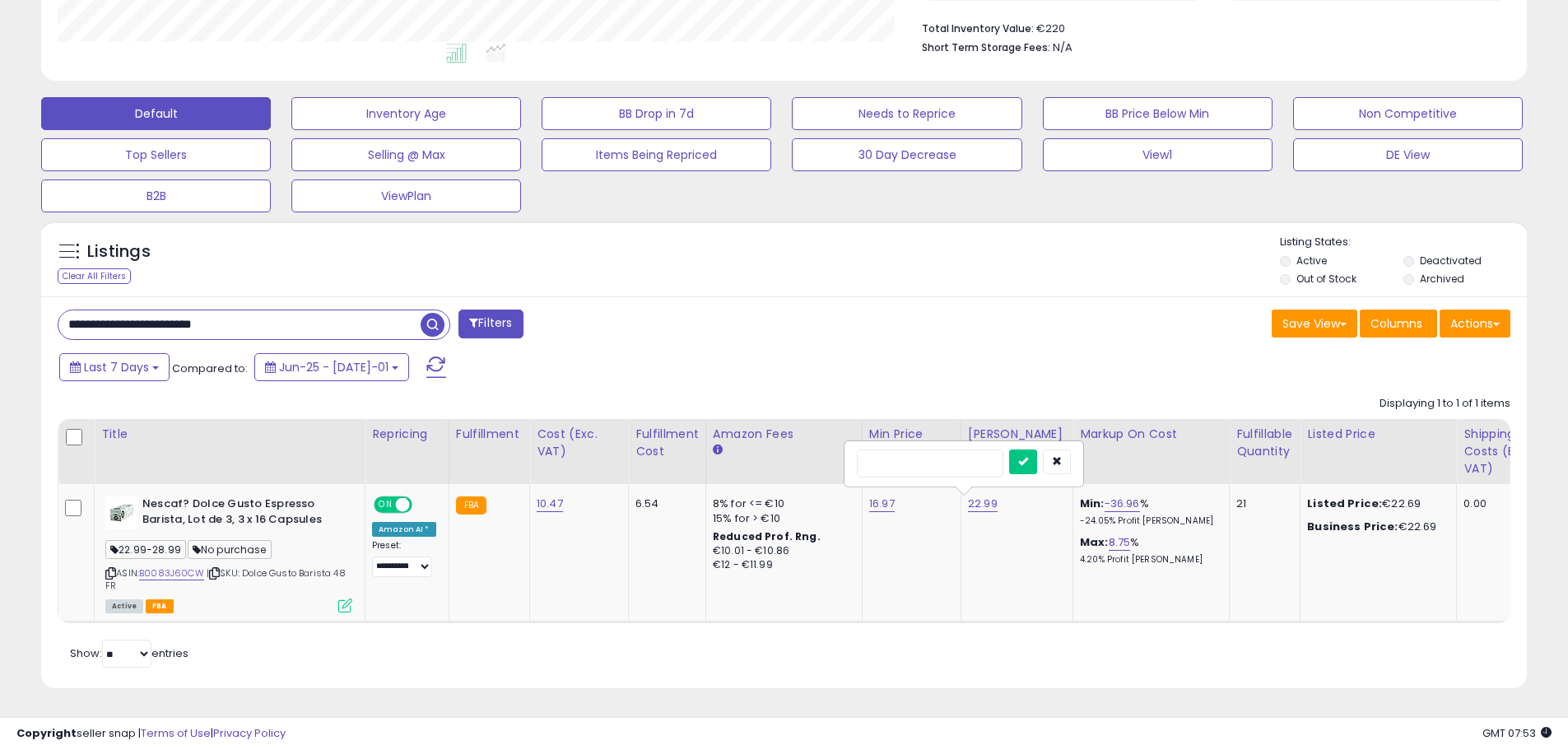 type on "*****" 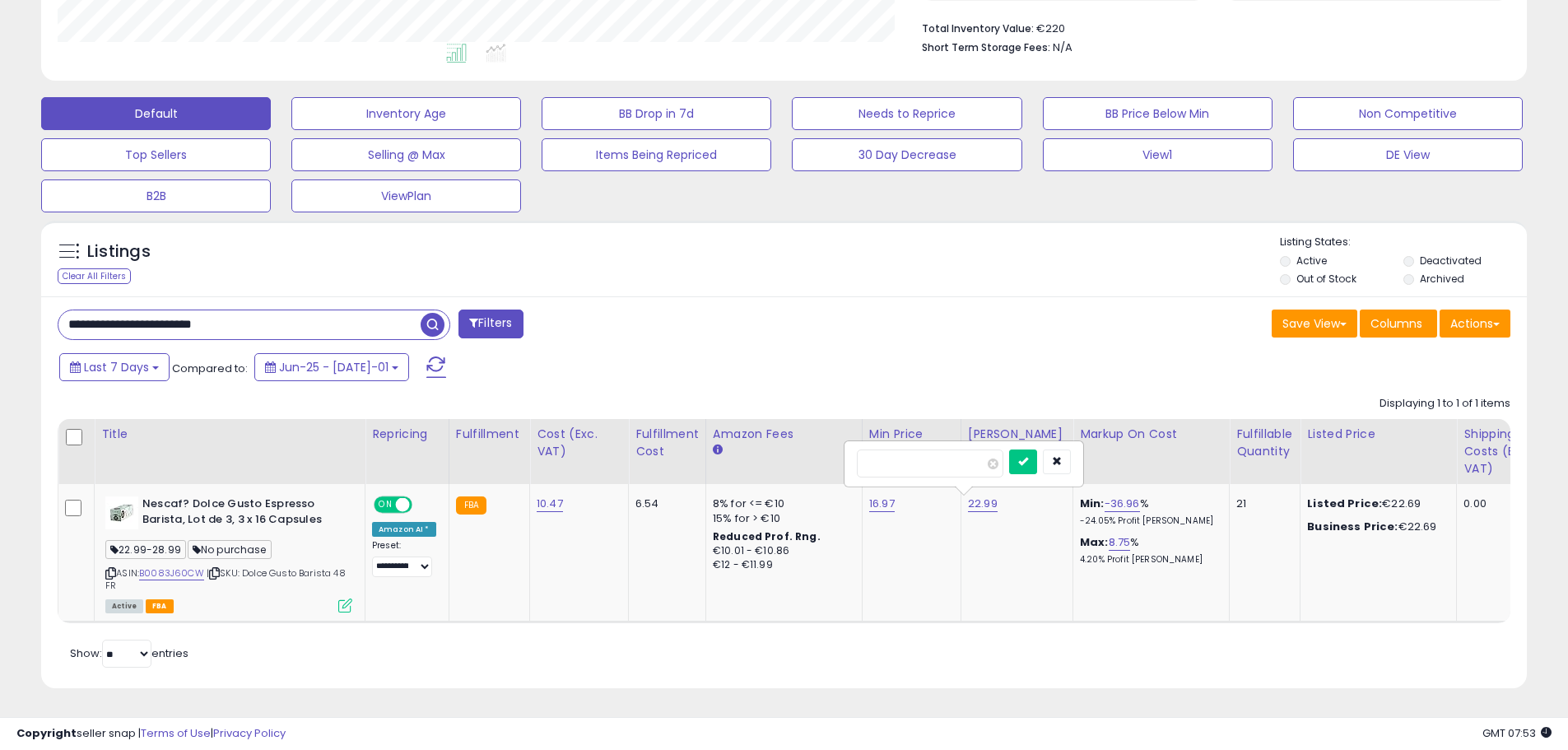 click at bounding box center (1023, 462) 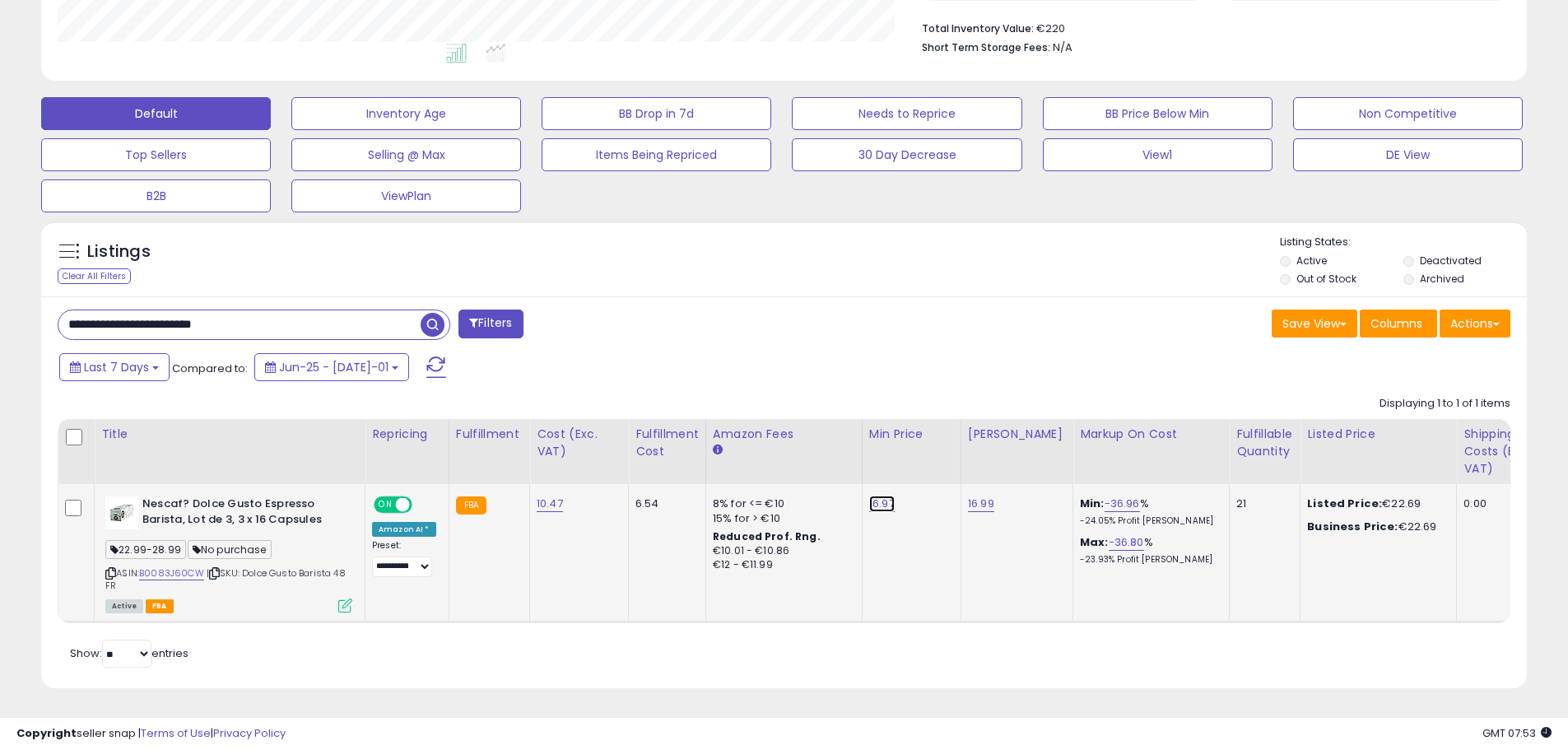click on "16.97" at bounding box center (882, 504) 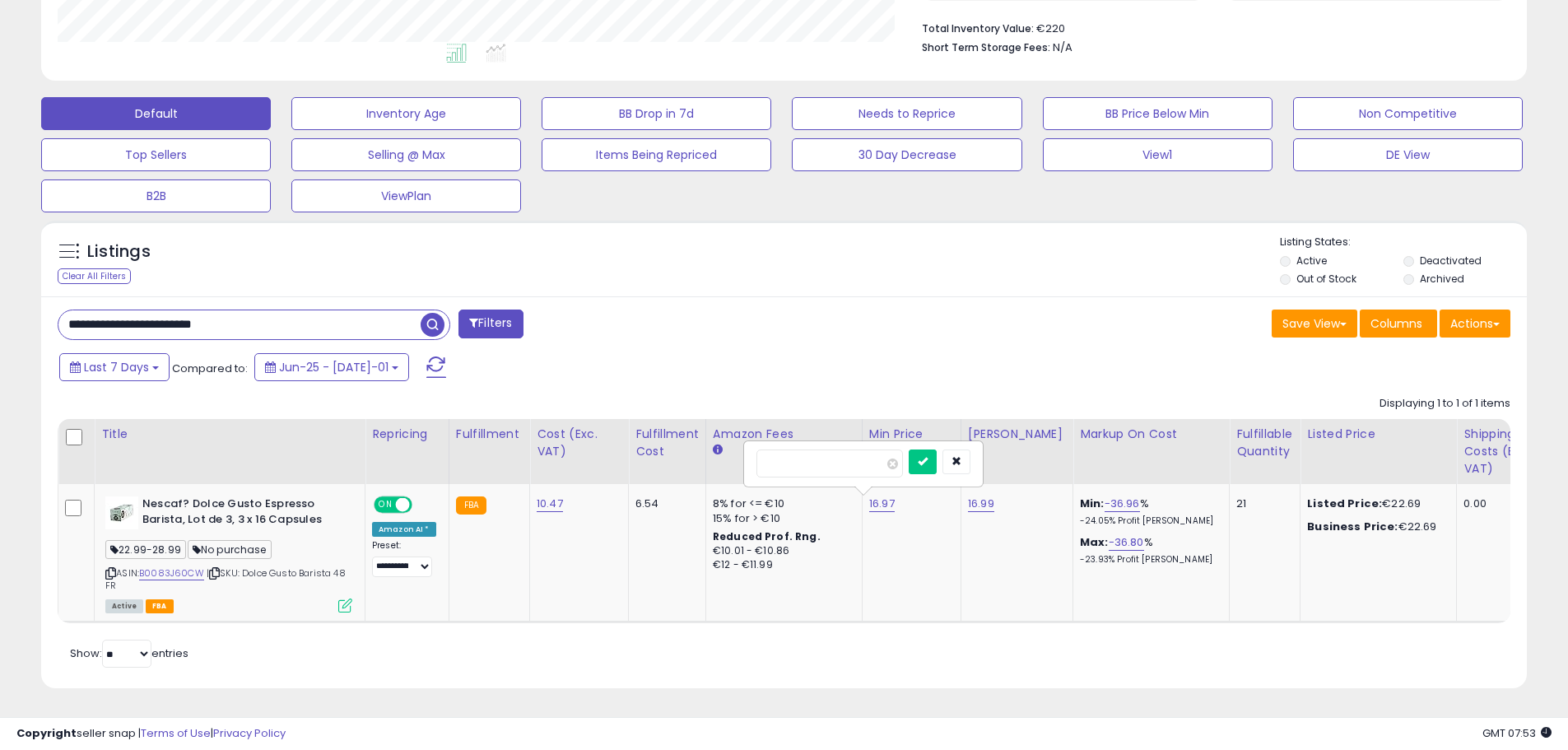 drag, startPoint x: 806, startPoint y: 453, endPoint x: 737, endPoint y: 451, distance: 69.02898 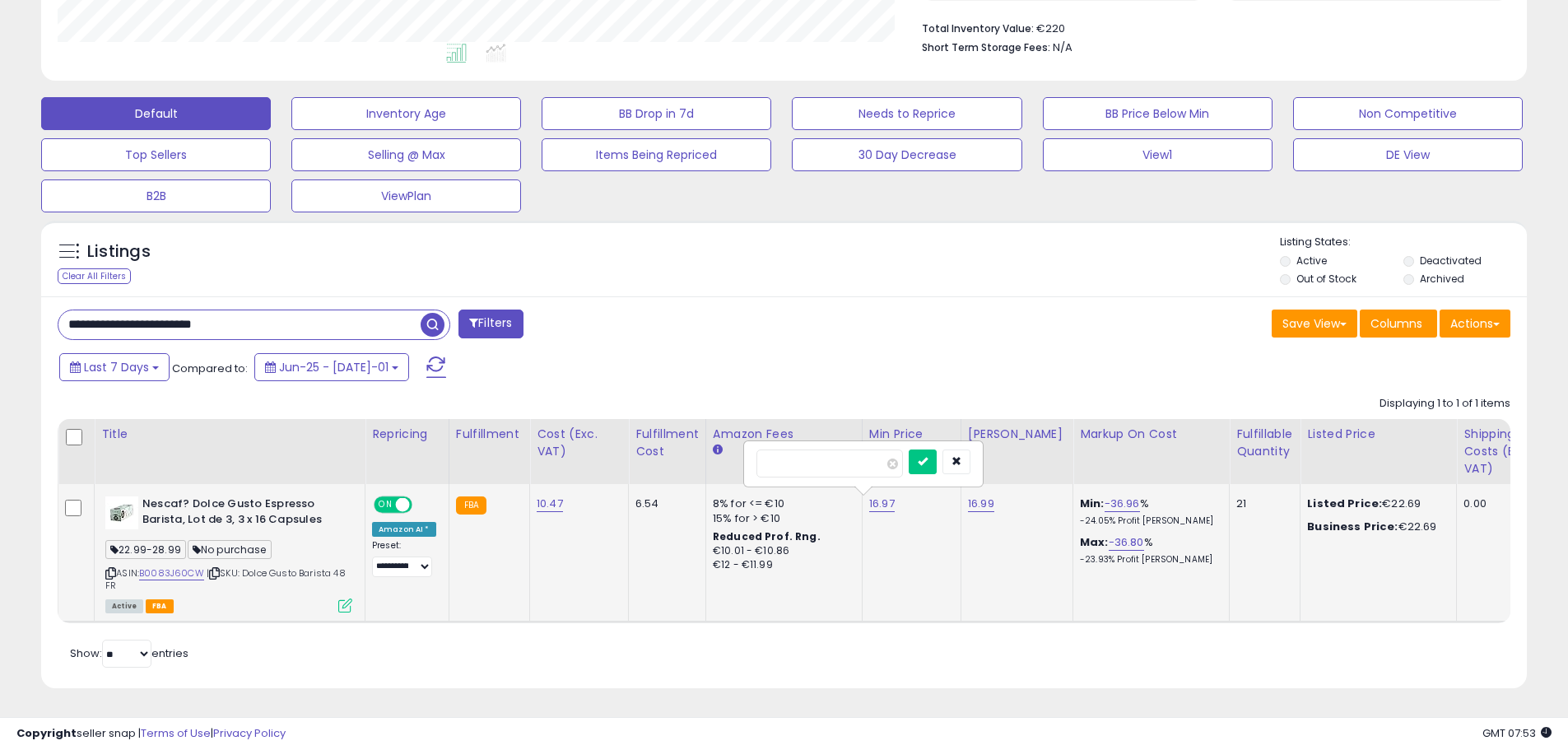 type on "**" 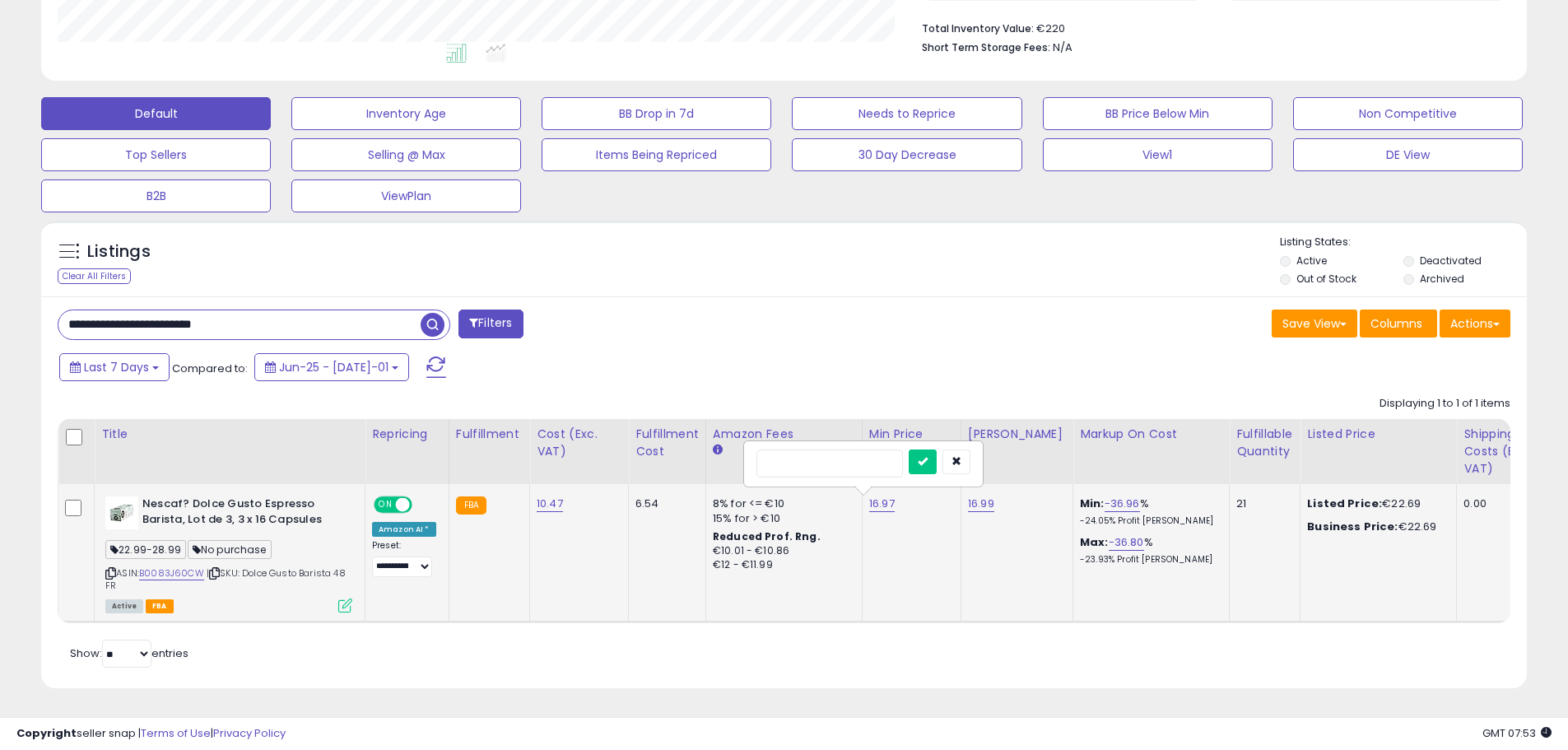 click at bounding box center (923, 462) 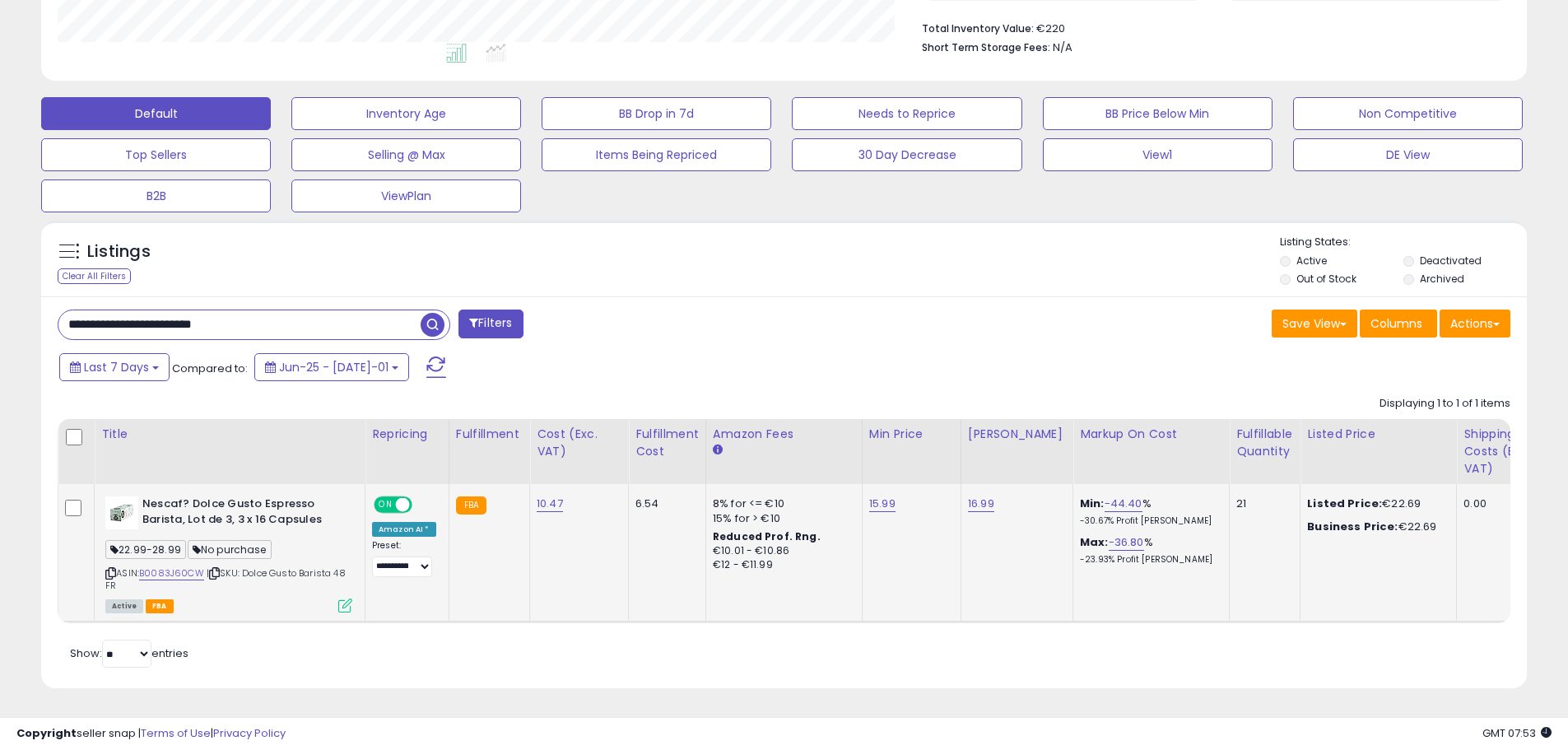 drag, startPoint x: 129, startPoint y: 308, endPoint x: 52, endPoint y: 311, distance: 77.05842 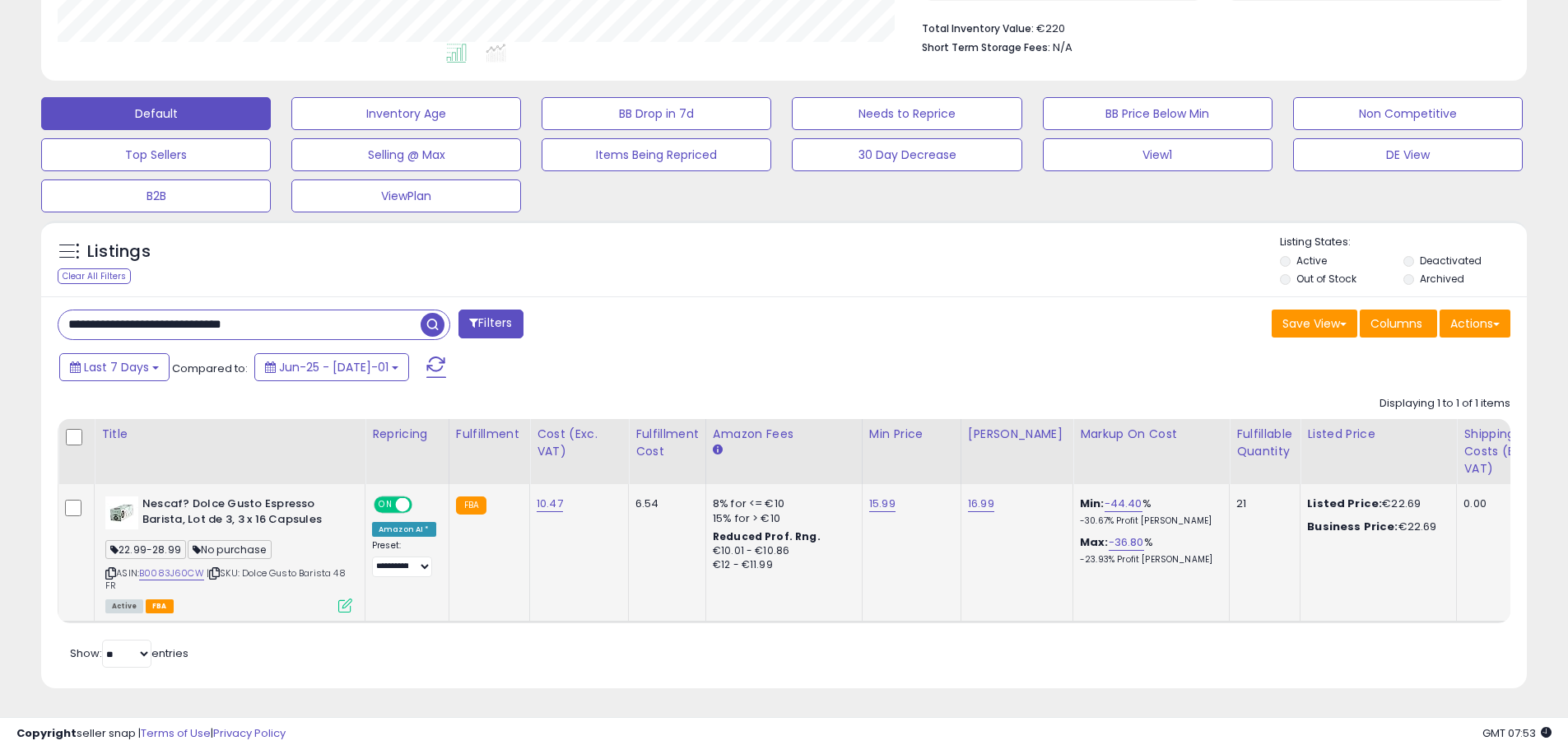 type on "**********" 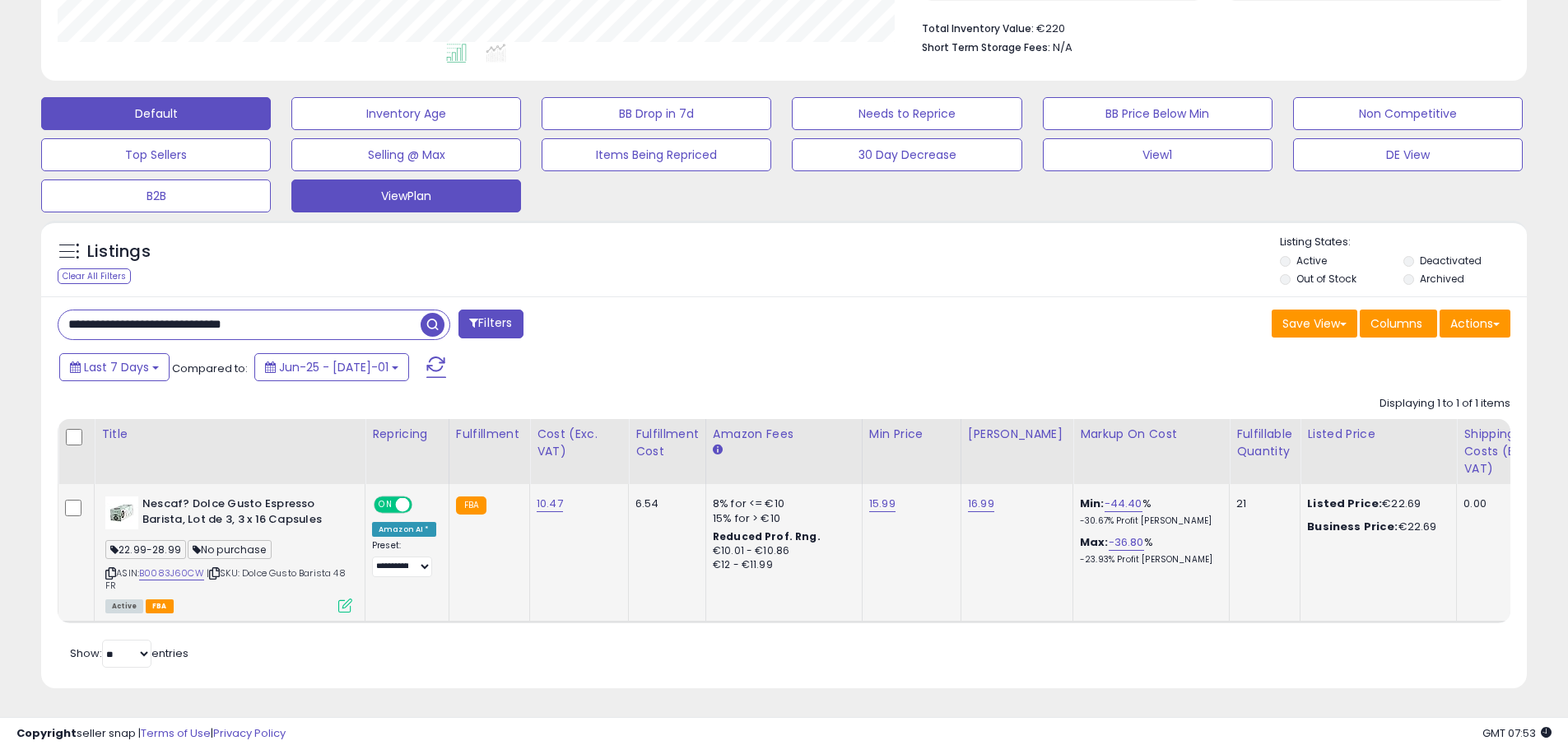 scroll, scrollTop: 822934, scrollLeft: 822228, axis: both 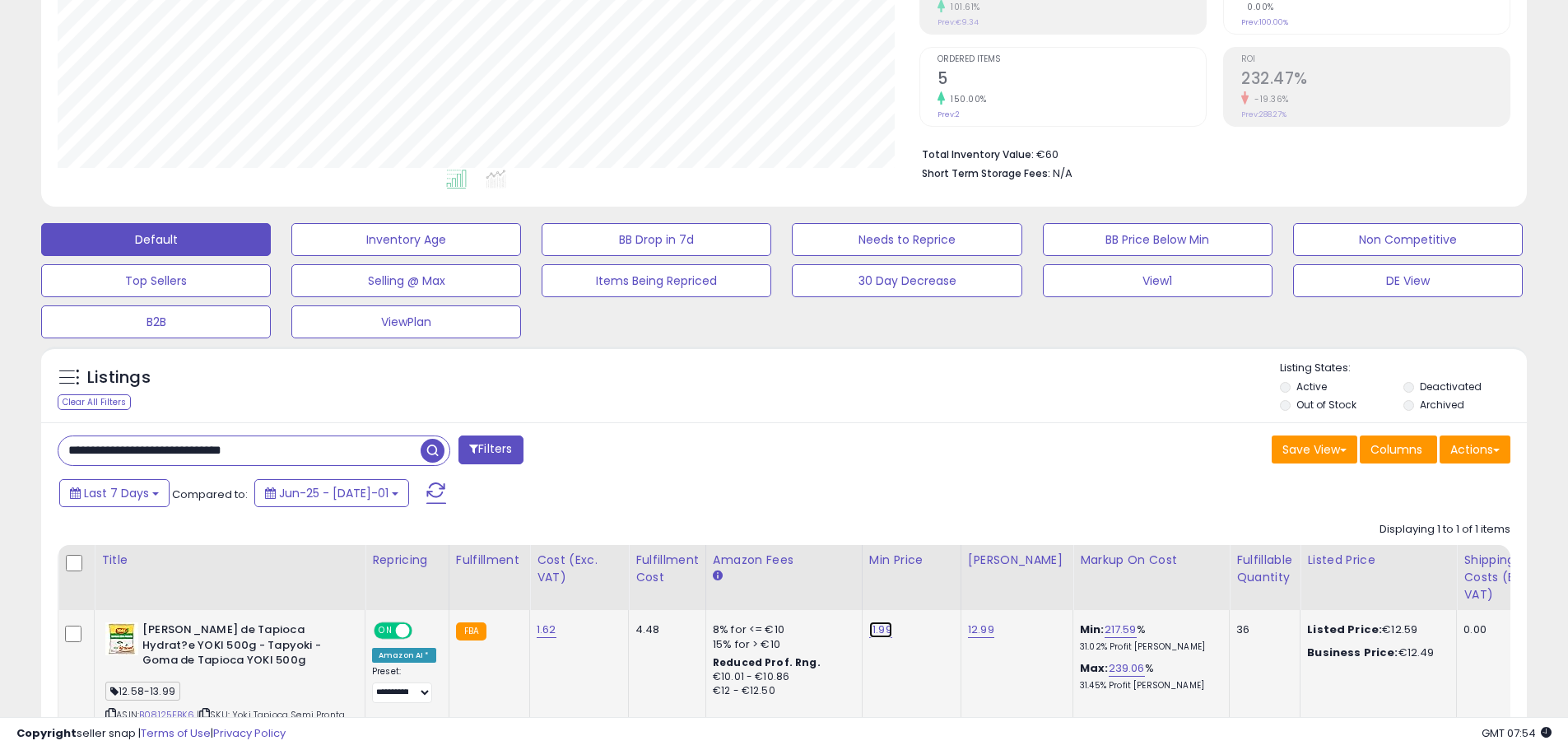 click on "11.99" at bounding box center [881, 630] 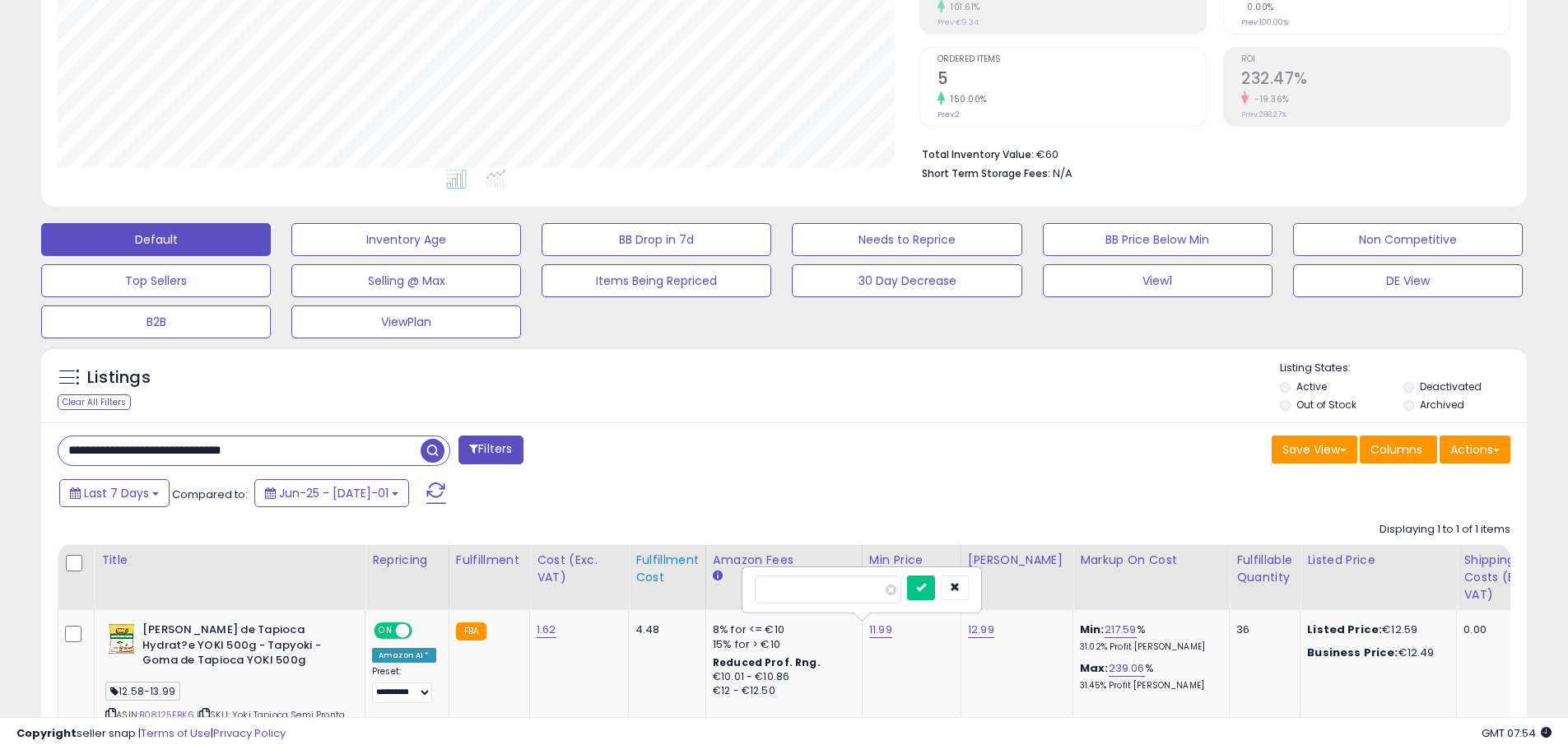 drag, startPoint x: 824, startPoint y: 589, endPoint x: 626, endPoint y: 585, distance: 198.0404 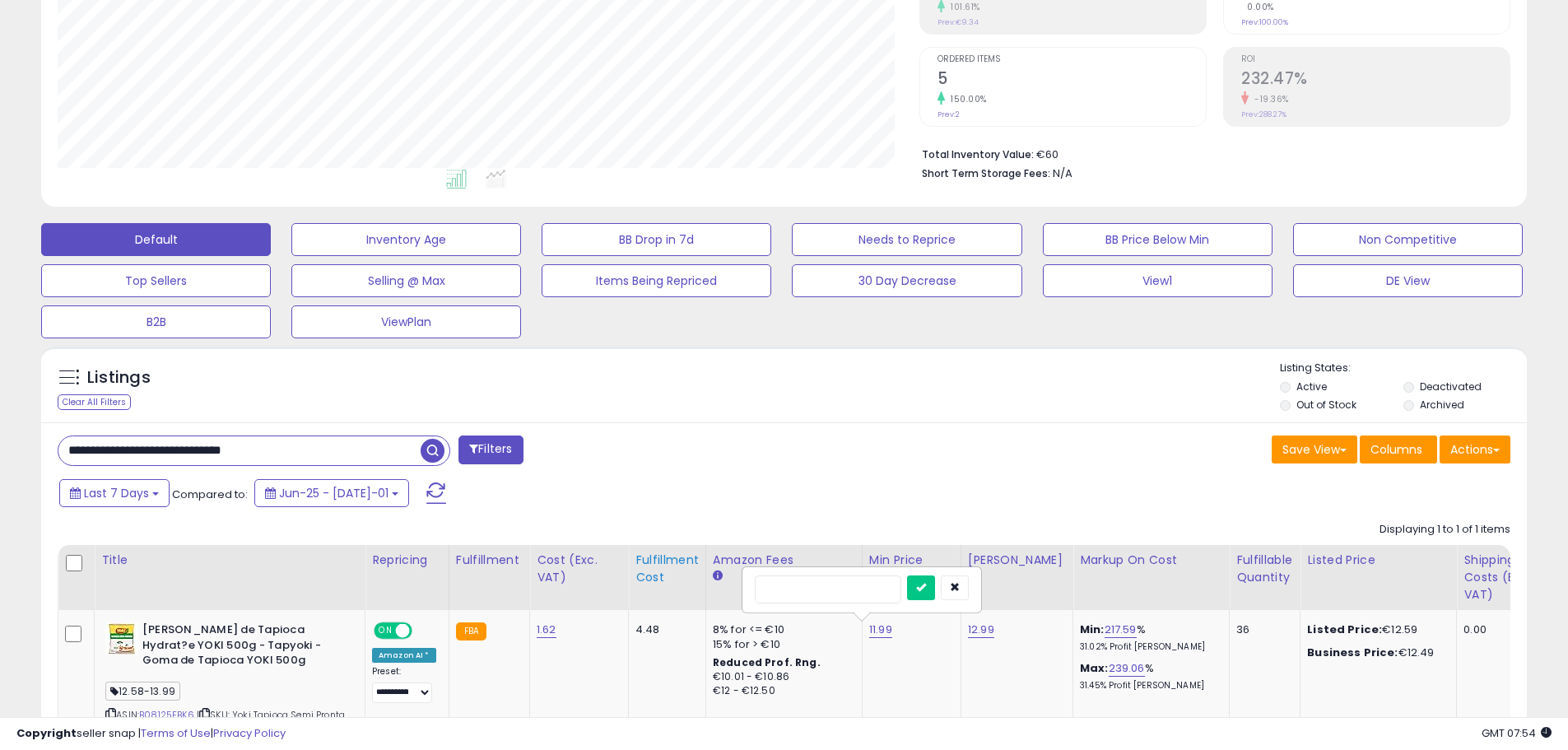 type on "****" 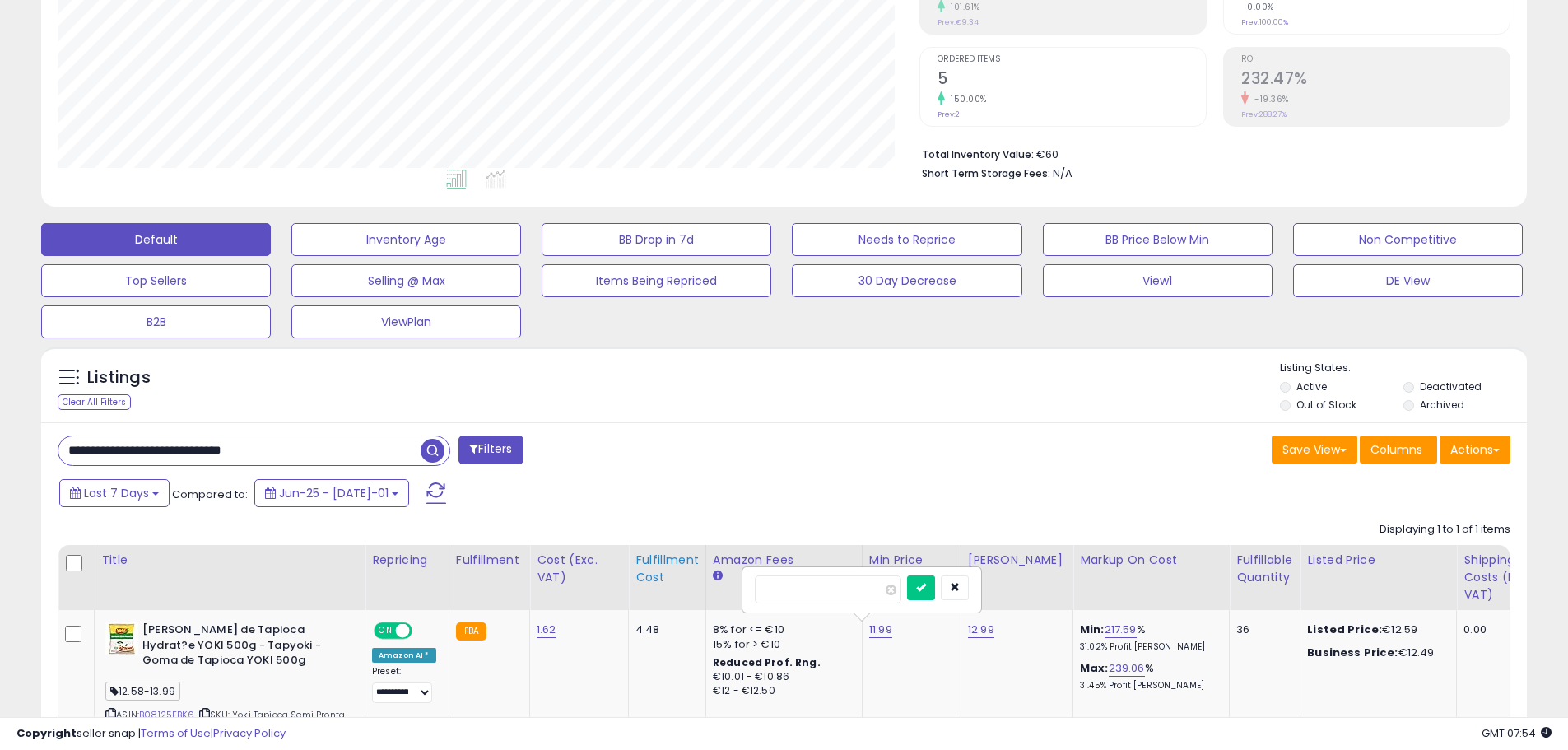 click at bounding box center [921, 588] 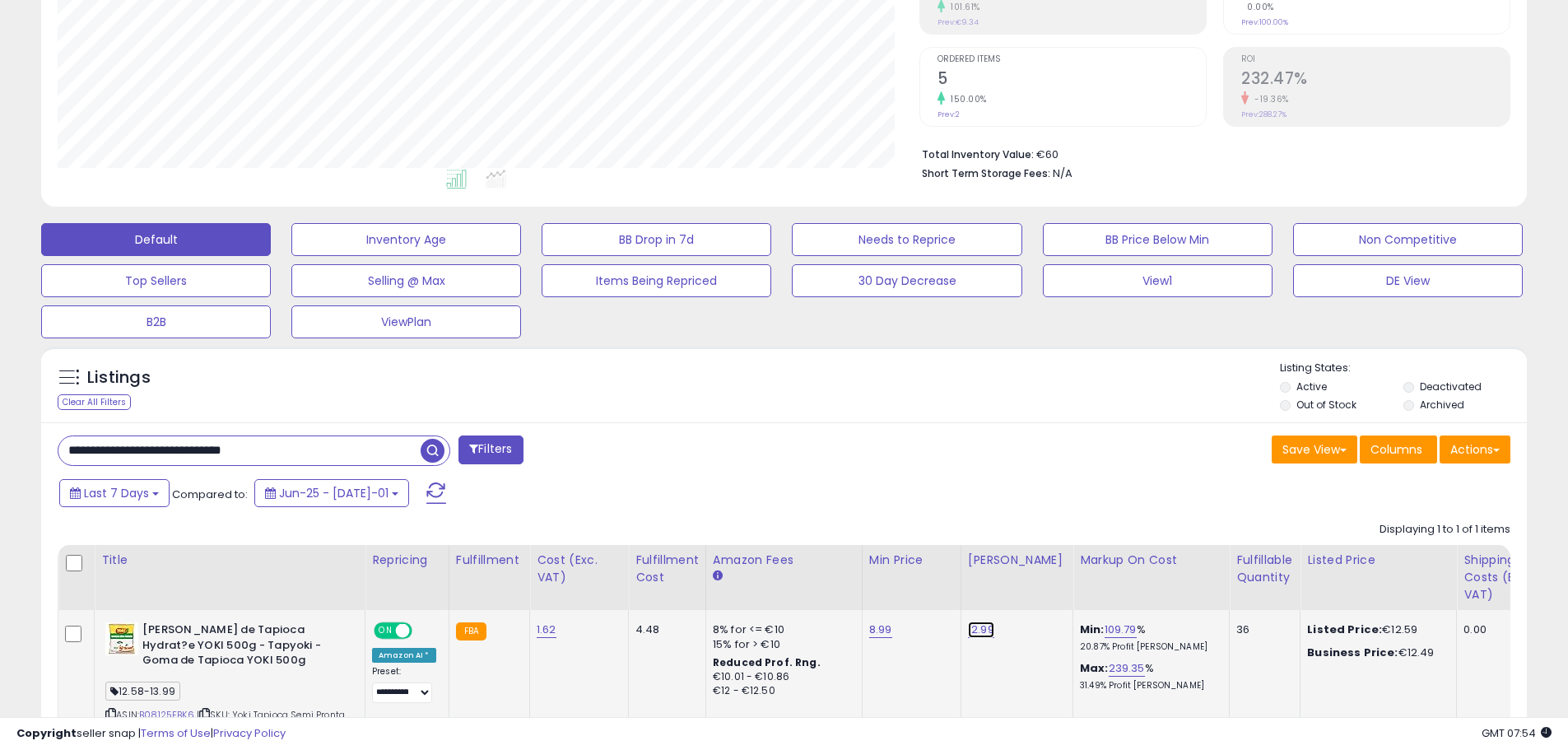 click on "12.99" at bounding box center (981, 630) 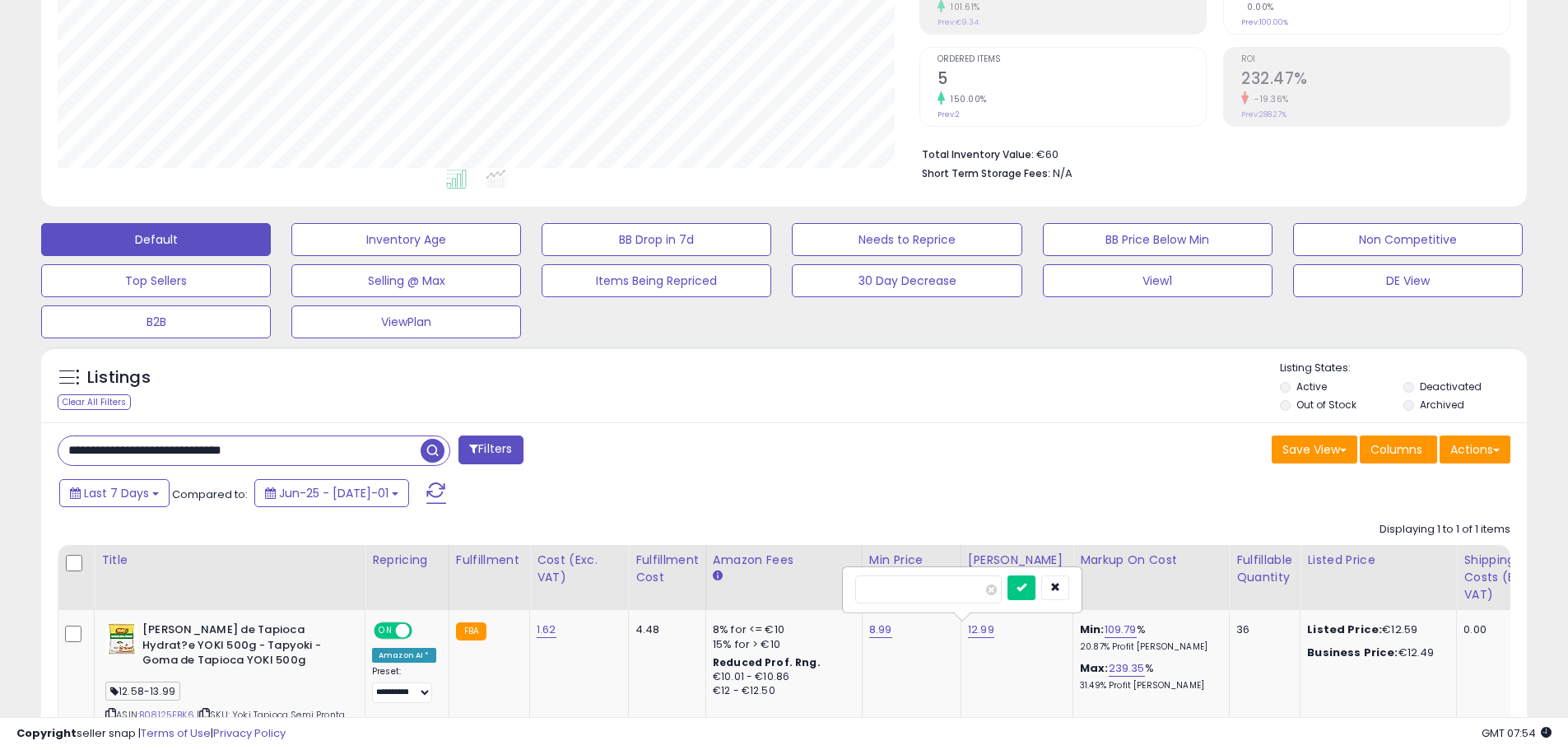 drag, startPoint x: 789, startPoint y: 581, endPoint x: 775, endPoint y: 581, distance: 14 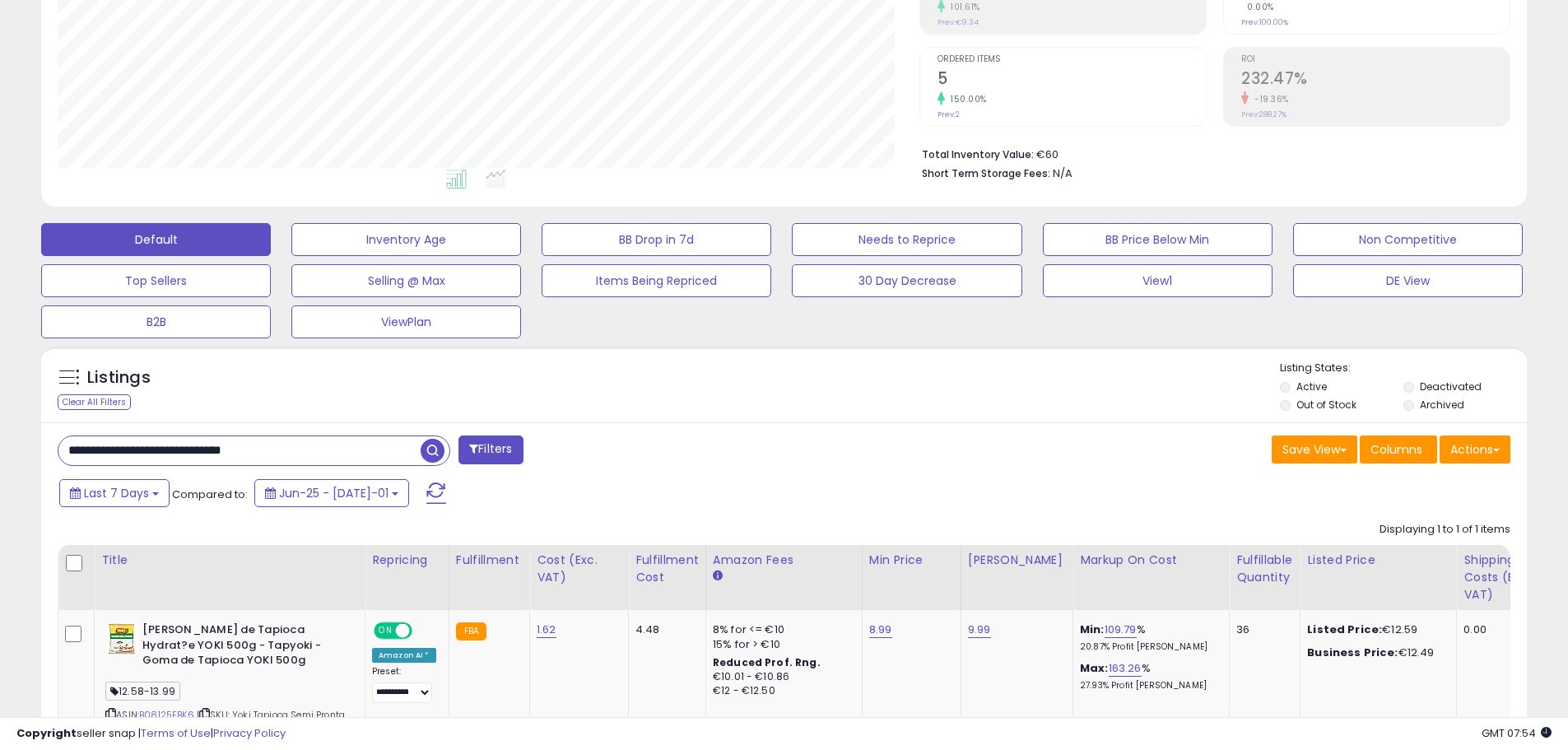 drag, startPoint x: 320, startPoint y: 454, endPoint x: -109, endPoint y: 454, distance: 429 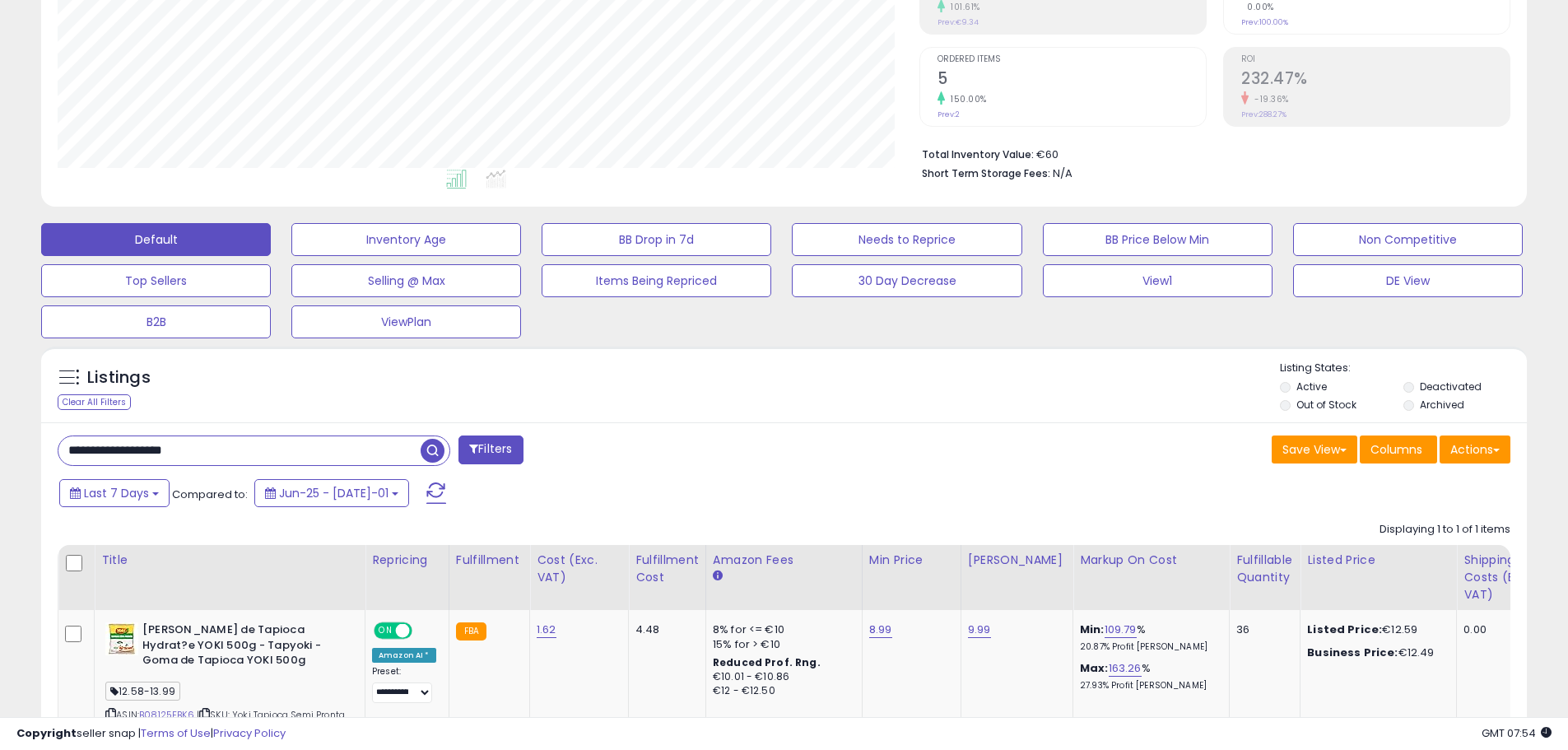 type on "**********" 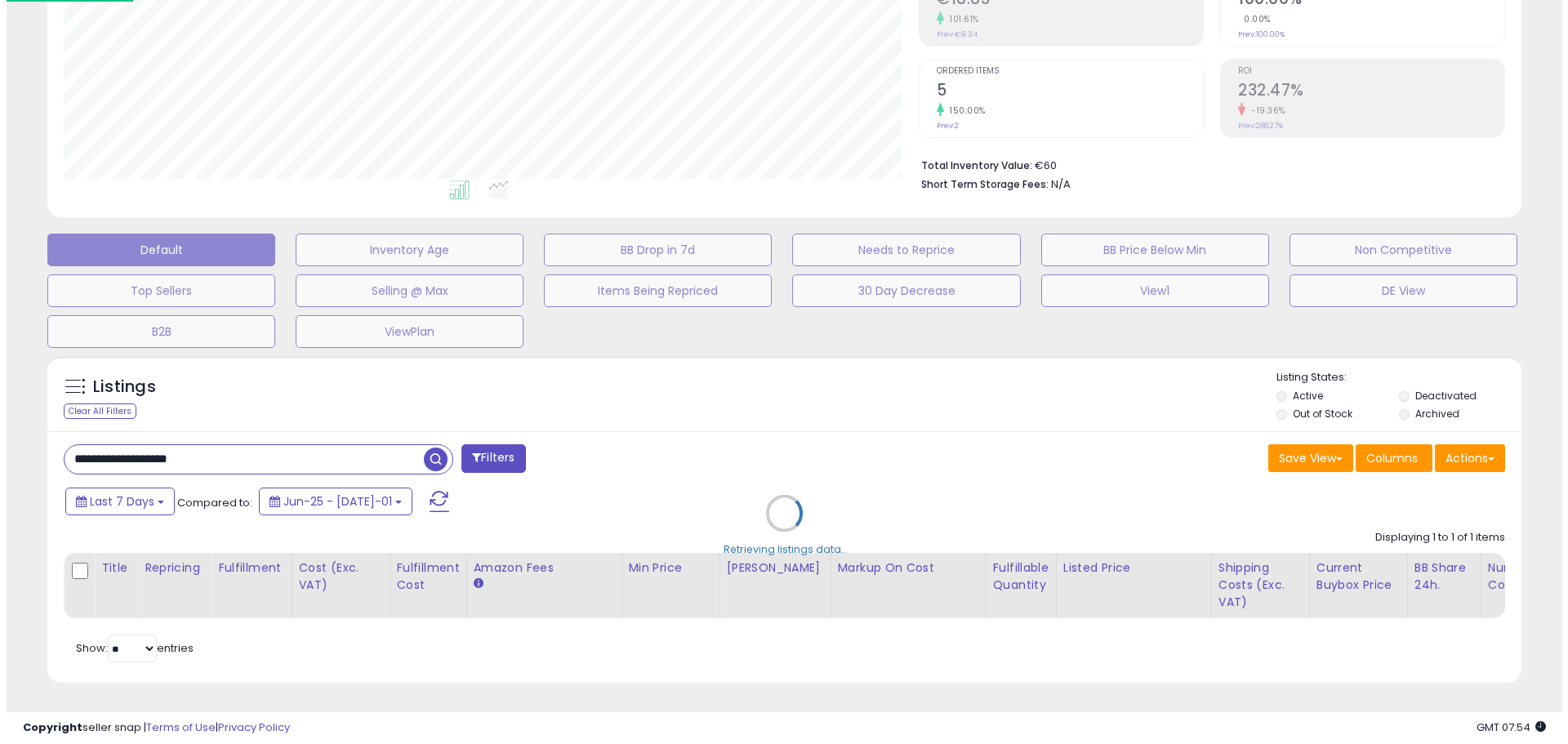 scroll, scrollTop: 816350, scrollLeft: 815804, axis: both 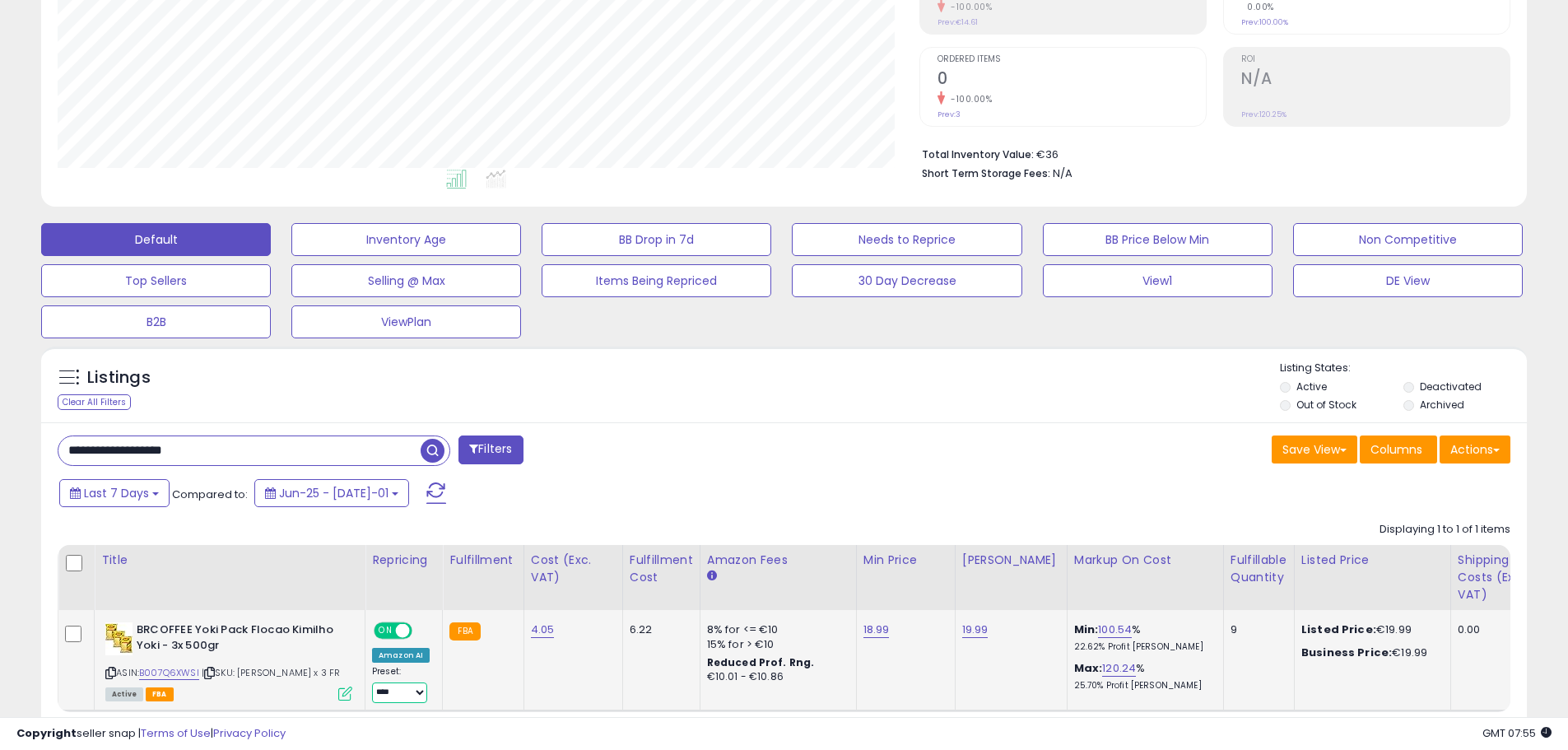 click on "**********" at bounding box center [399, 692] 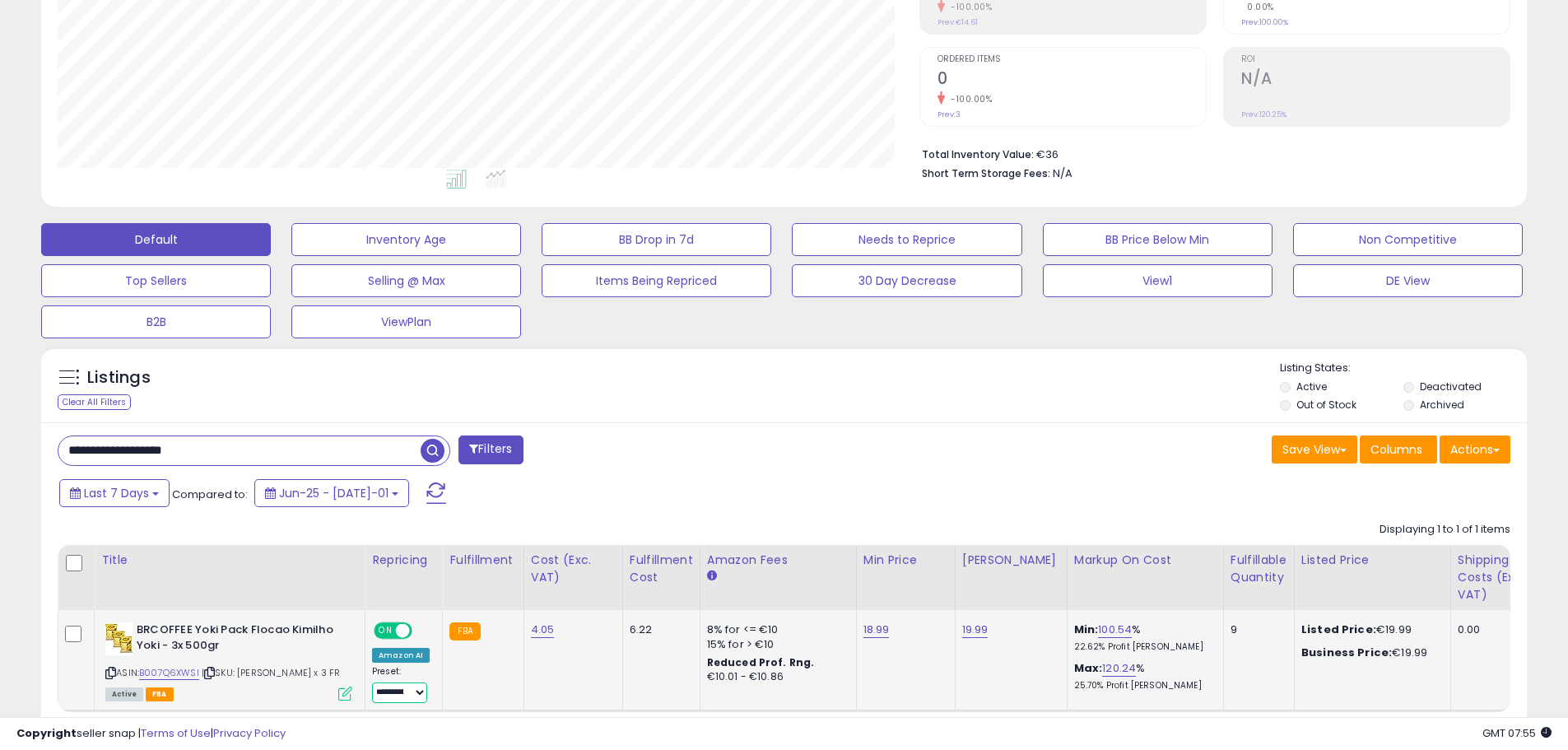 click on "**********" at bounding box center [399, 692] 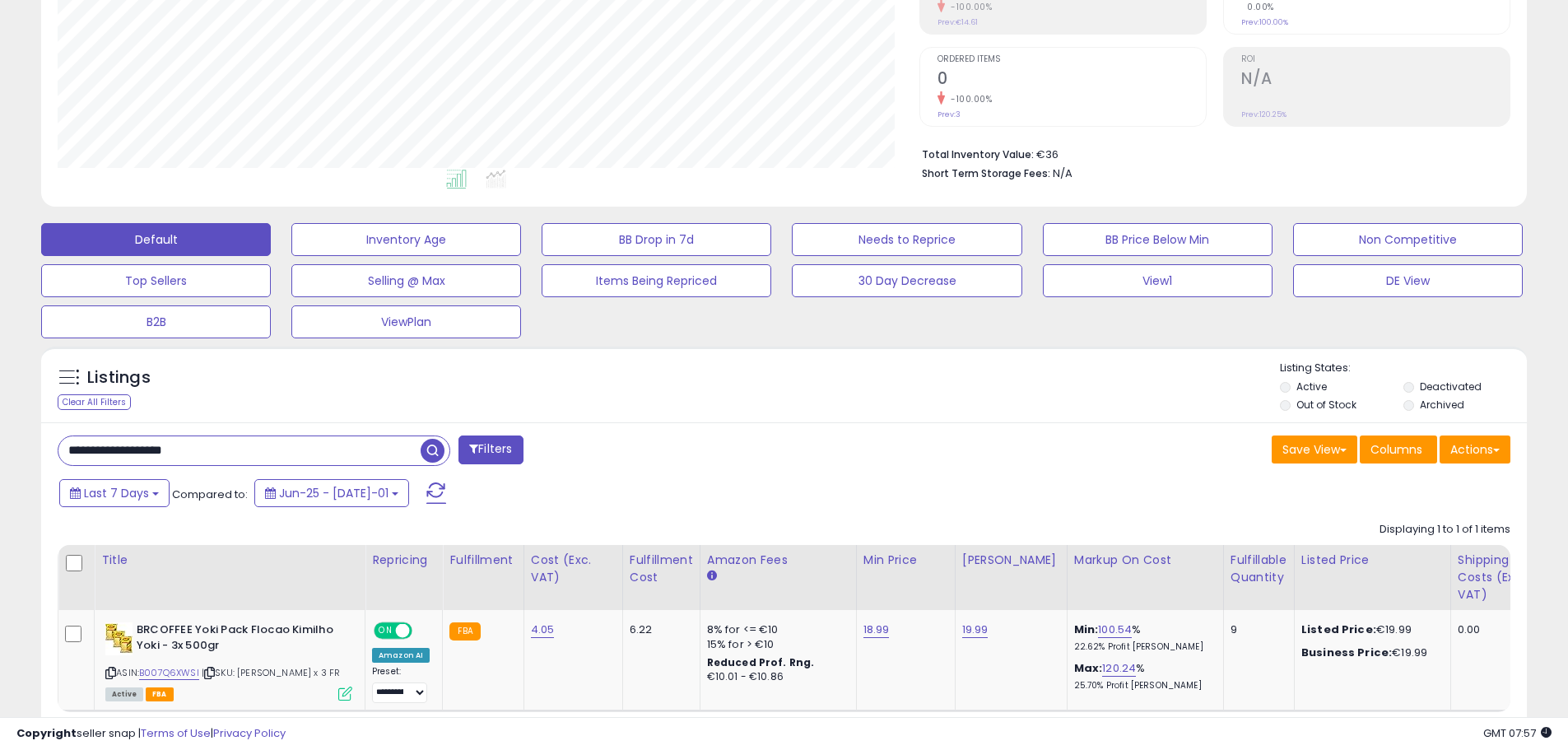 drag, startPoint x: 115, startPoint y: 436, endPoint x: 0, endPoint y: 431, distance: 115.10864 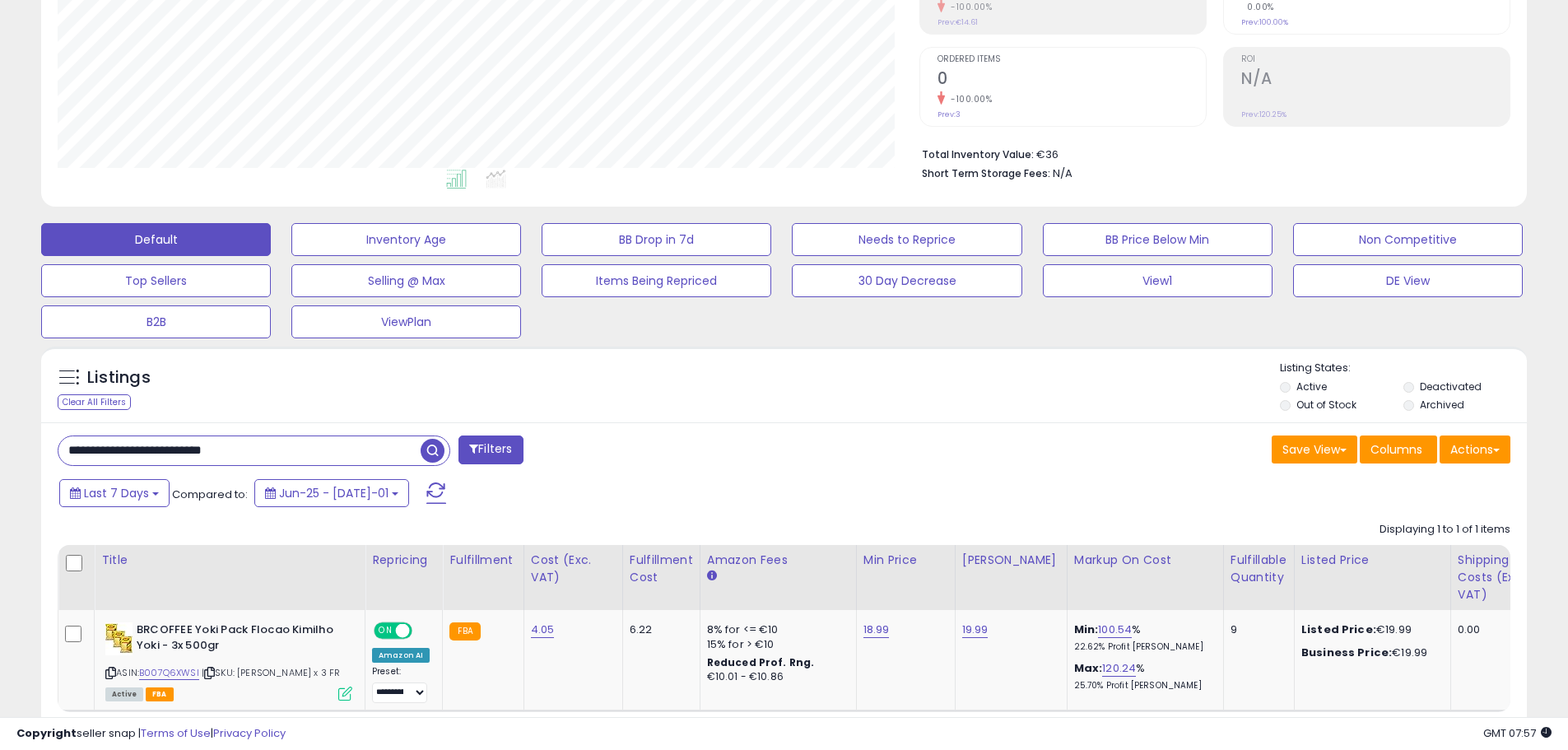 type on "**********" 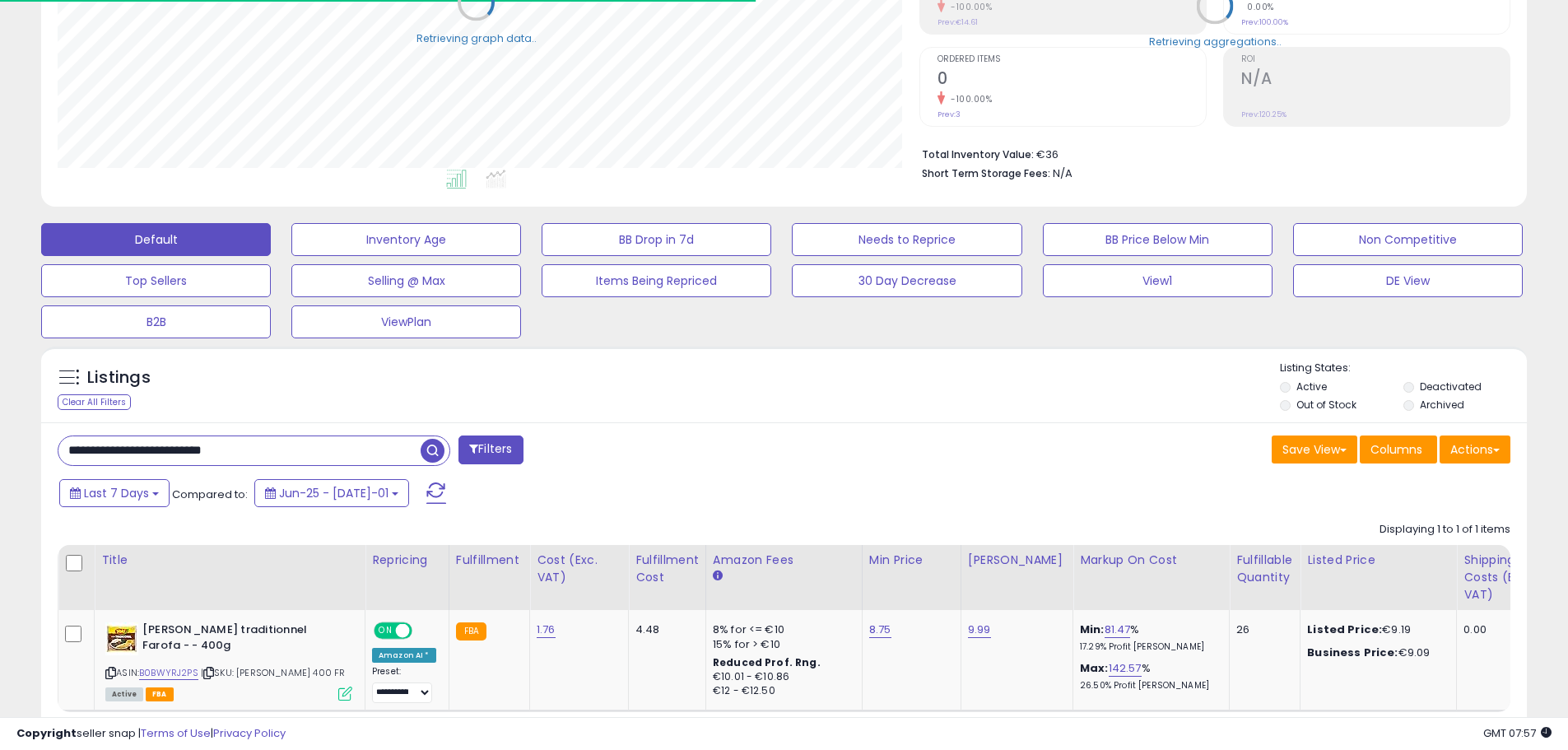 scroll, scrollTop: 338, scrollLeft: 862, axis: both 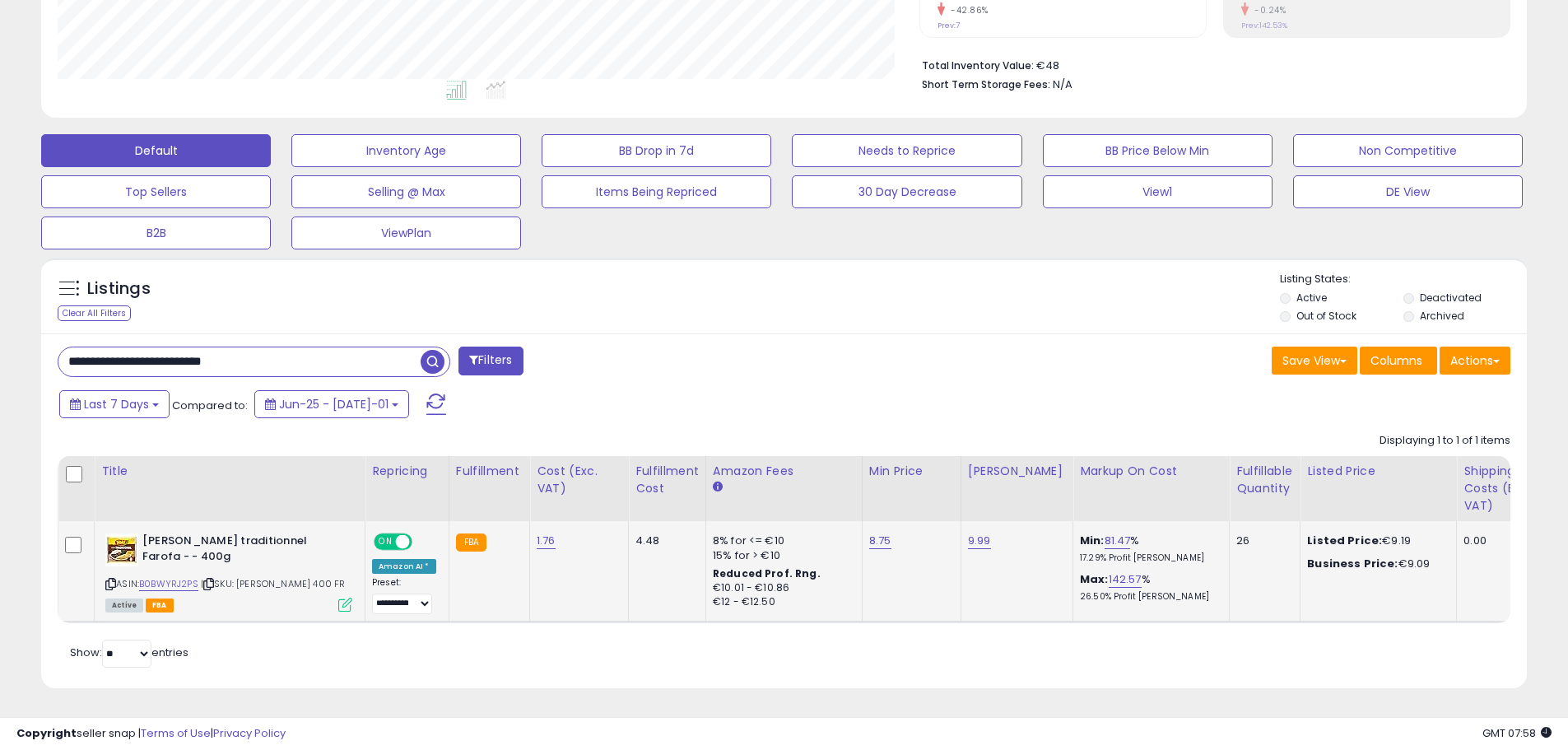 click at bounding box center [345, 604] 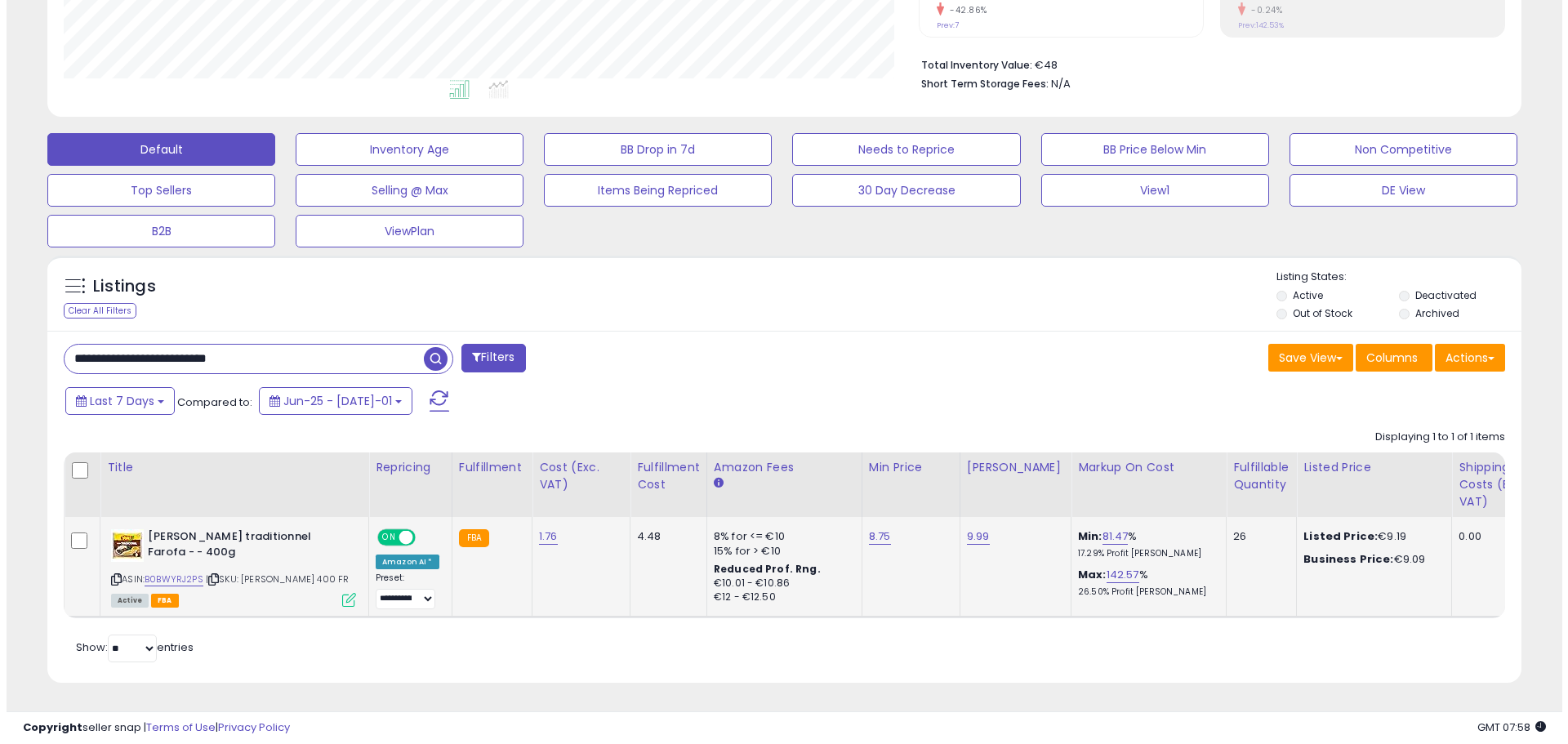 scroll, scrollTop: 816350, scrollLeft: 815804, axis: both 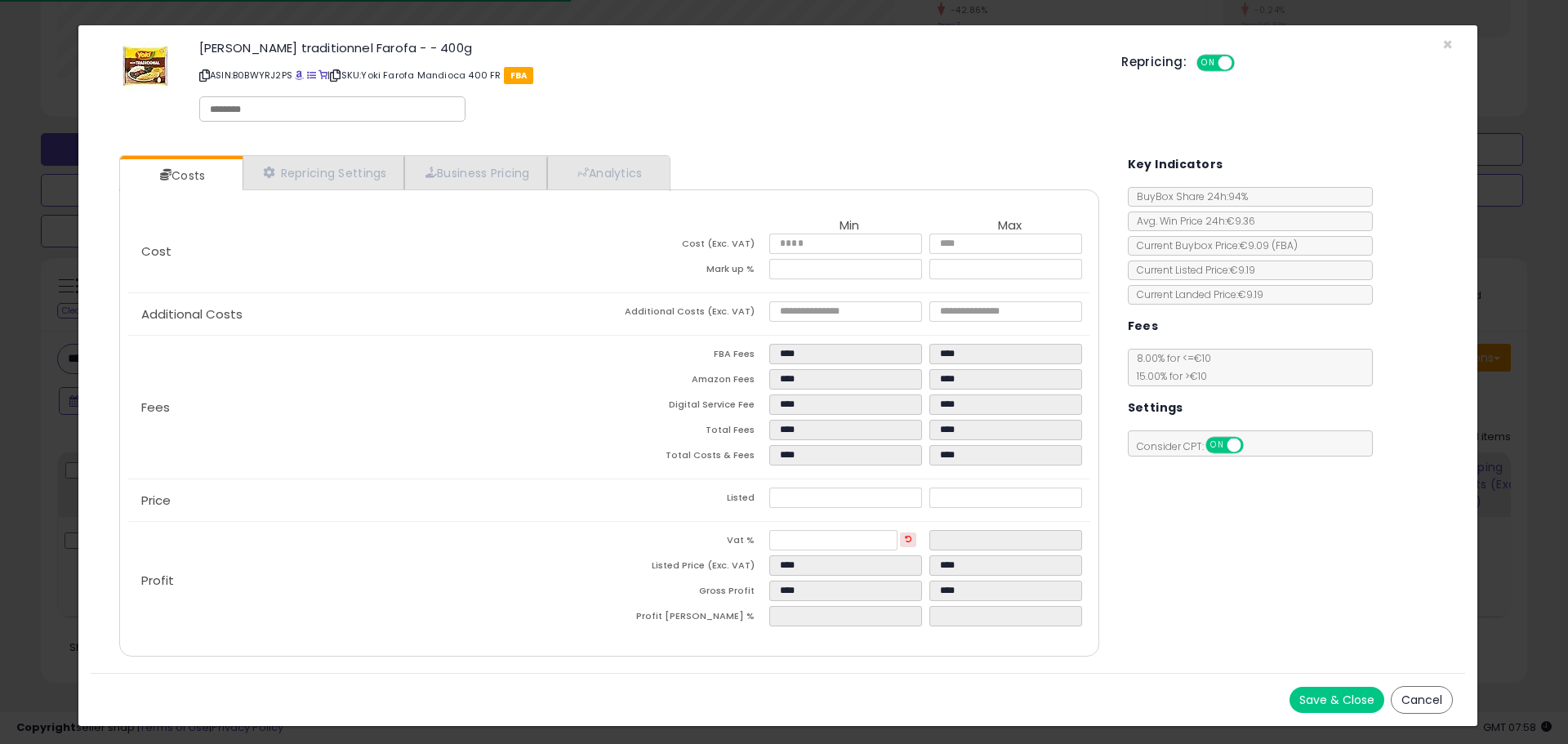 click at bounding box center [332, 109] 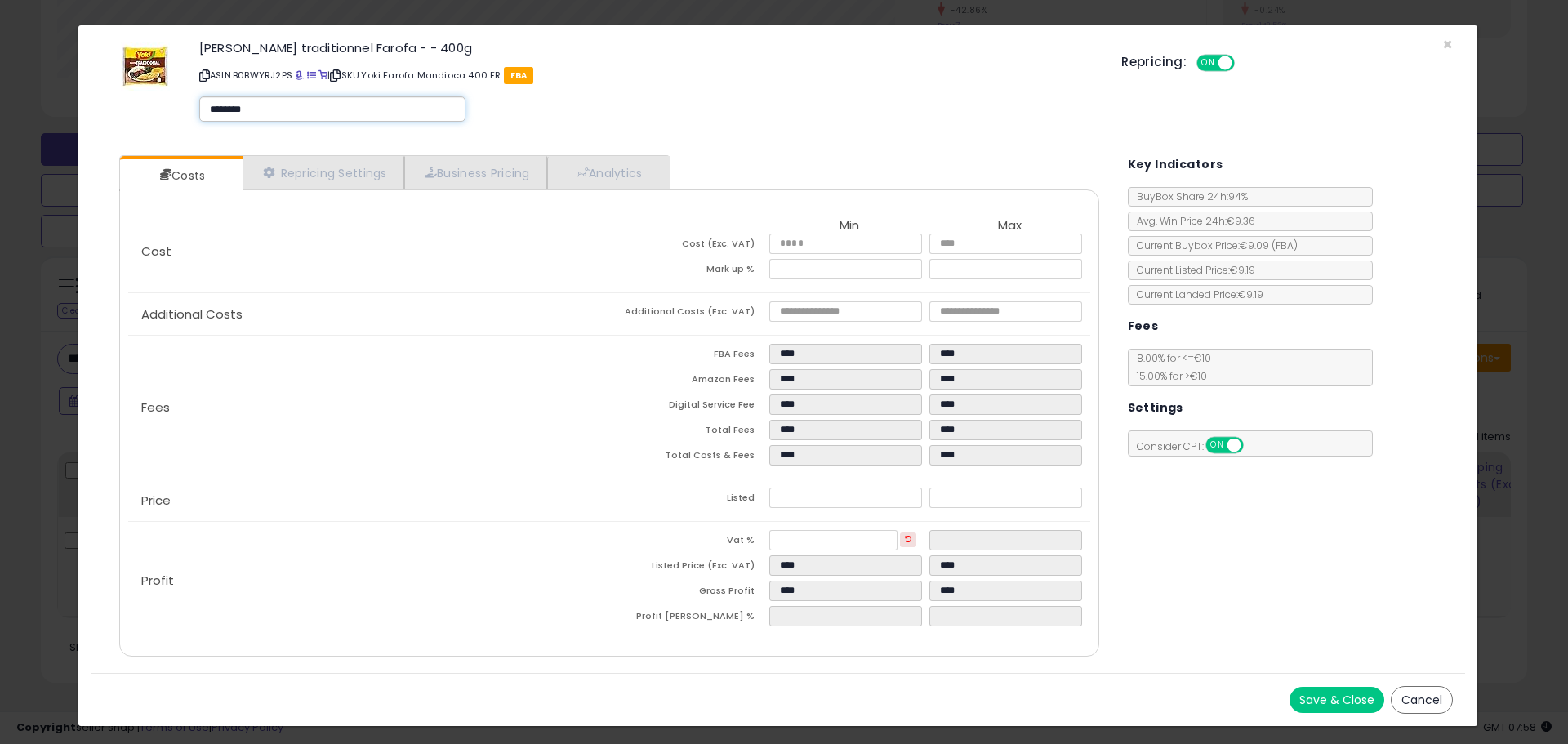 type on "*********" 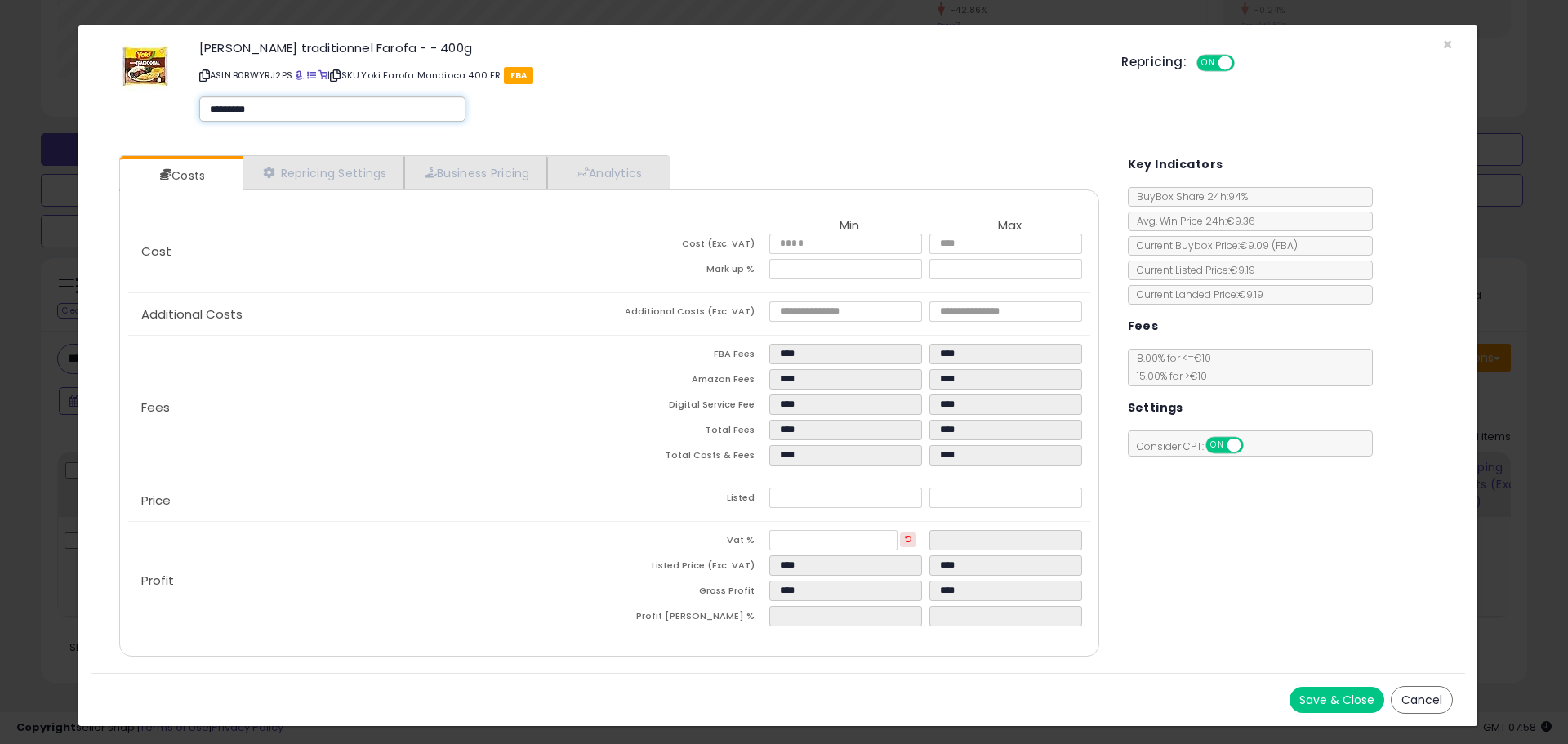 type on "*********" 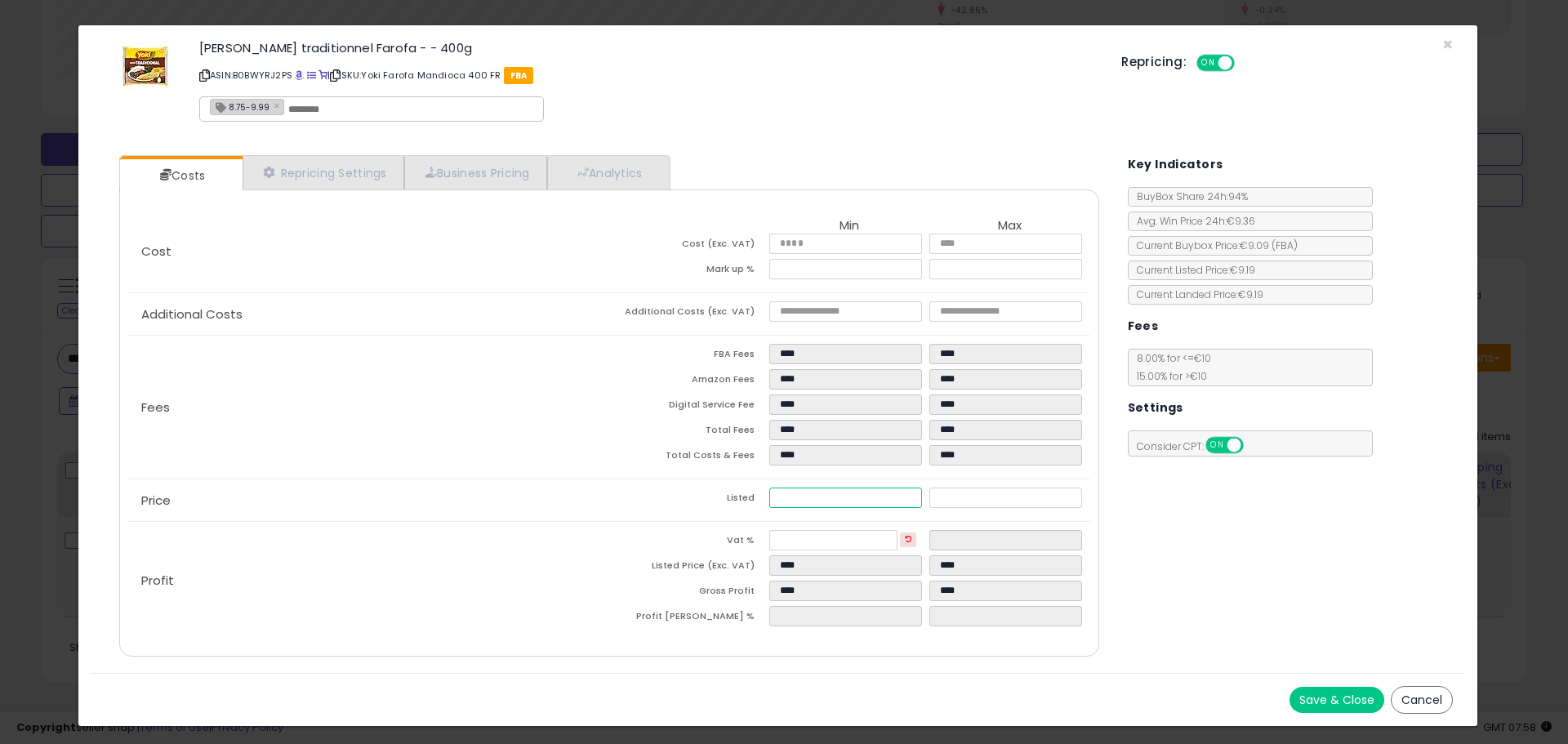drag, startPoint x: 804, startPoint y: 496, endPoint x: 679, endPoint y: 488, distance: 125.25574 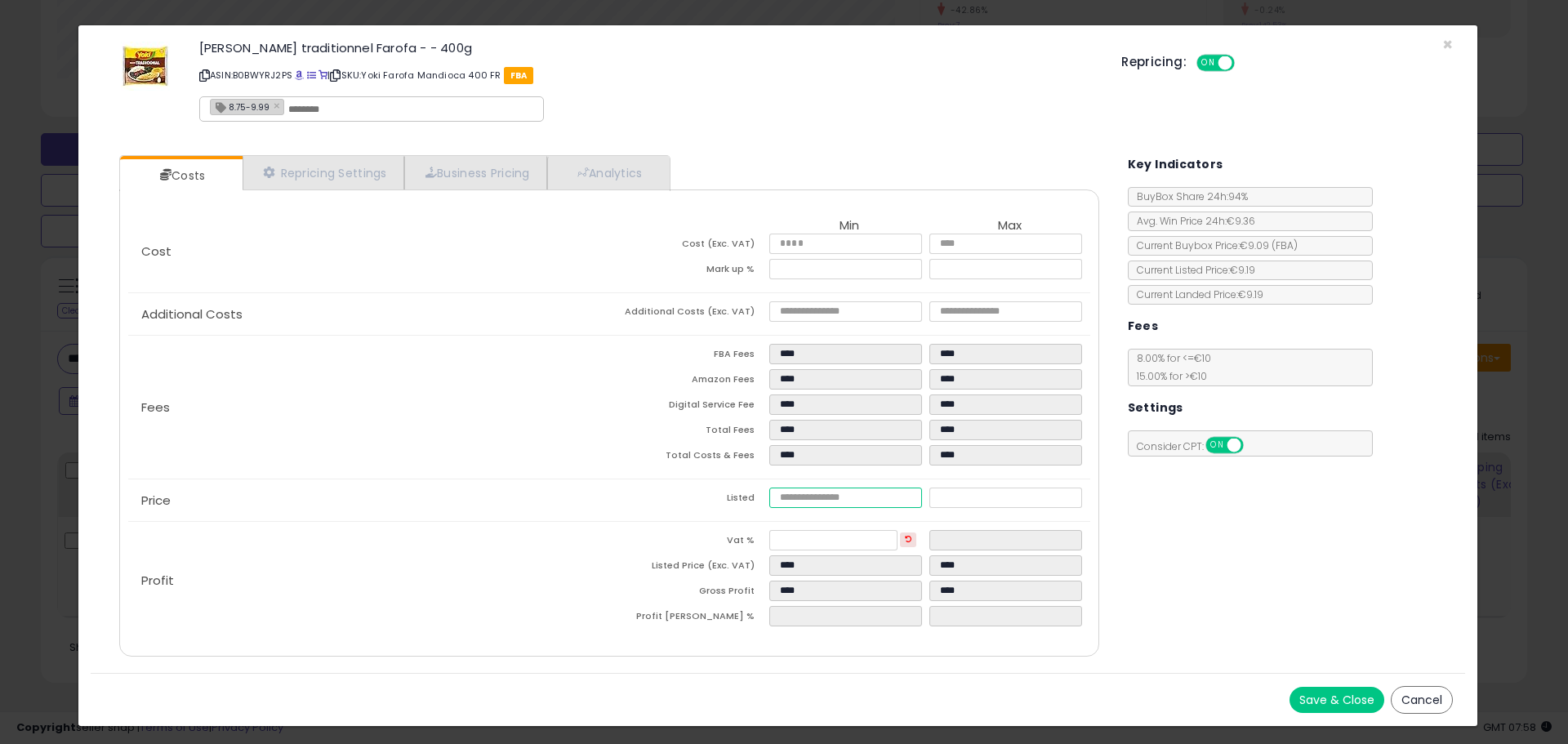 type on "****" 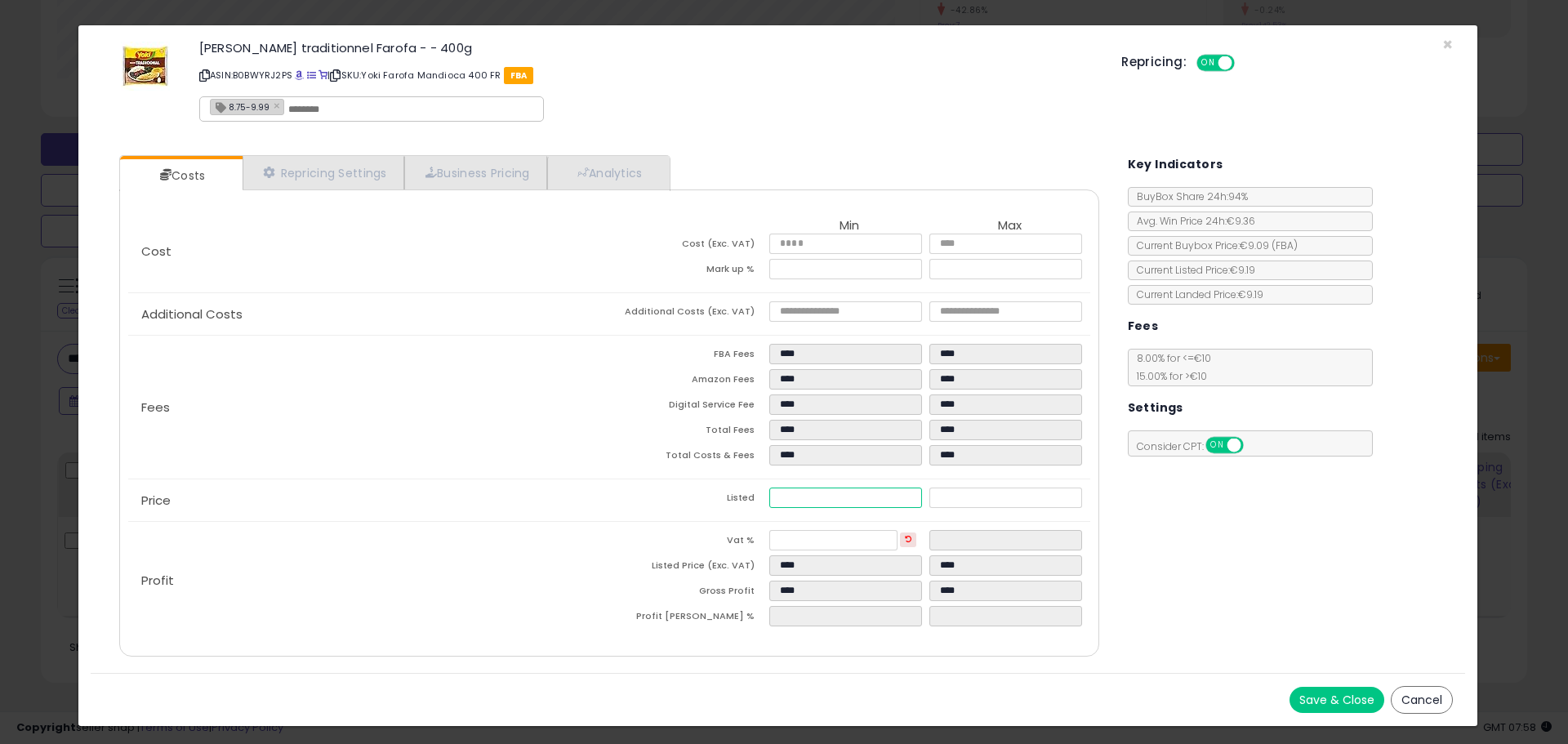 type on "****" 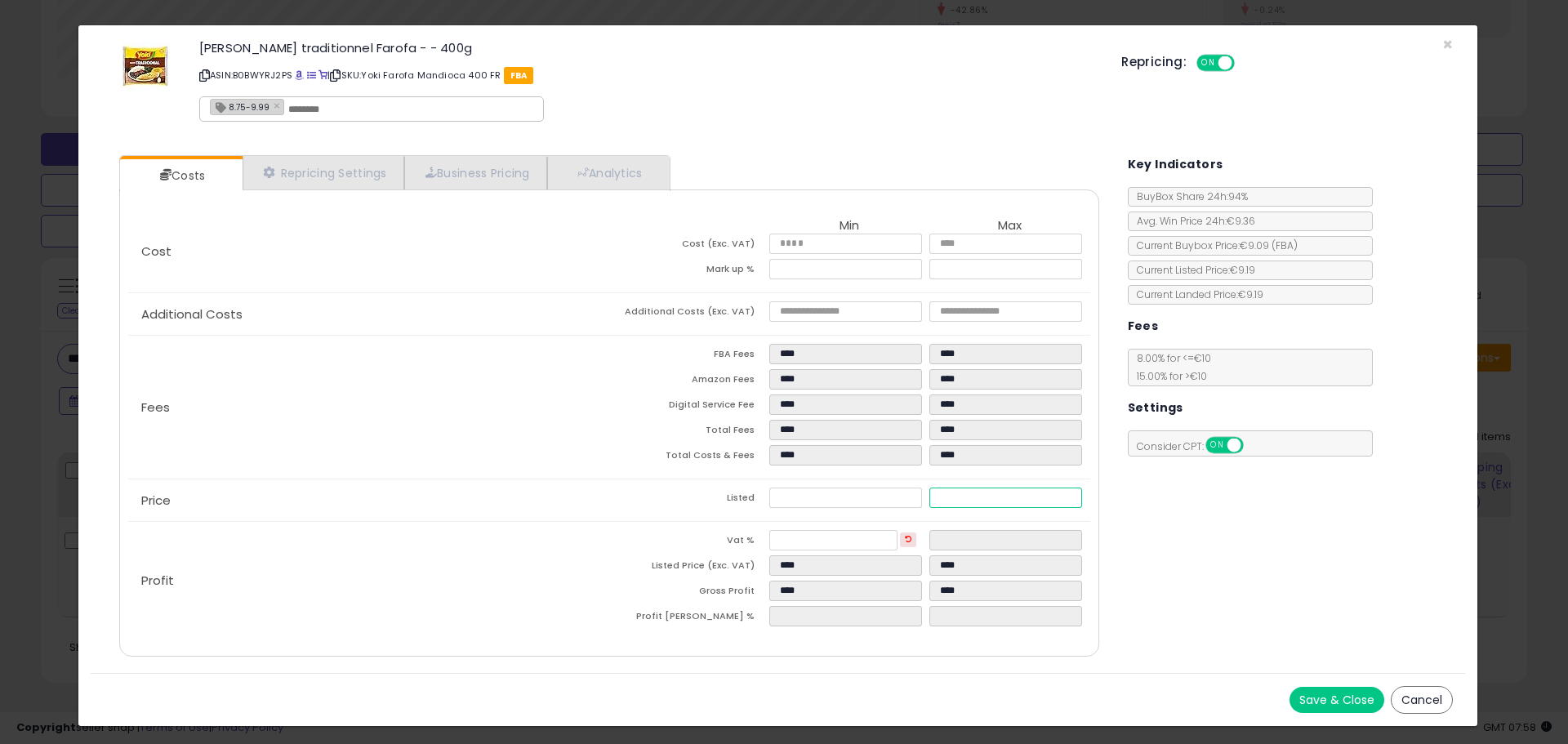 type on "*****" 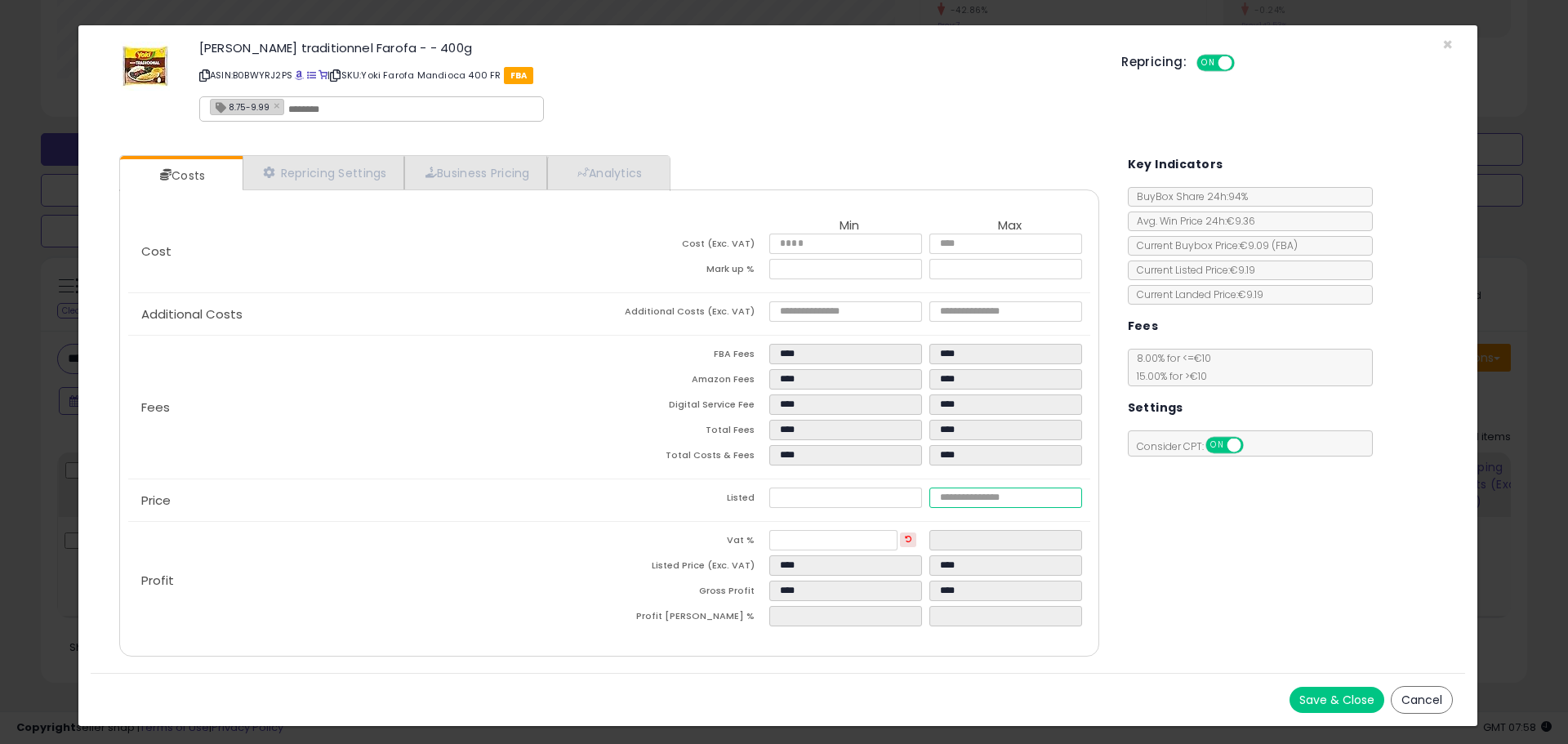 type on "****" 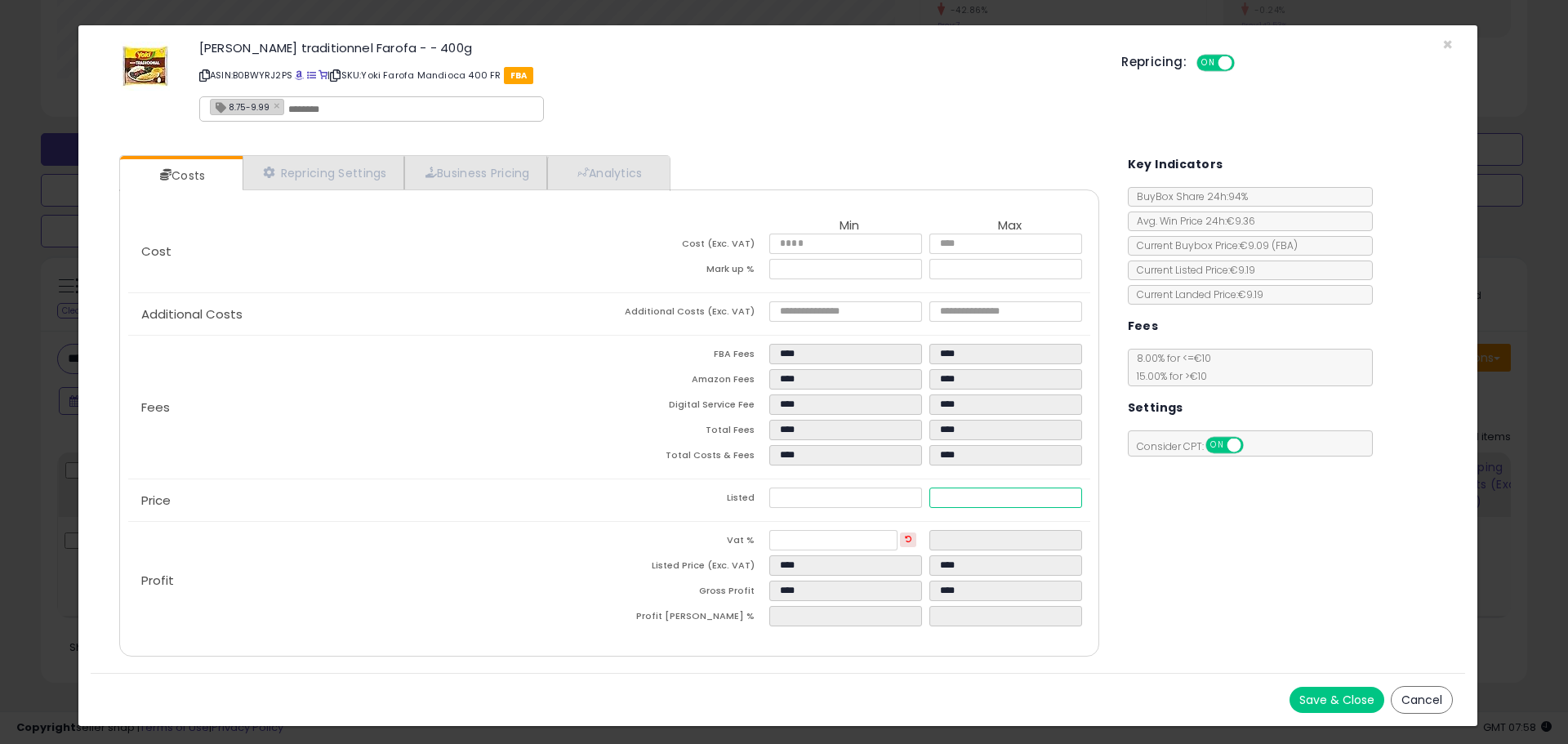 type on "****" 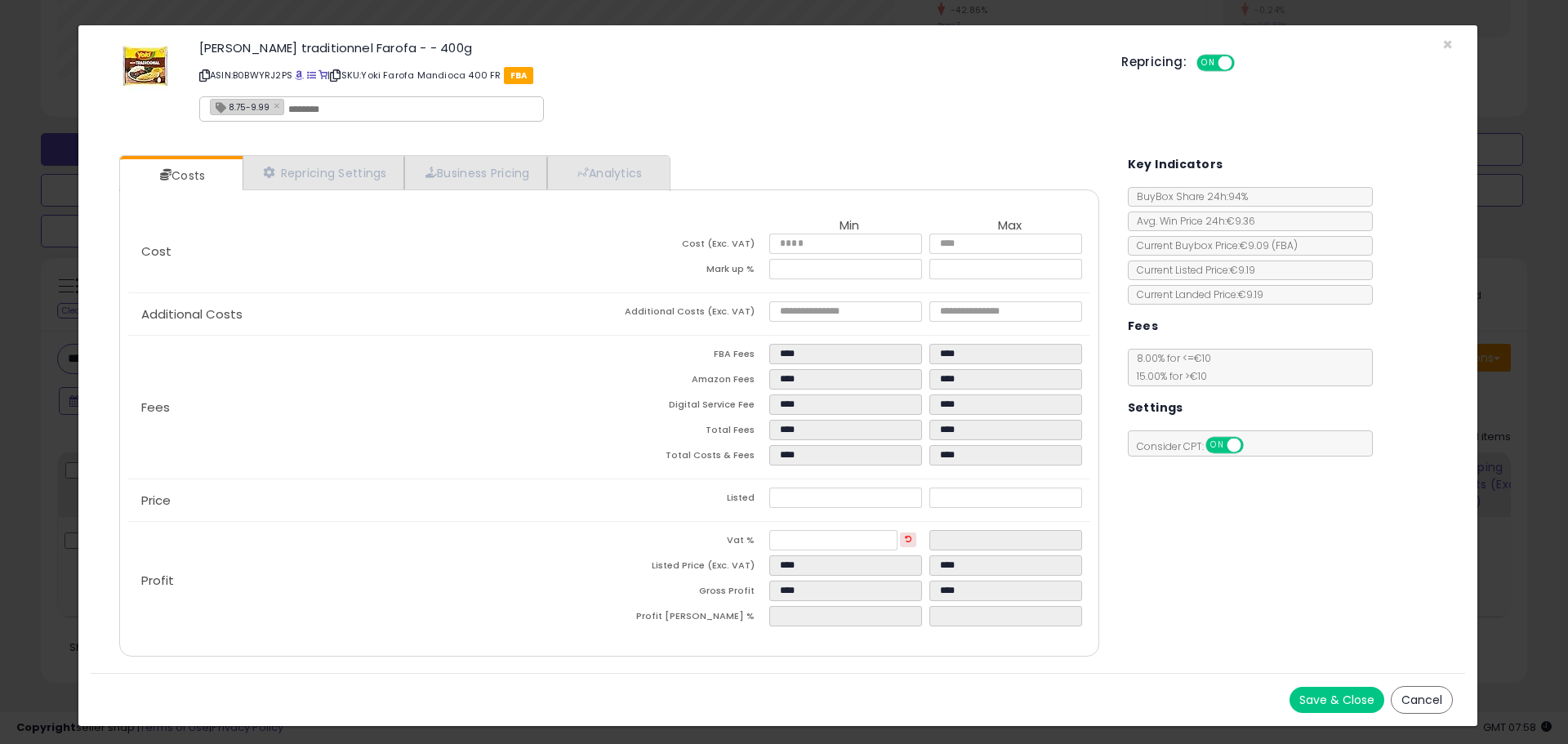 click on "Save & Close" at bounding box center (1337, 700) 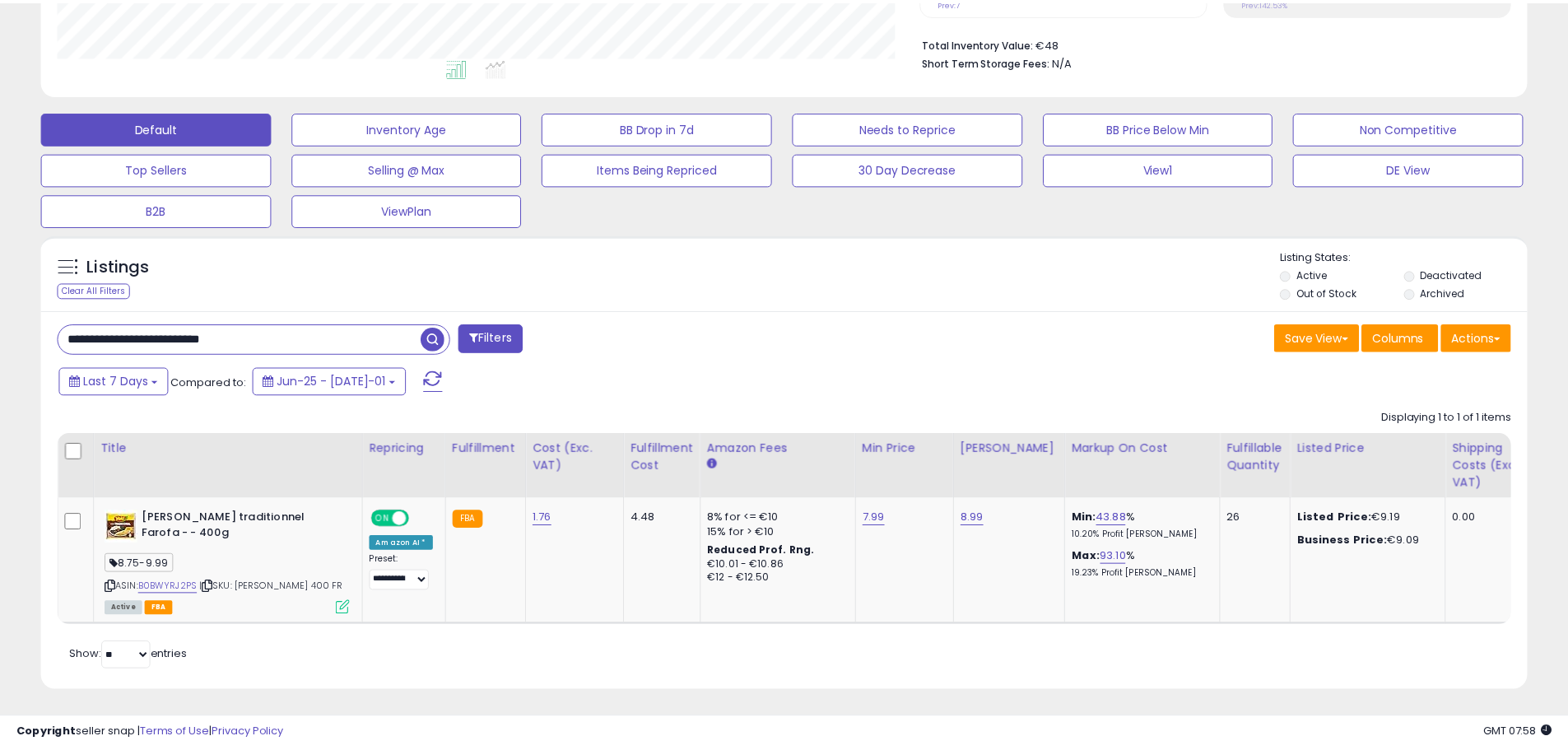 scroll, scrollTop: 338, scrollLeft: 862, axis: both 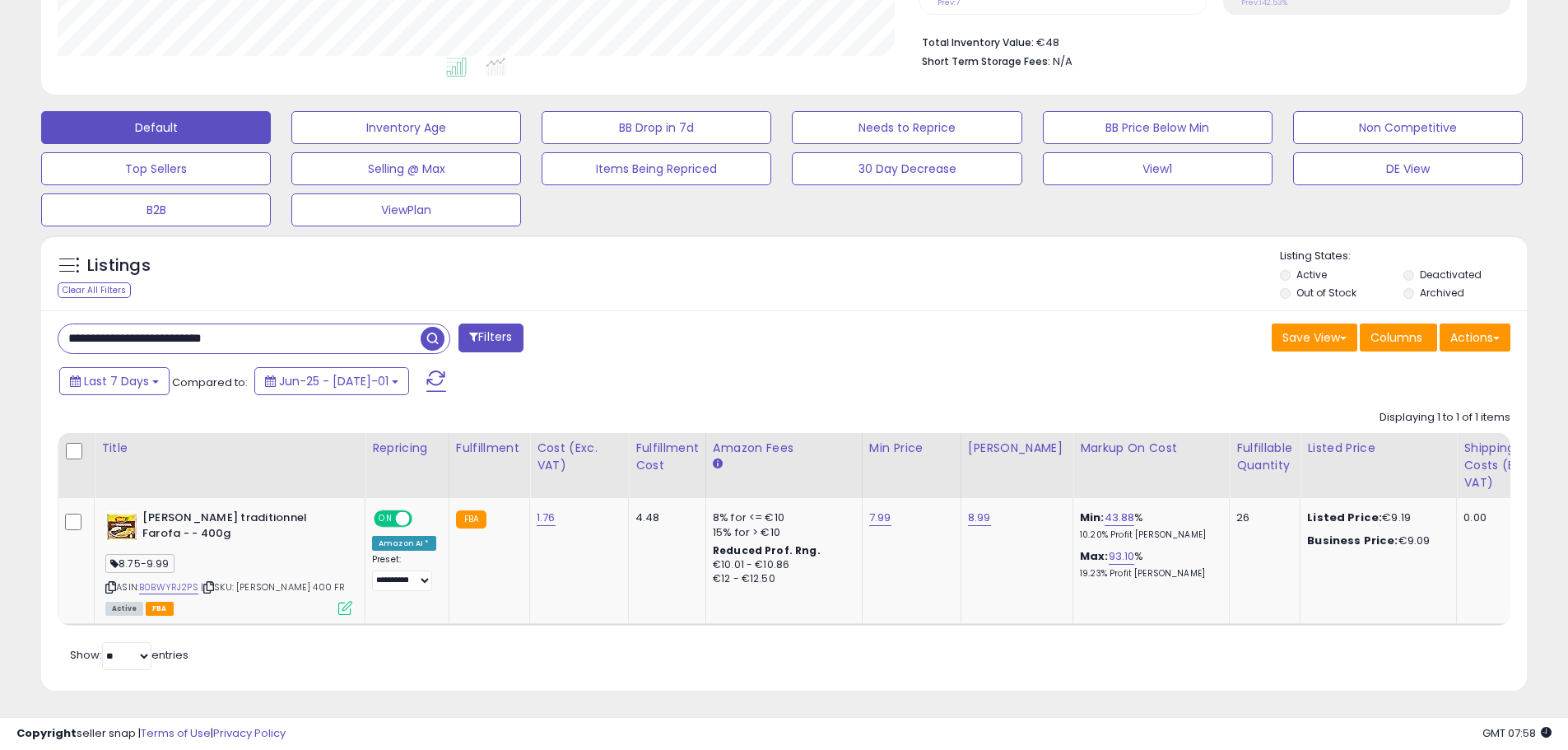 drag, startPoint x: 277, startPoint y: 330, endPoint x: -96, endPoint y: 329, distance: 373.0013 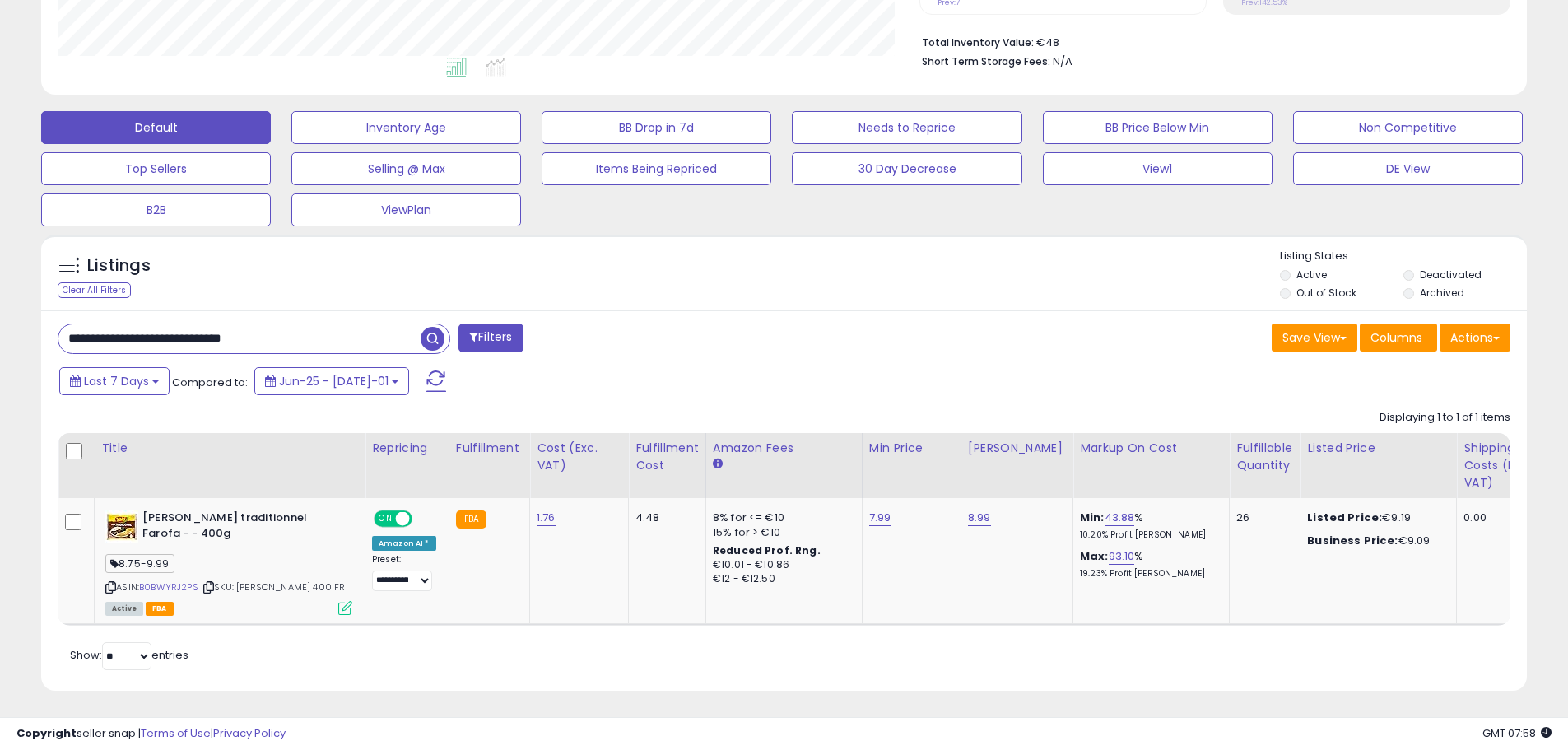 type on "**********" 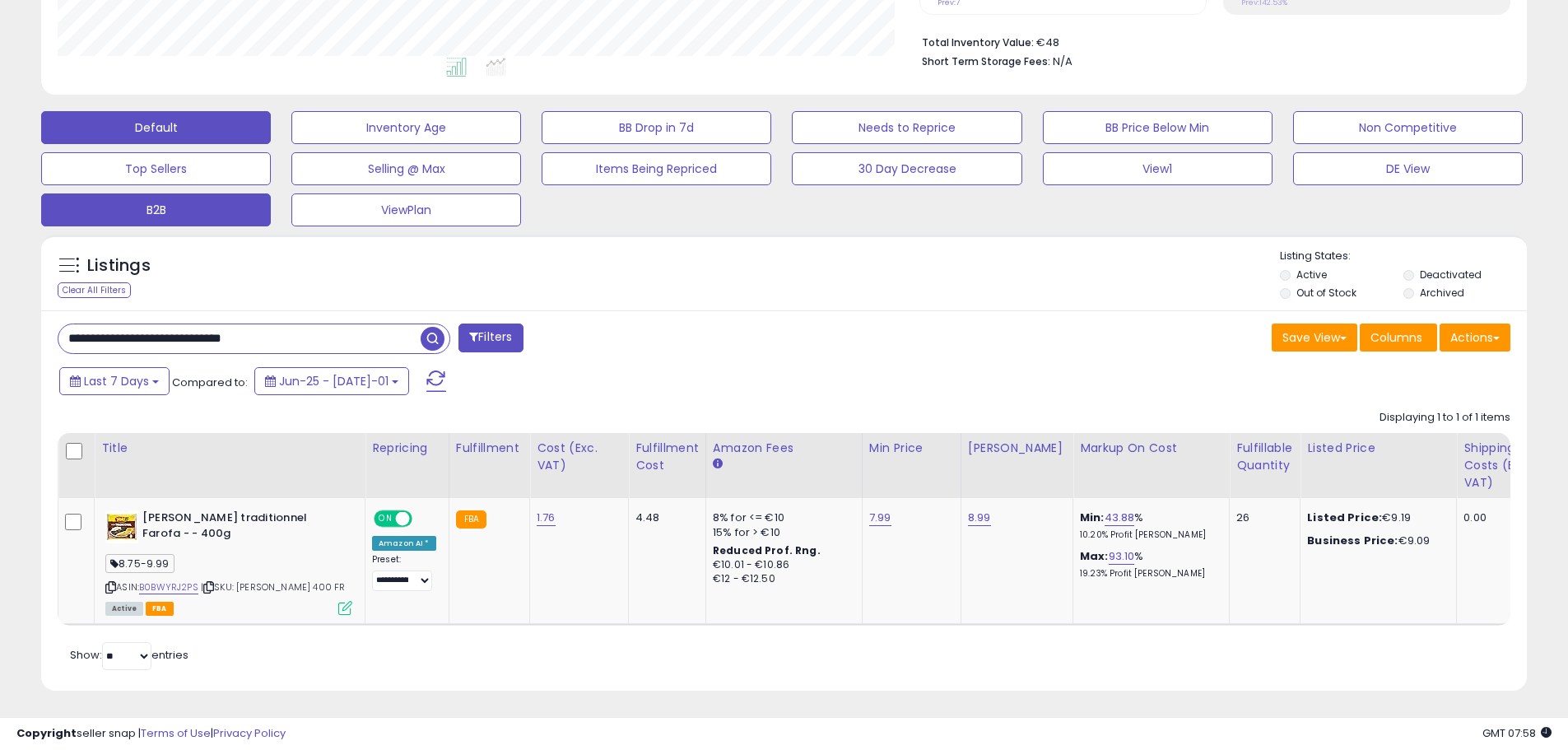scroll, scrollTop: 822934, scrollLeft: 822228, axis: both 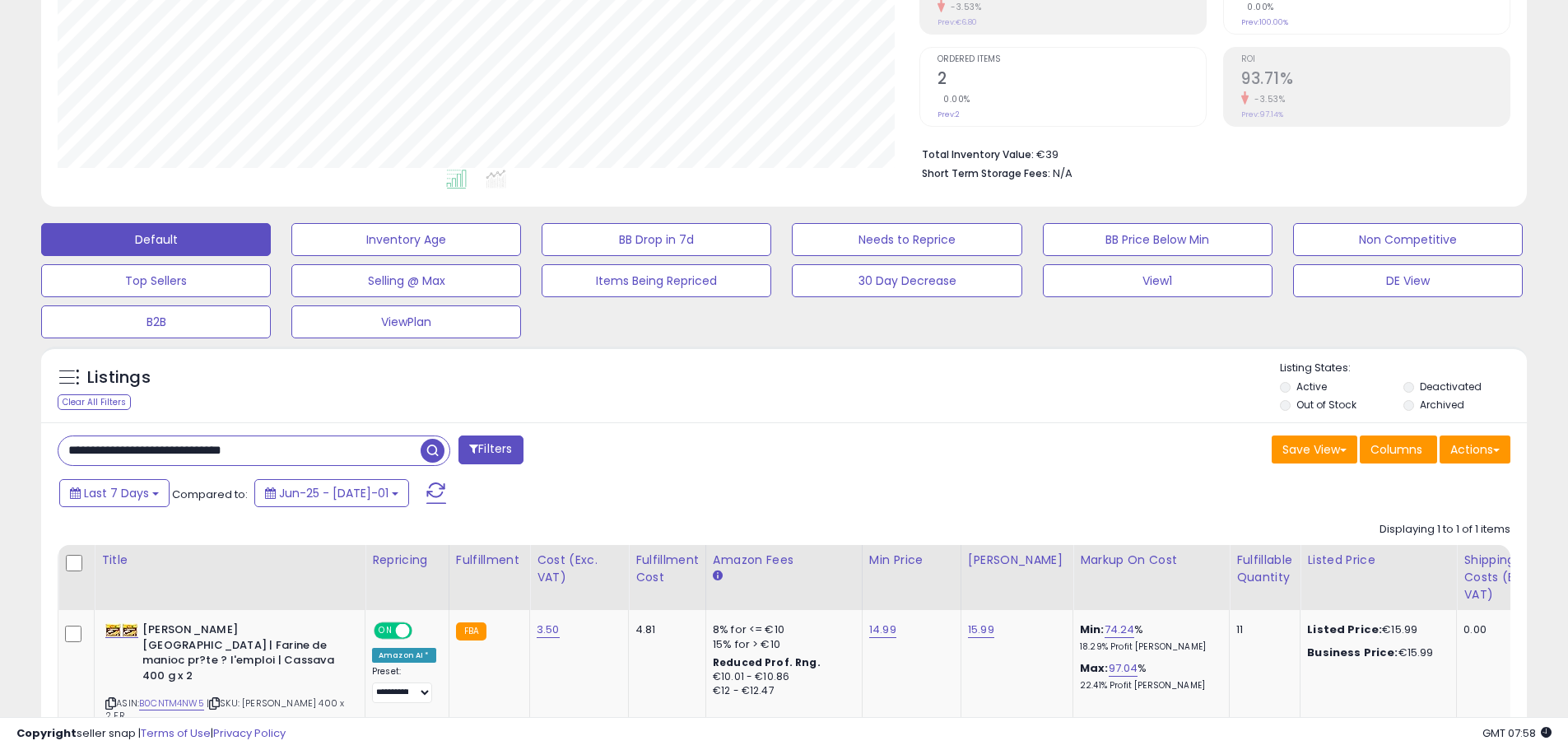 click on "Save View
Save As New View
Update Current View
Columns
Actions
Import  Export Visible Columns" at bounding box center (1154, 451) 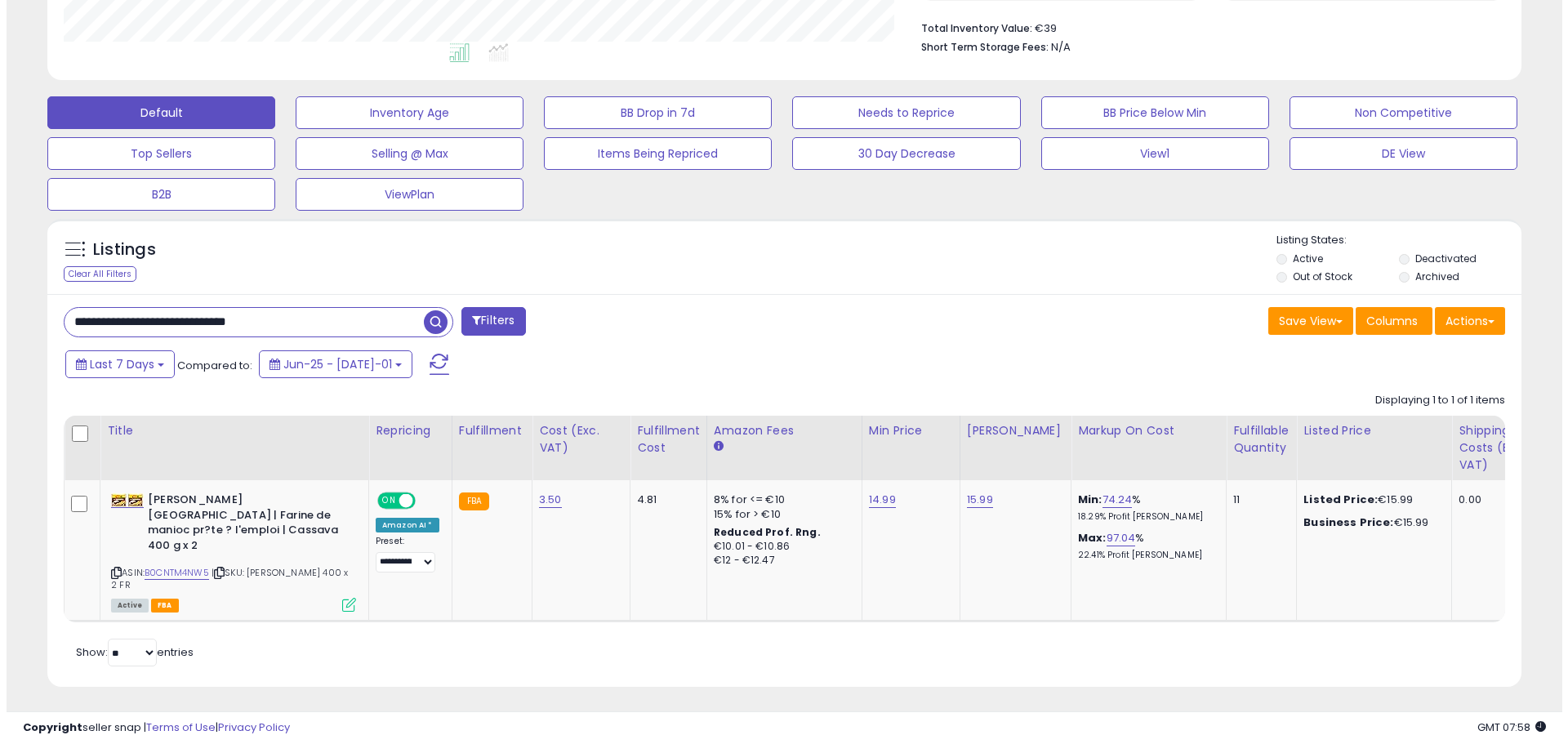 scroll, scrollTop: 420, scrollLeft: 0, axis: vertical 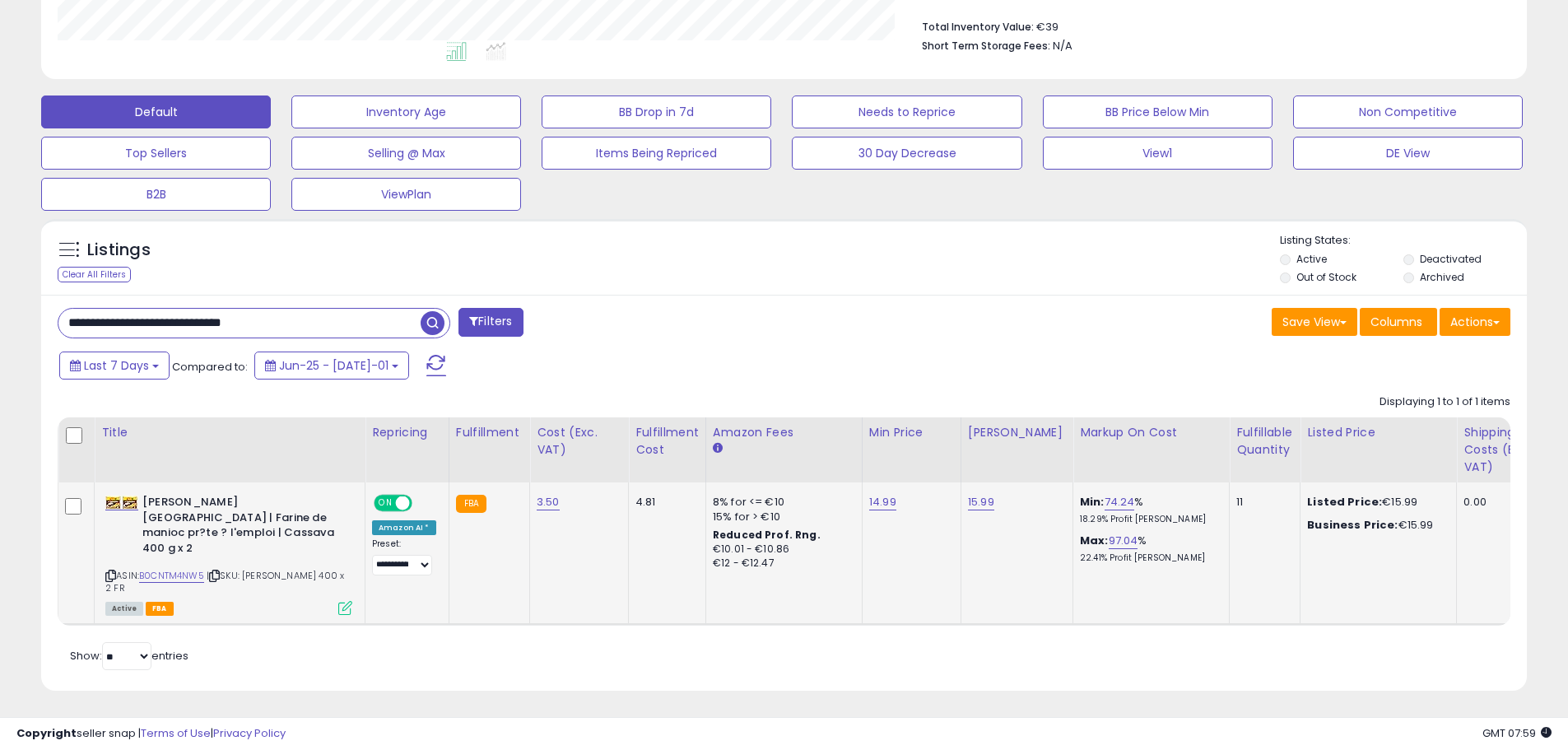 click at bounding box center (345, 608) 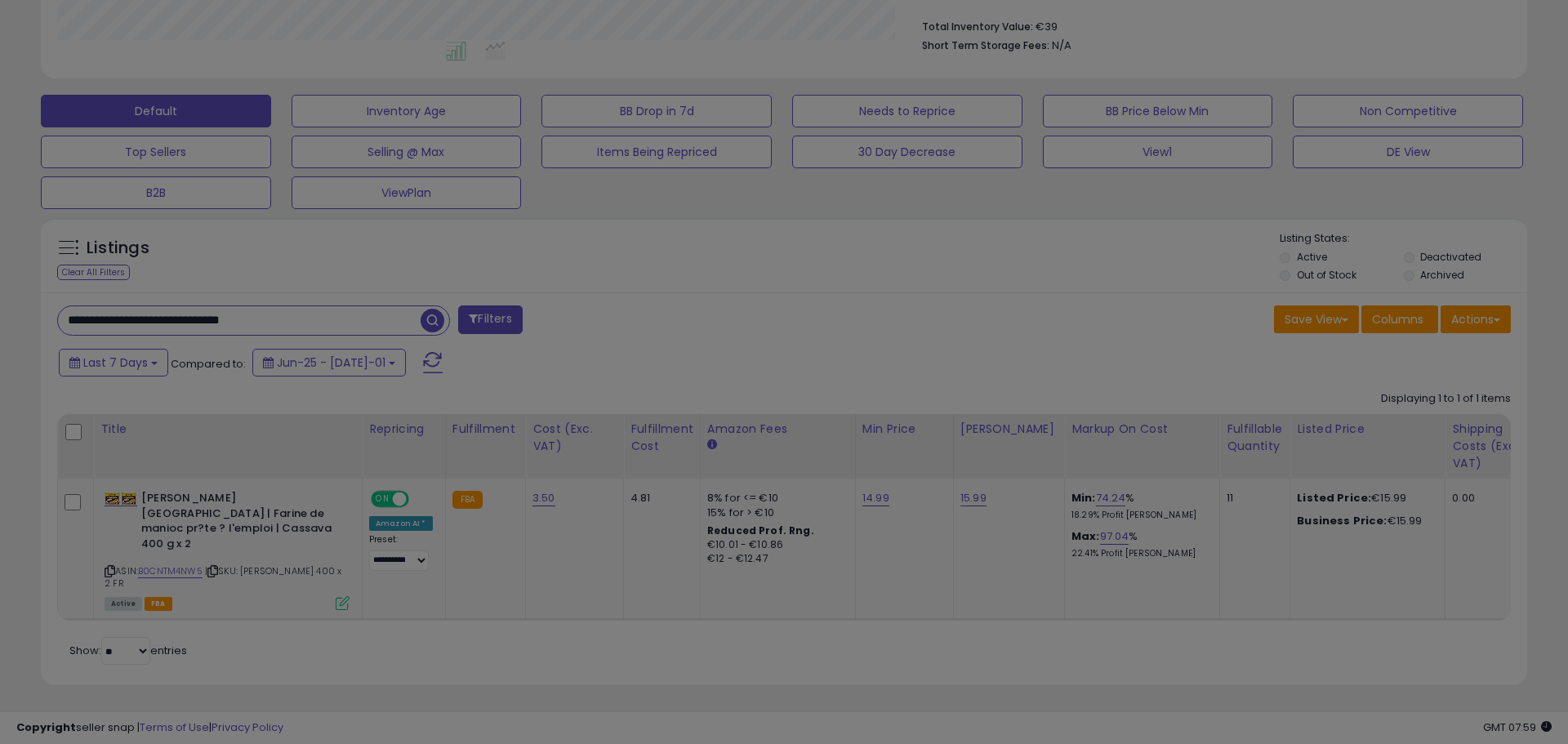 scroll, scrollTop: 816350, scrollLeft: 815804, axis: both 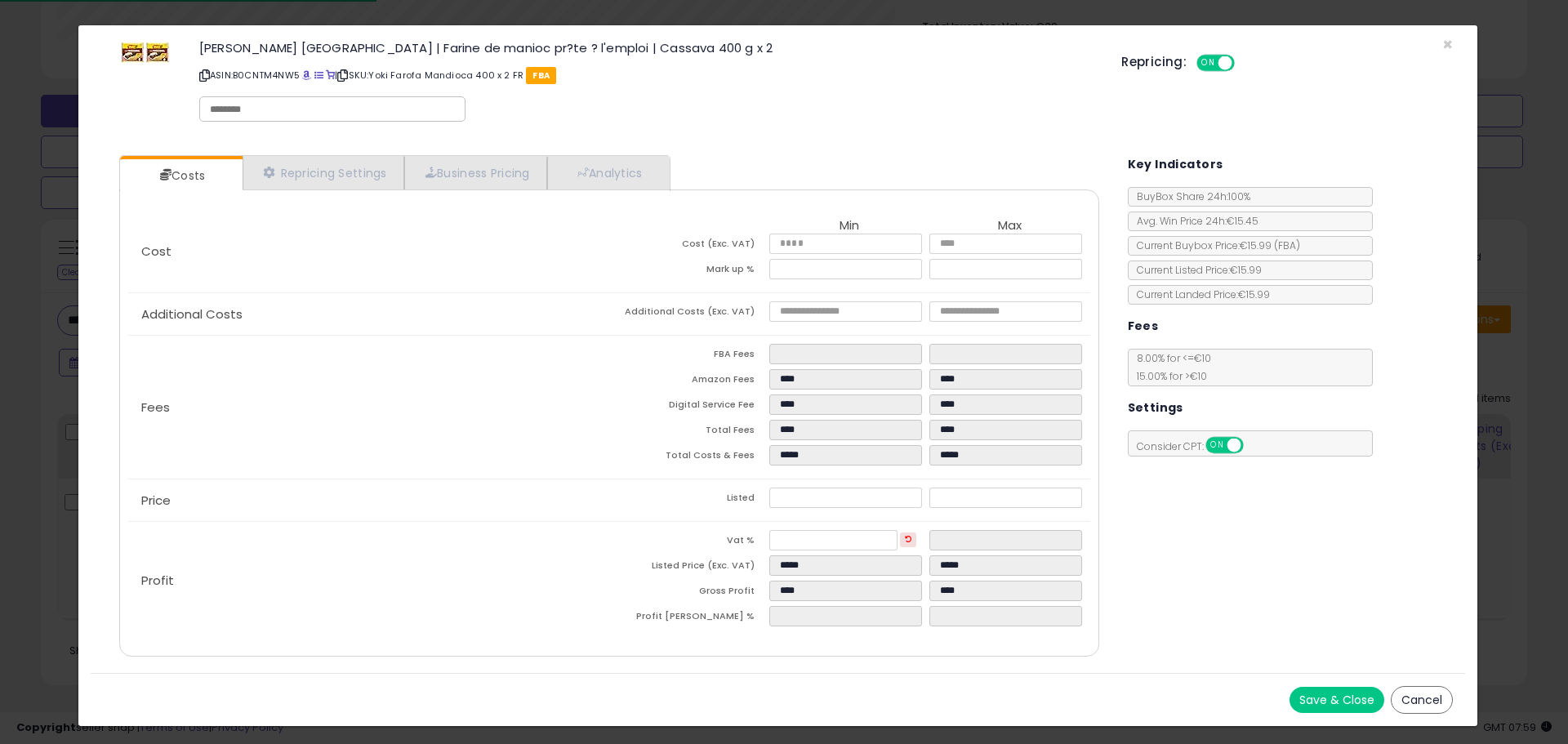 click at bounding box center (332, 109) 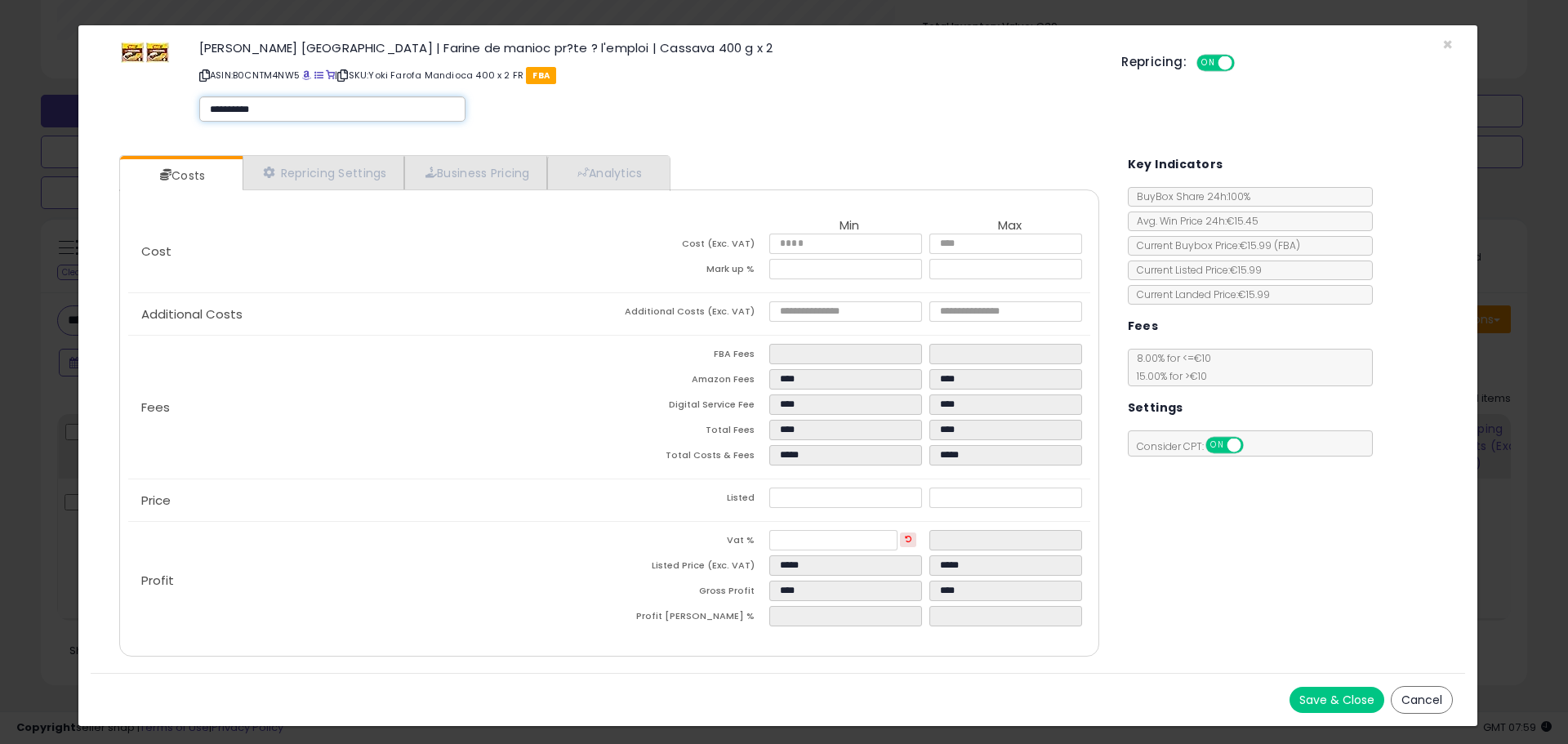 type on "**********" 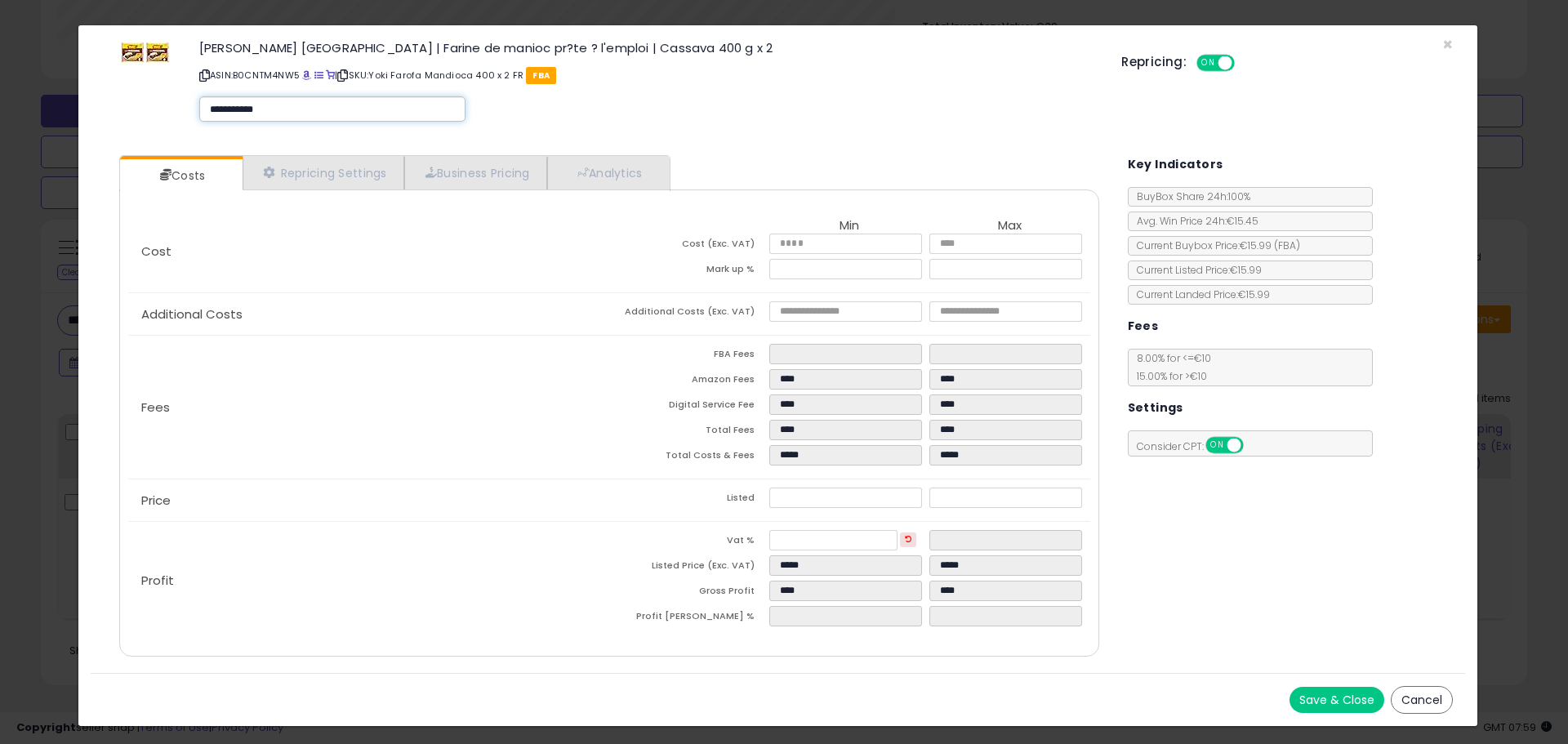 type on "**********" 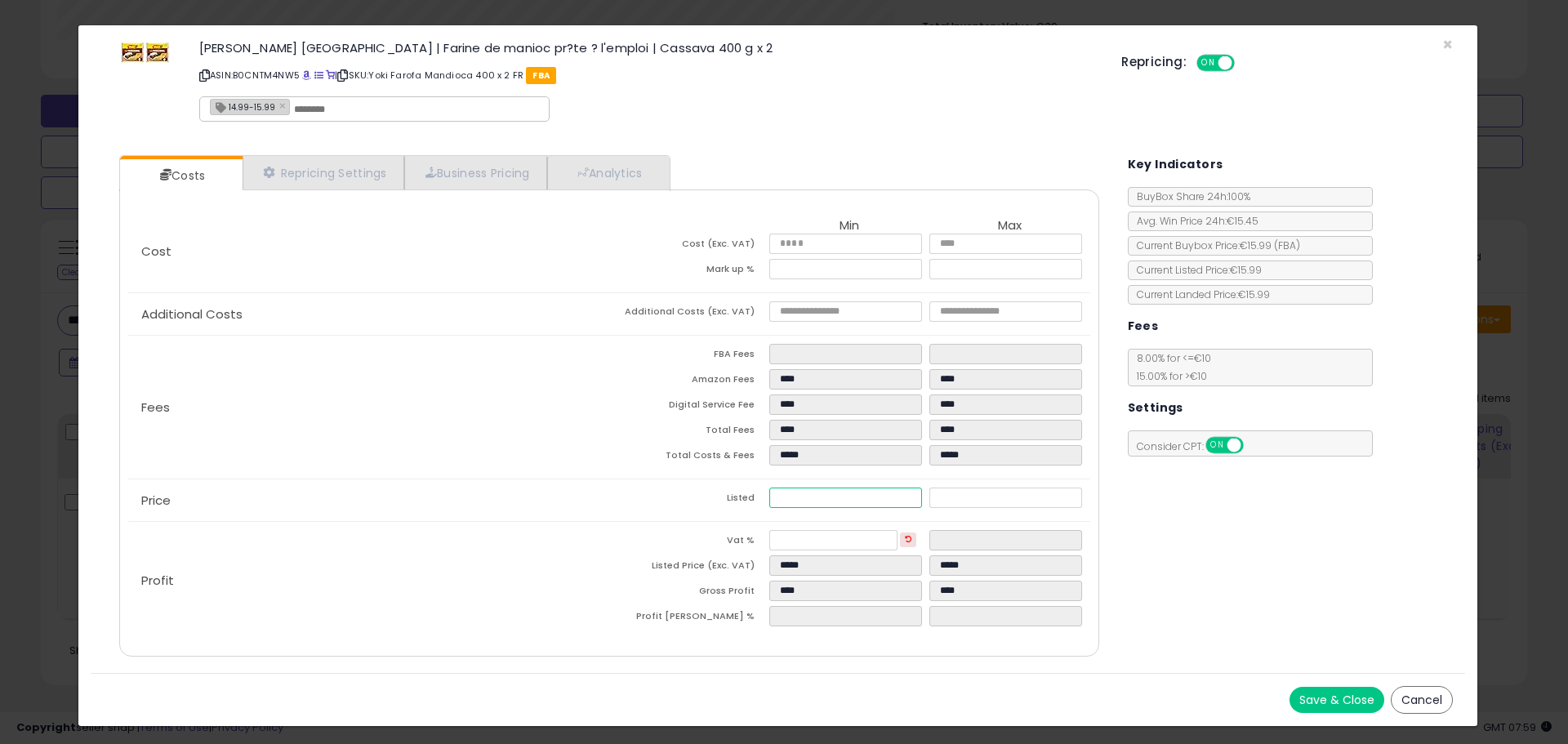 drag, startPoint x: 840, startPoint y: 499, endPoint x: 666, endPoint y: 494, distance: 174.07182 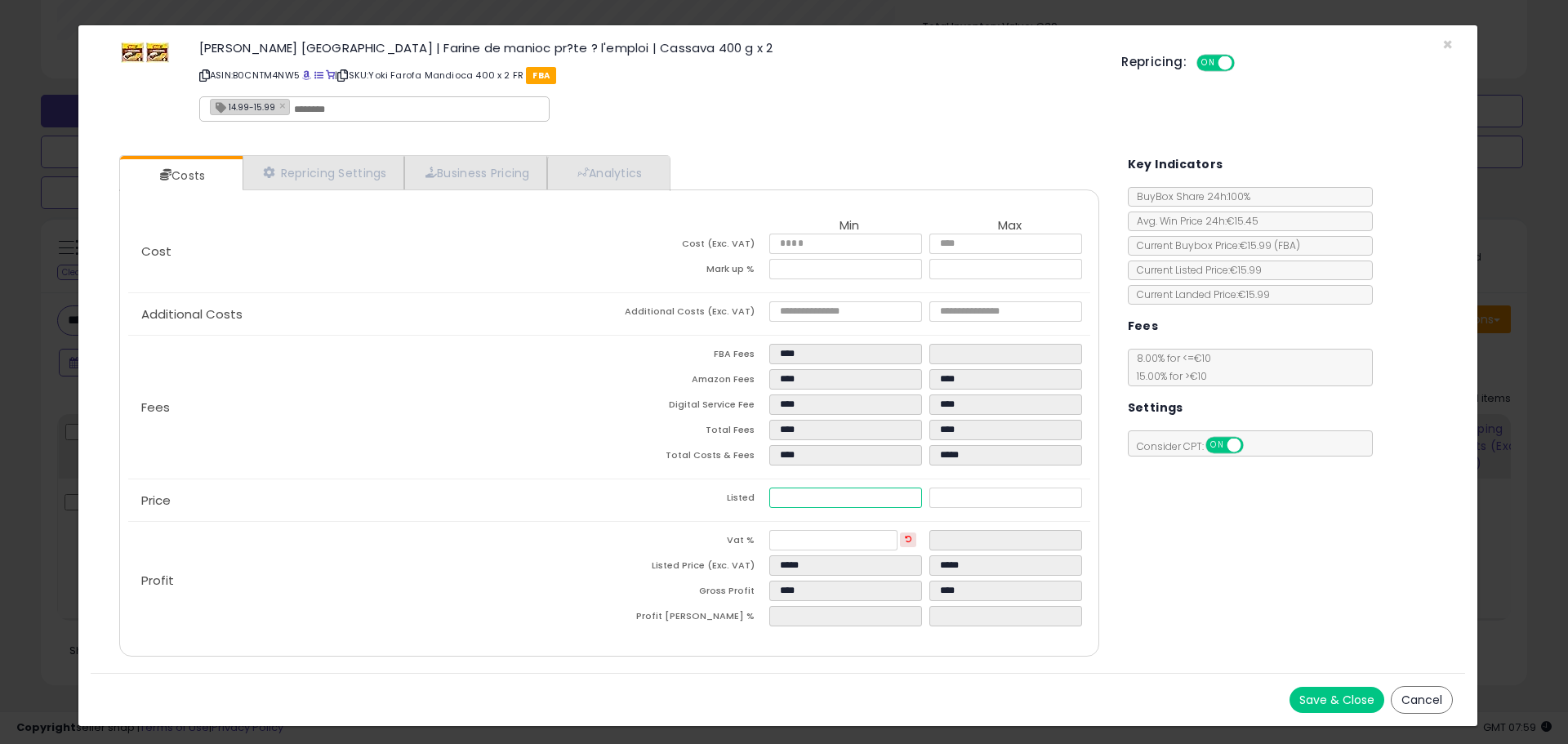 type on "****" 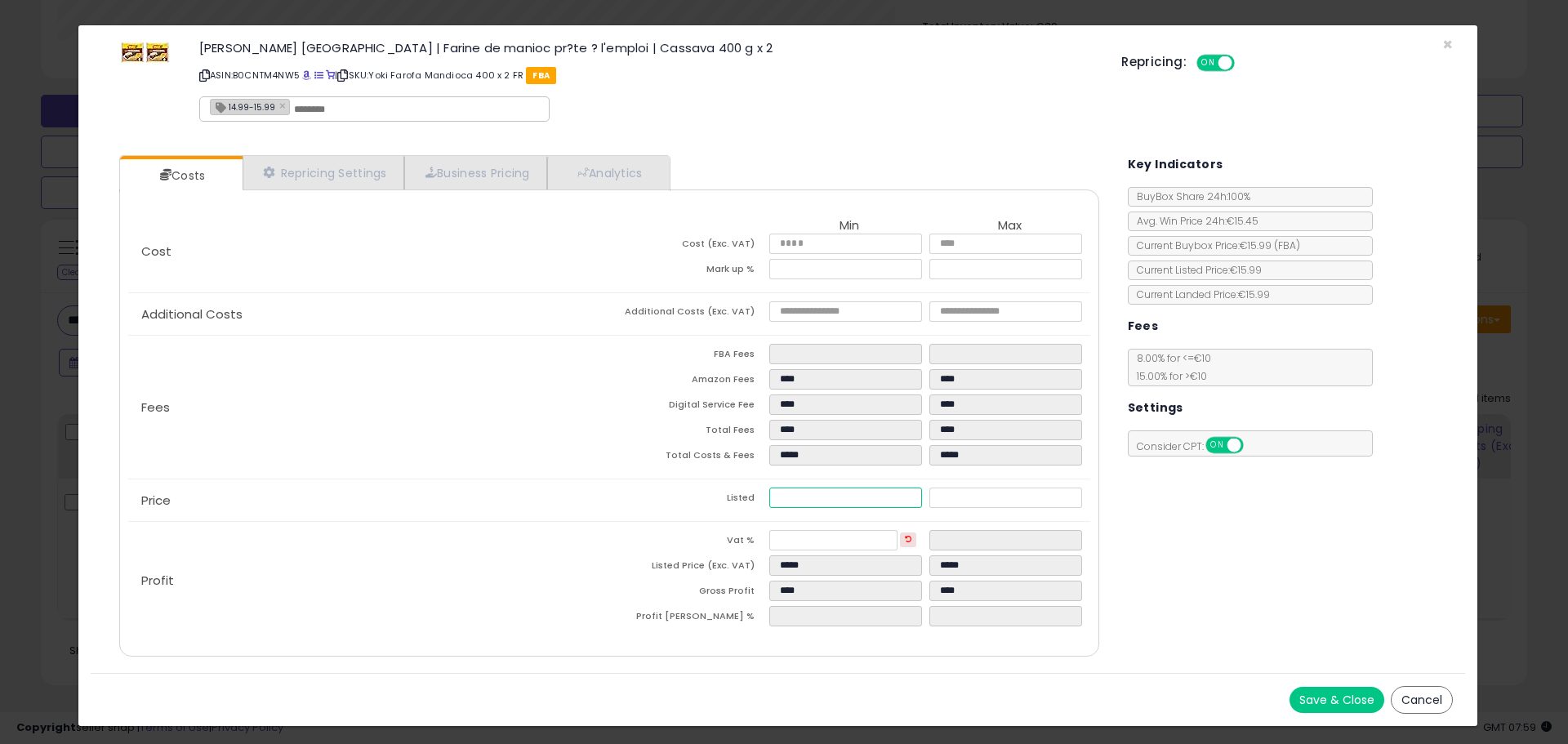 type on "****" 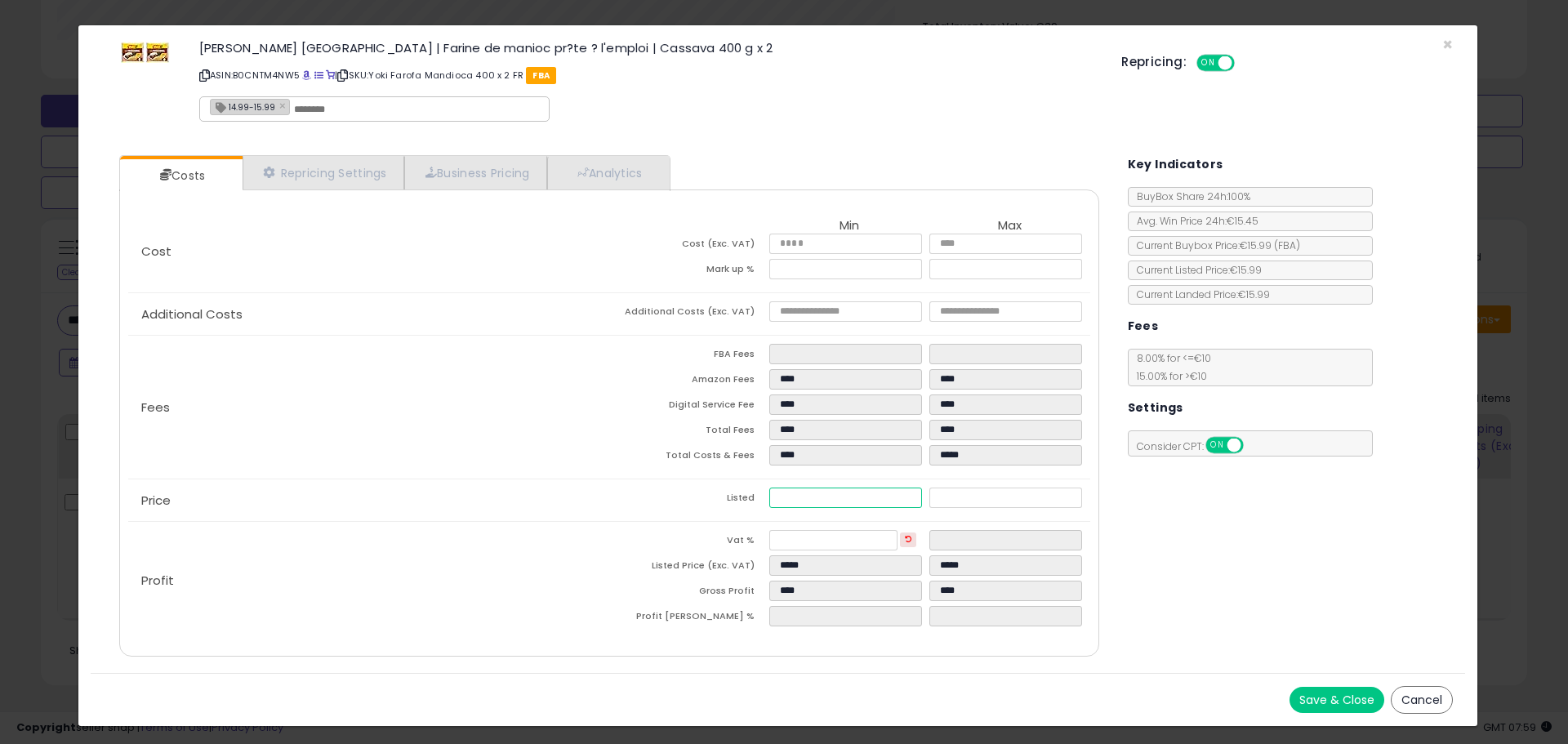 type on "****" 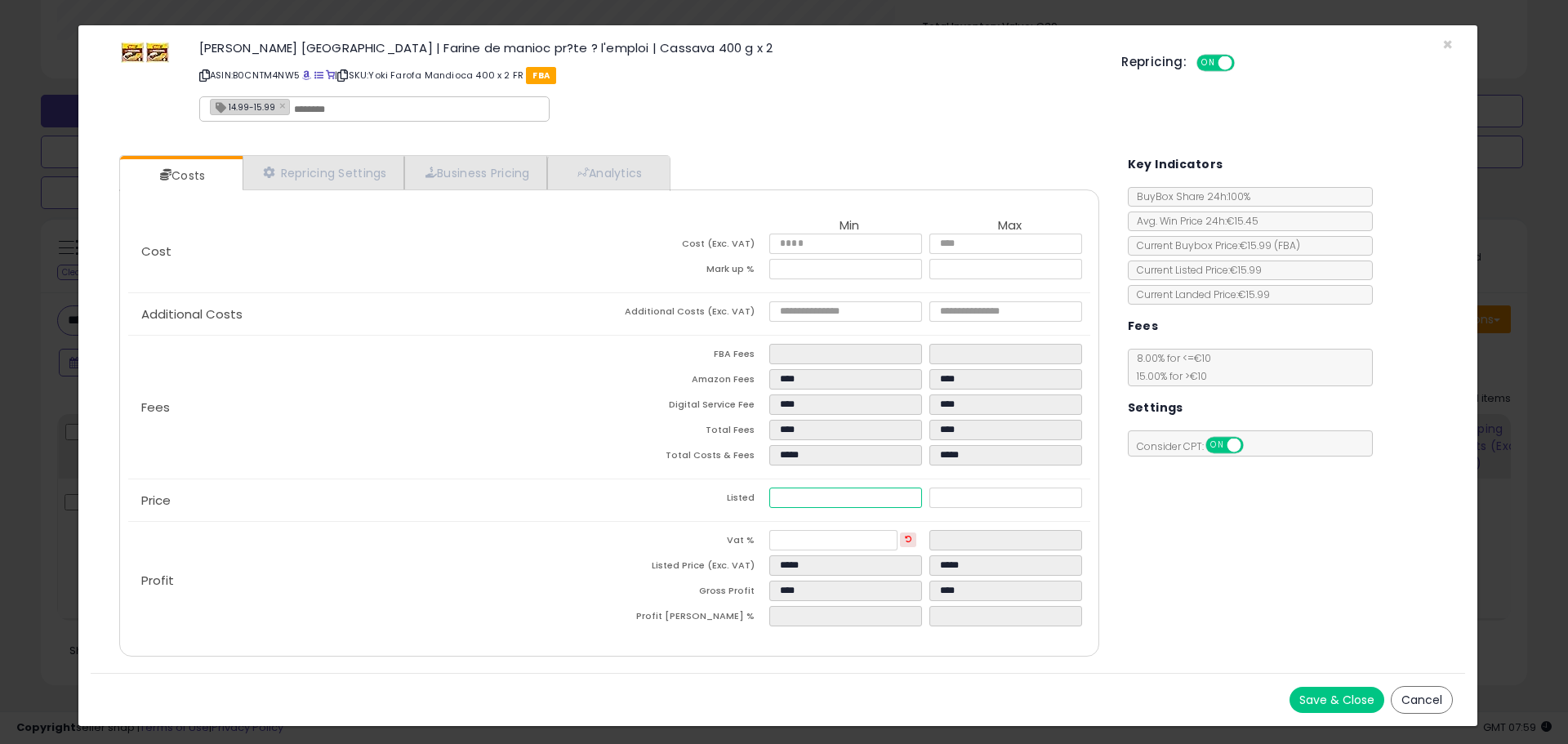 type on "****" 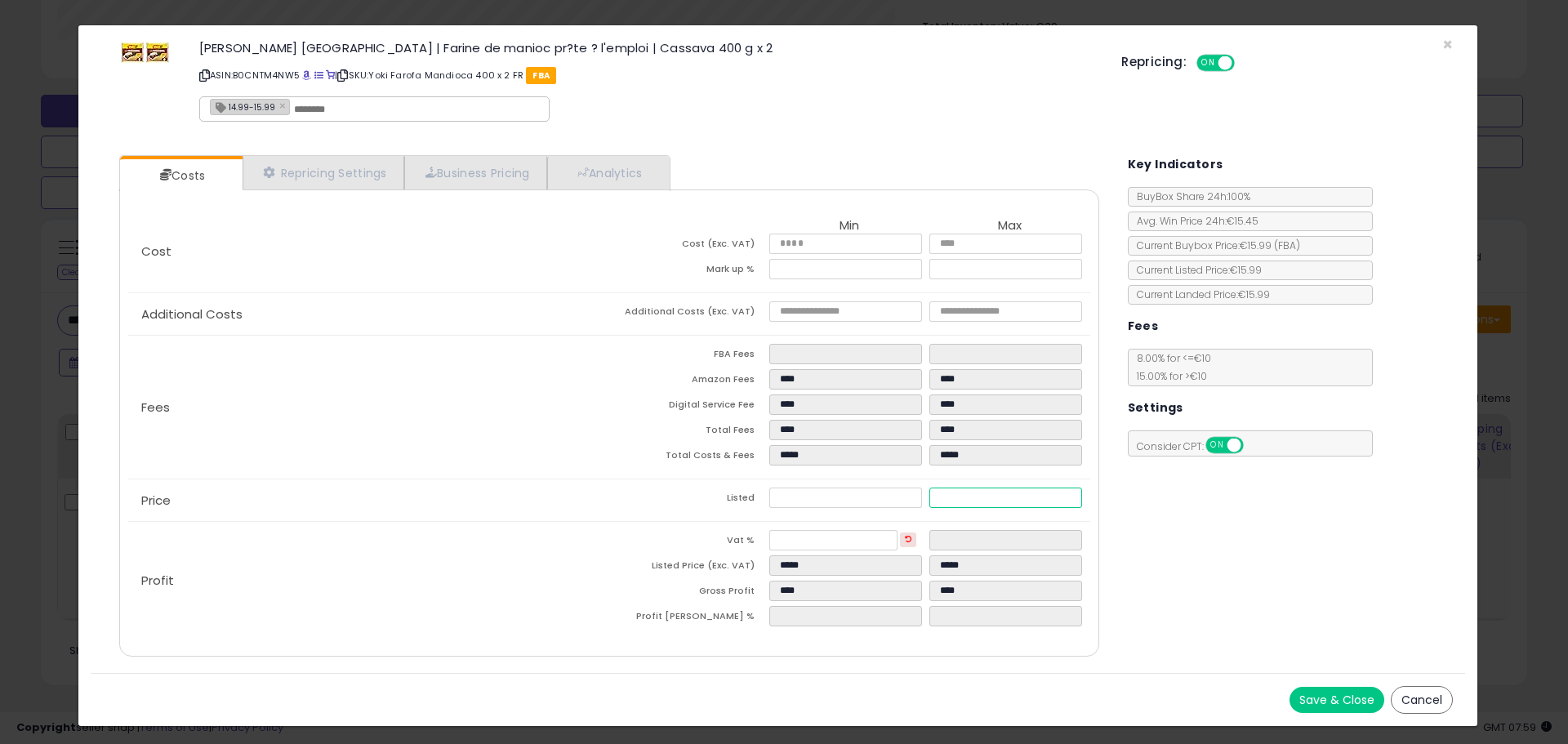 type on "*****" 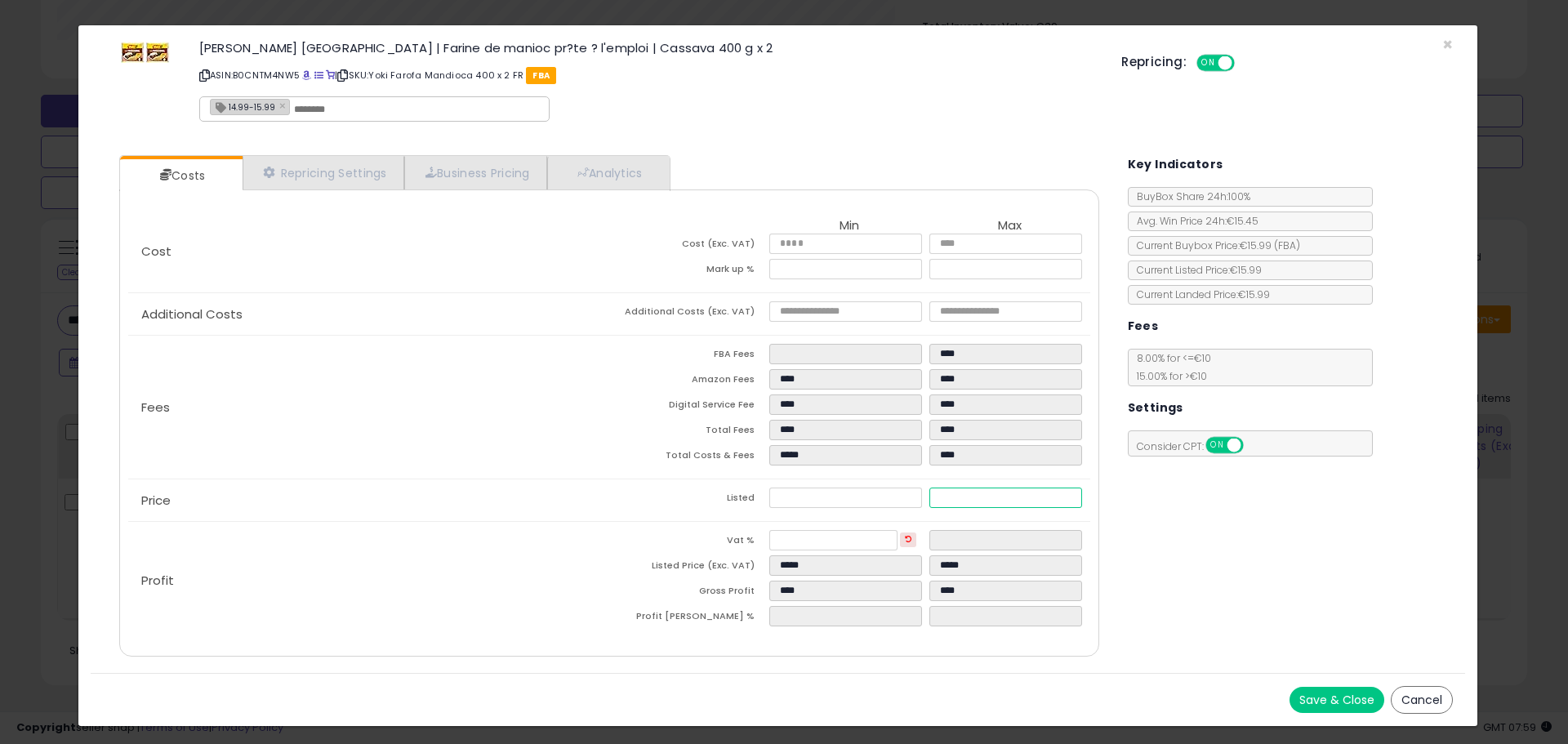 type on "****" 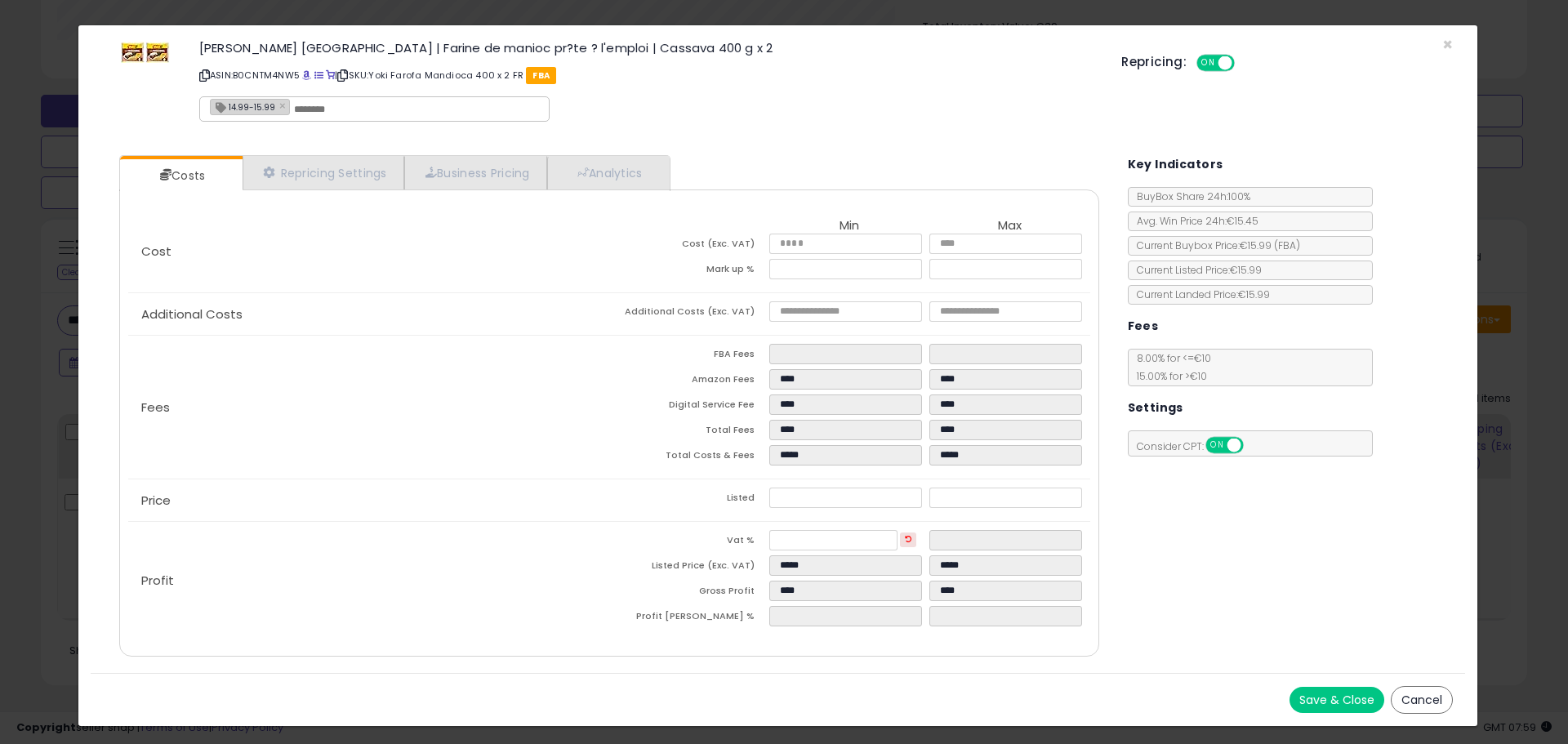 click on "Cancel" at bounding box center (1422, 700) 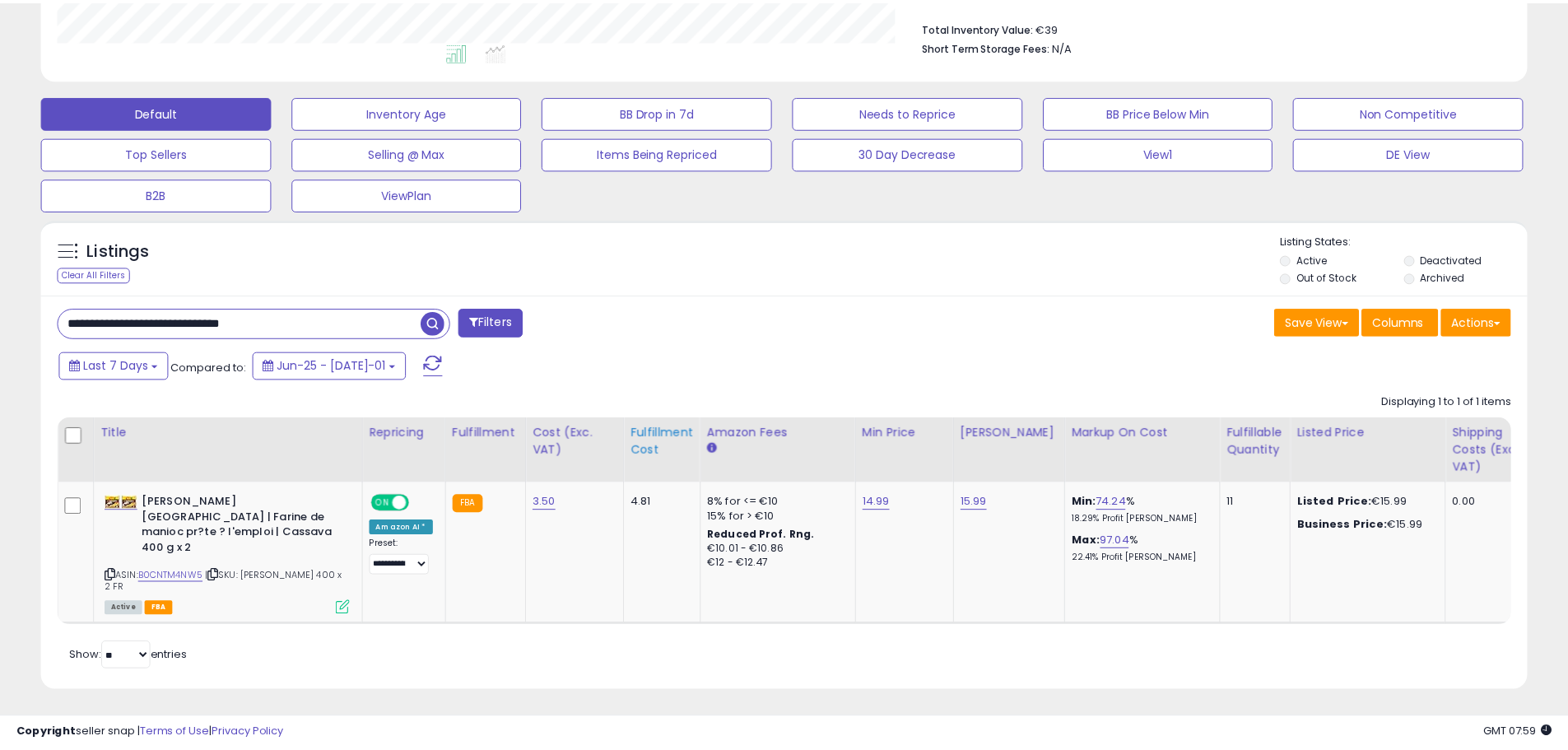 scroll, scrollTop: 338, scrollLeft: 862, axis: both 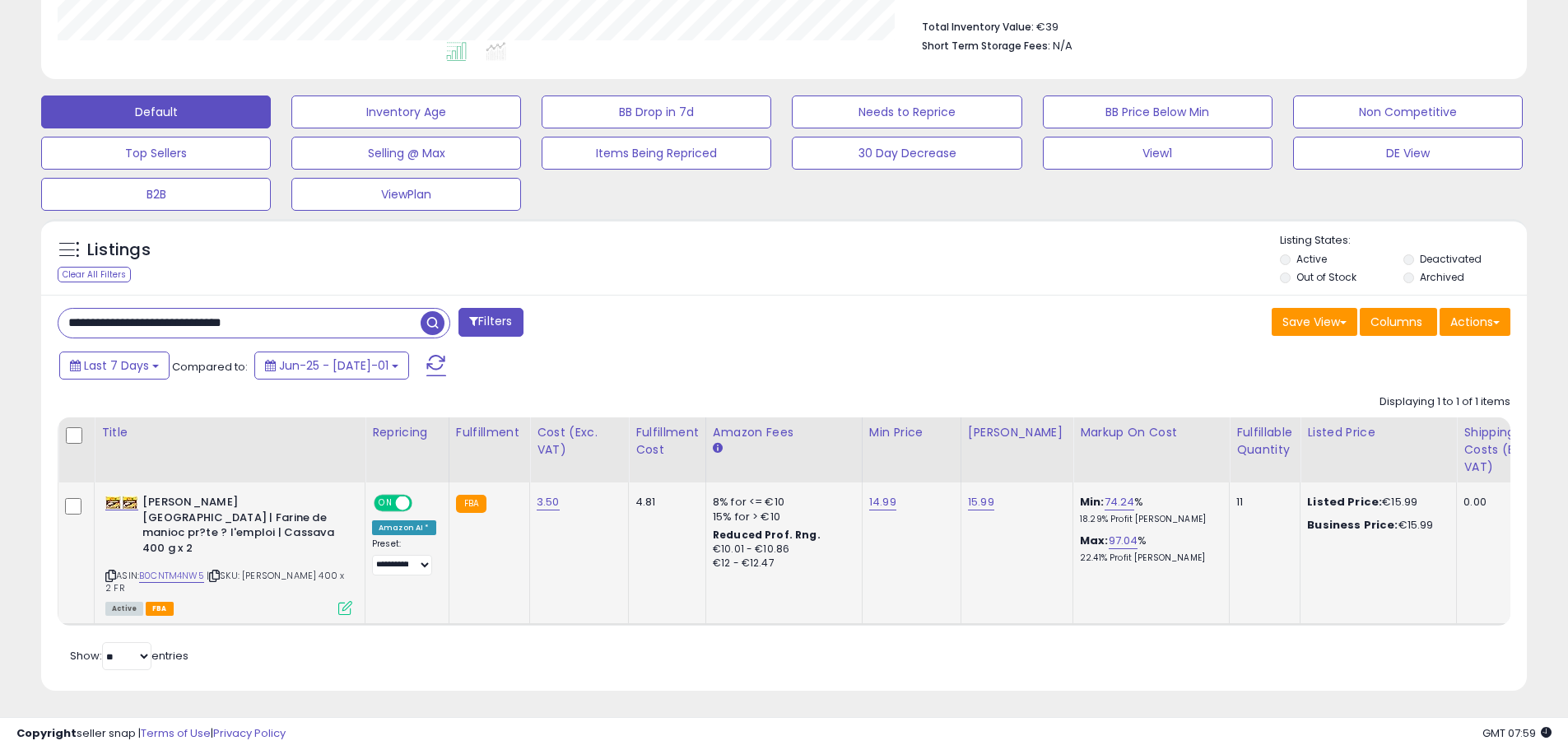 click at bounding box center (345, 608) 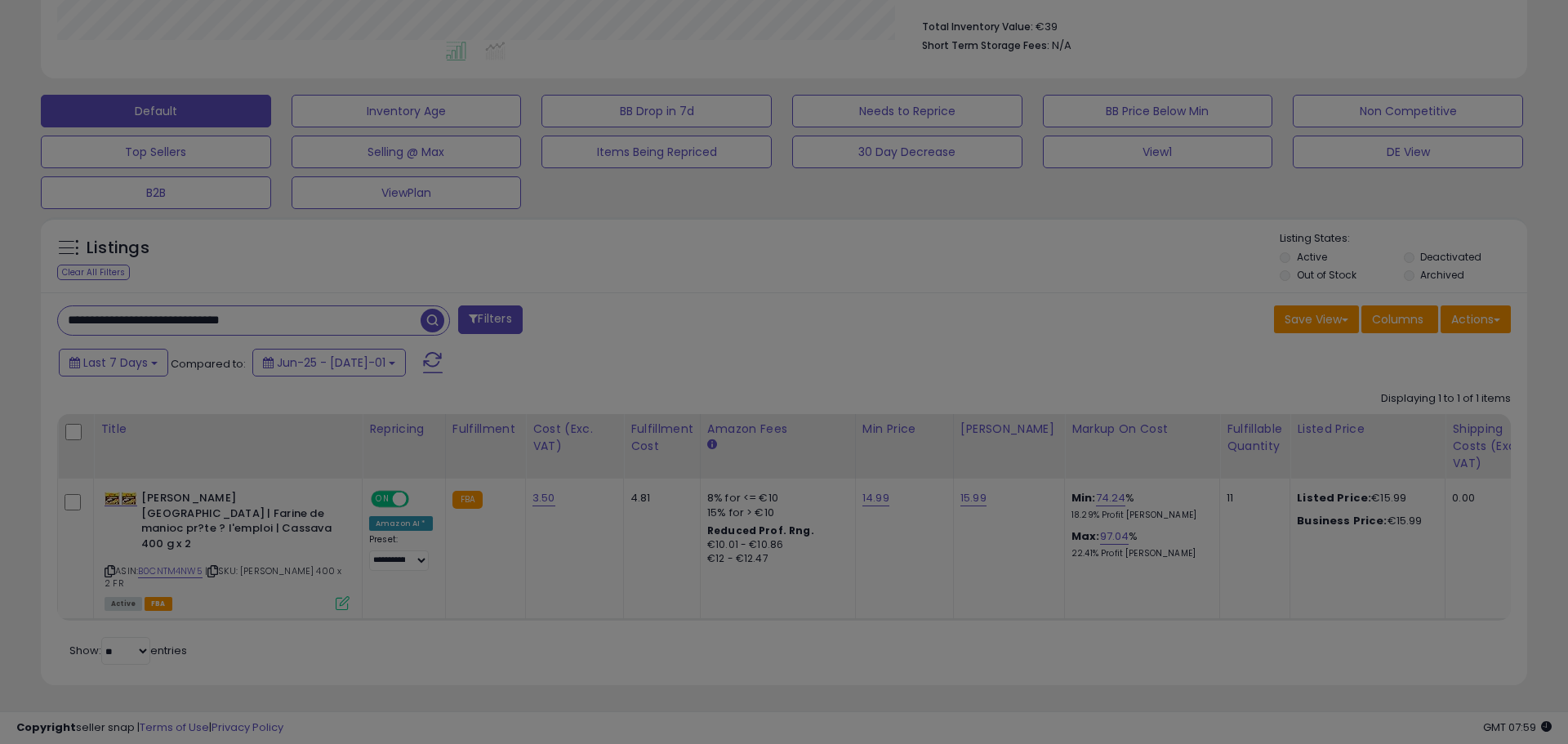 scroll, scrollTop: 816350, scrollLeft: 815804, axis: both 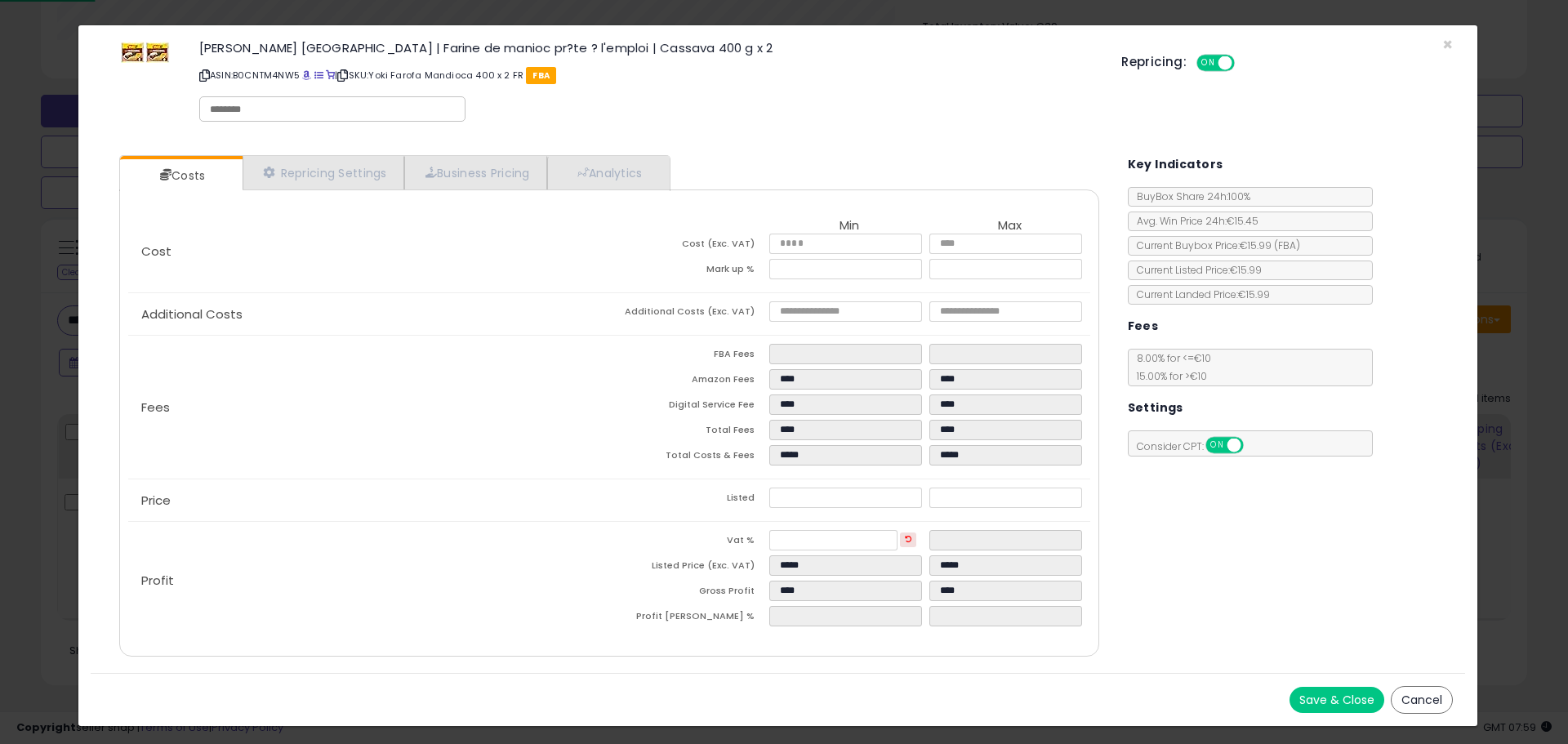click at bounding box center [332, 109] 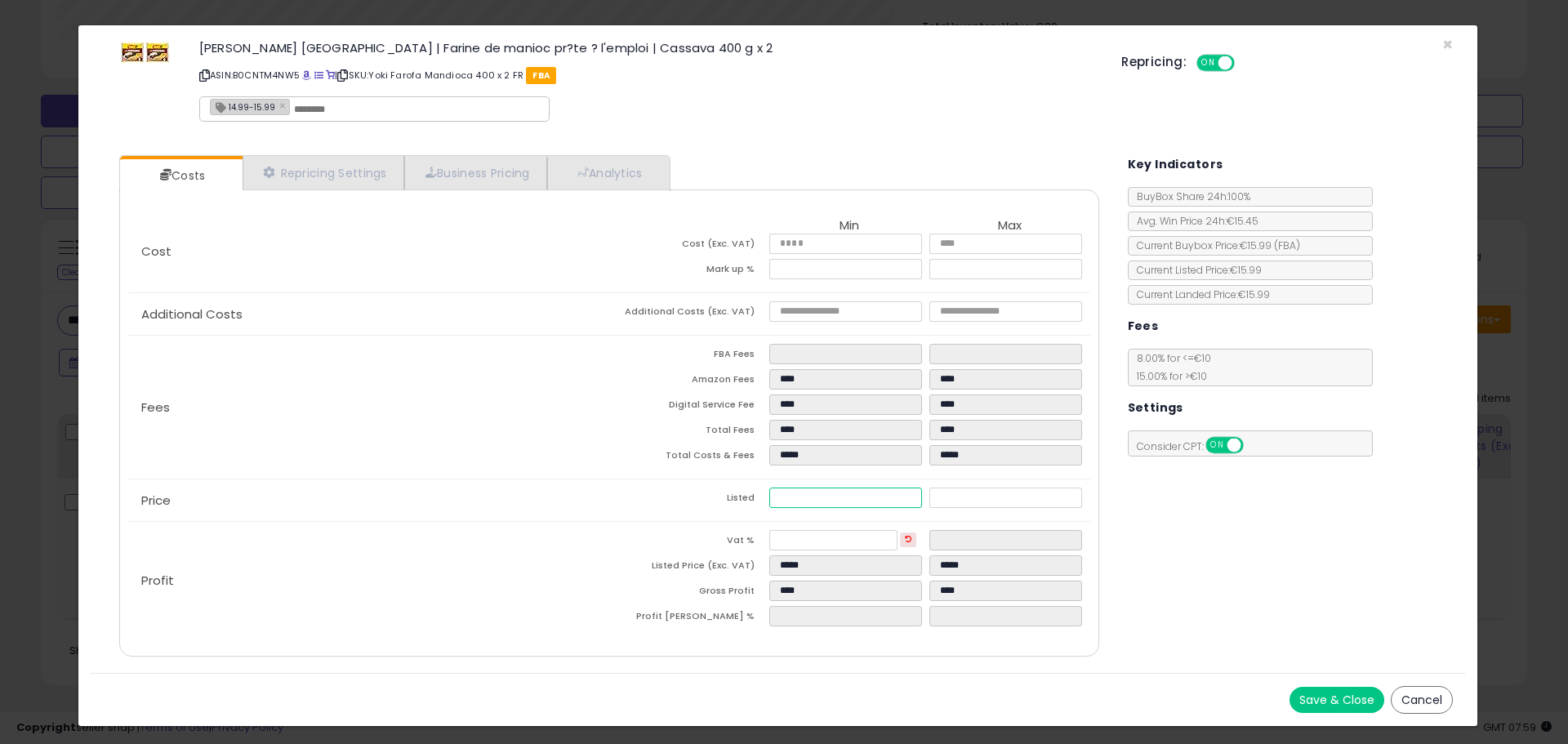 drag, startPoint x: 818, startPoint y: 497, endPoint x: 640, endPoint y: 487, distance: 178.28068 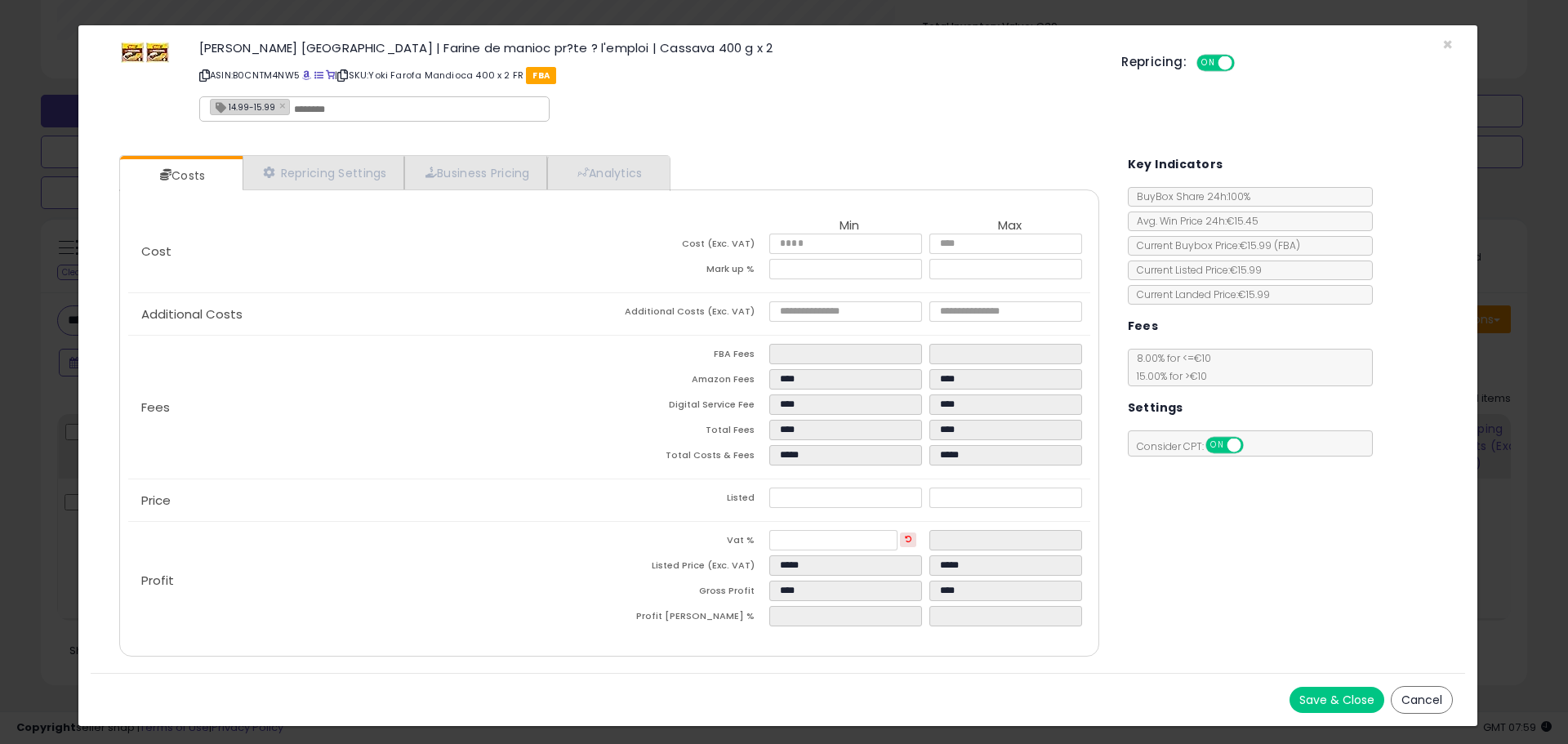 click on "Save & Close" at bounding box center [1337, 700] 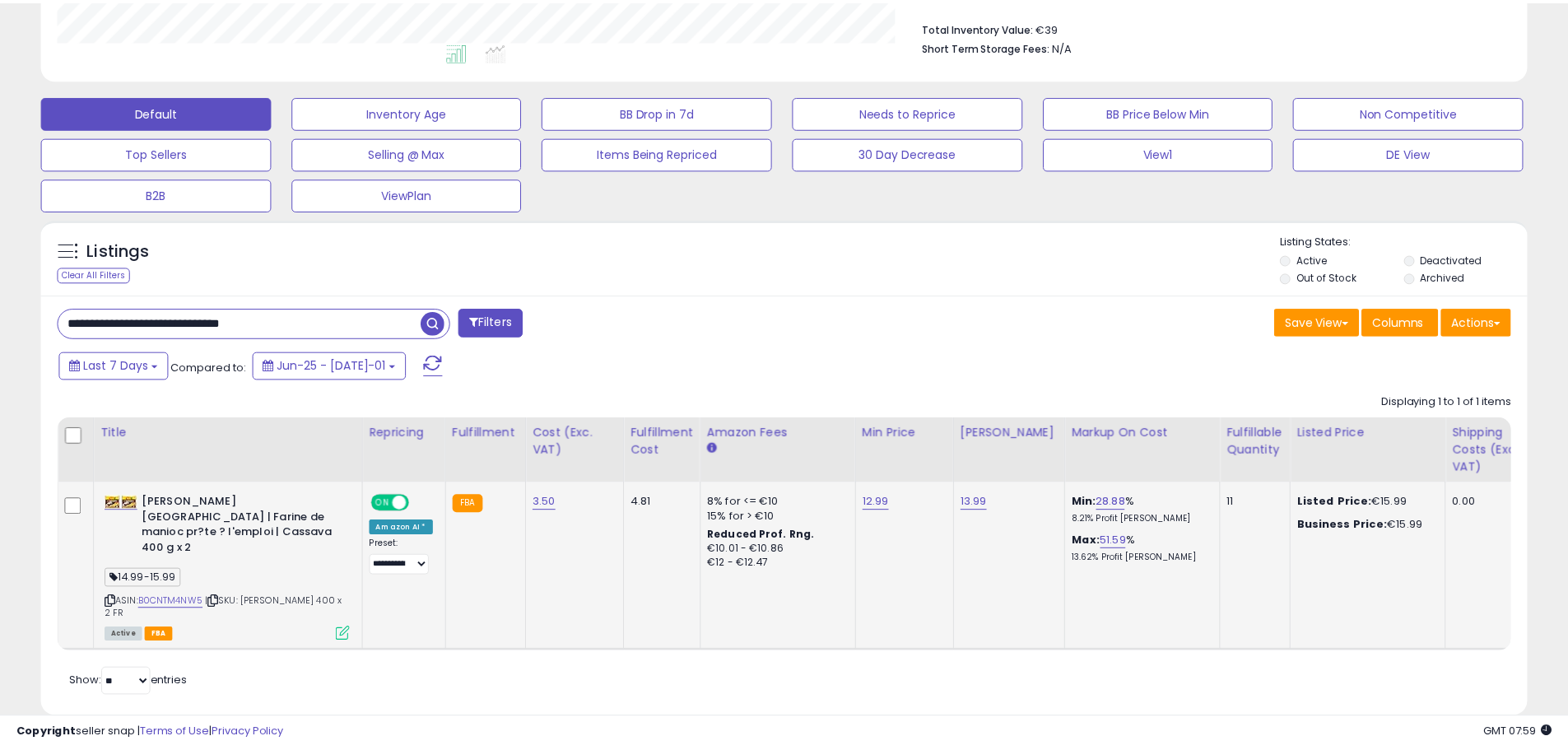 scroll, scrollTop: 338, scrollLeft: 862, axis: both 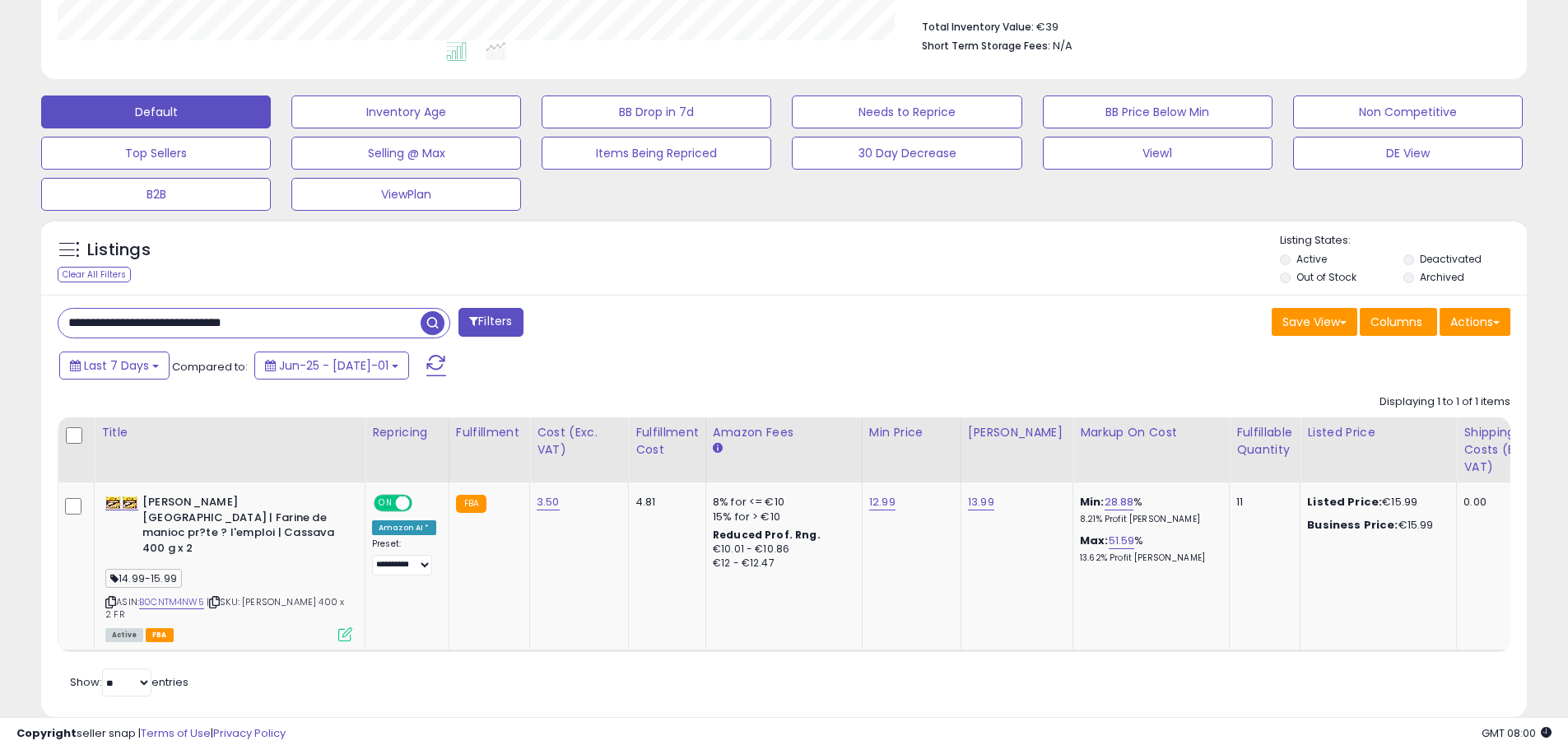 drag, startPoint x: 272, startPoint y: 320, endPoint x: -43, endPoint y: 309, distance: 315.192 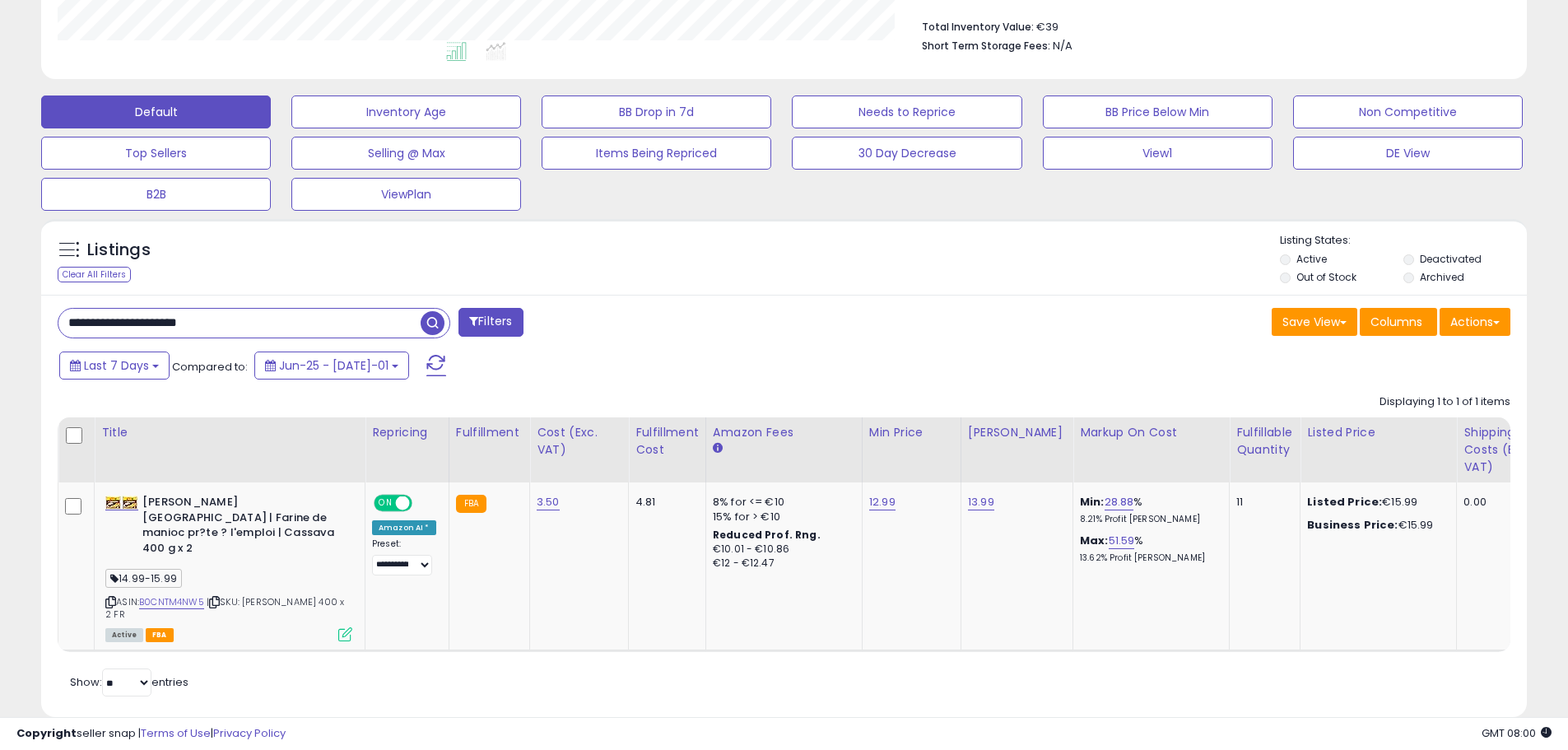 click at bounding box center [432, 323] 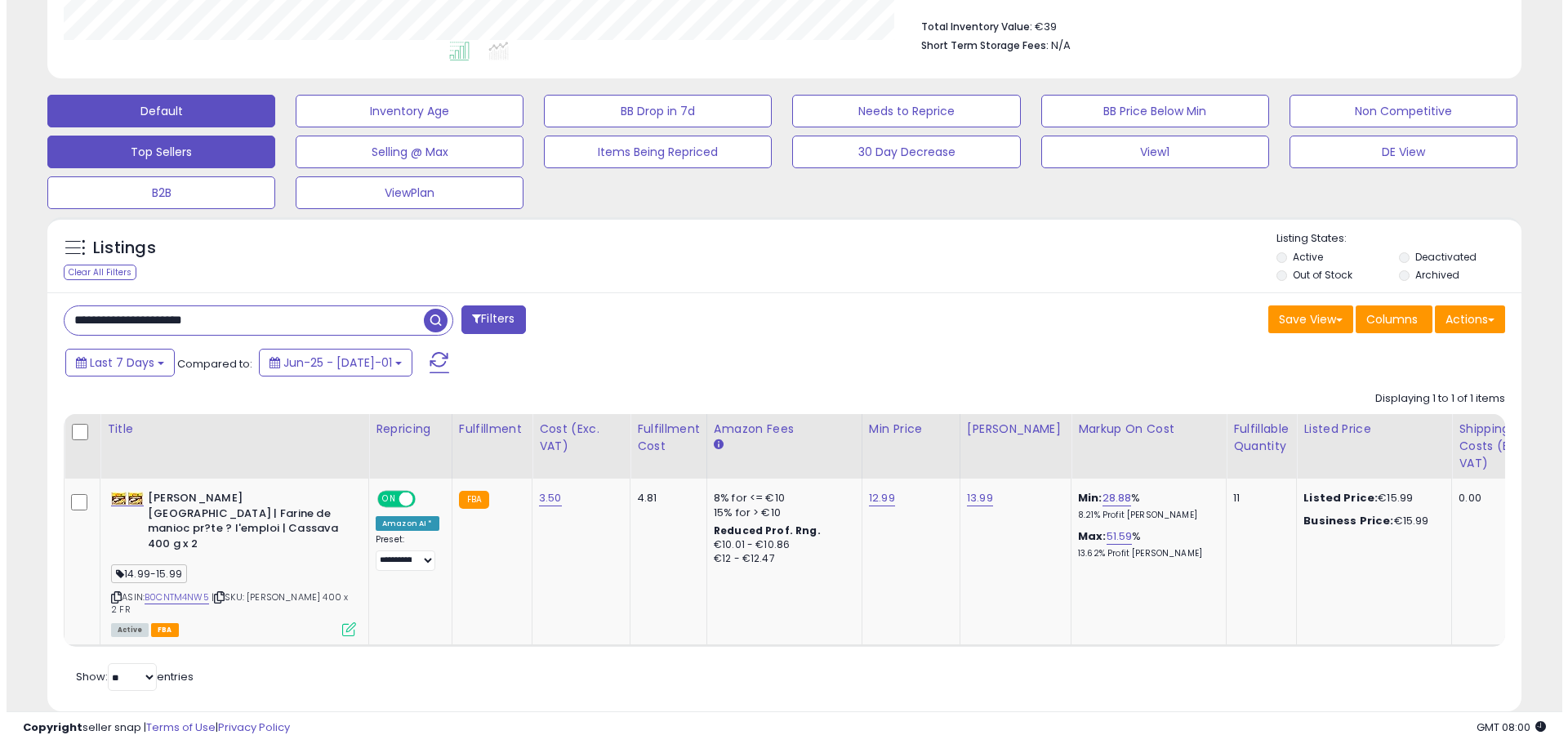 scroll, scrollTop: 293, scrollLeft: 0, axis: vertical 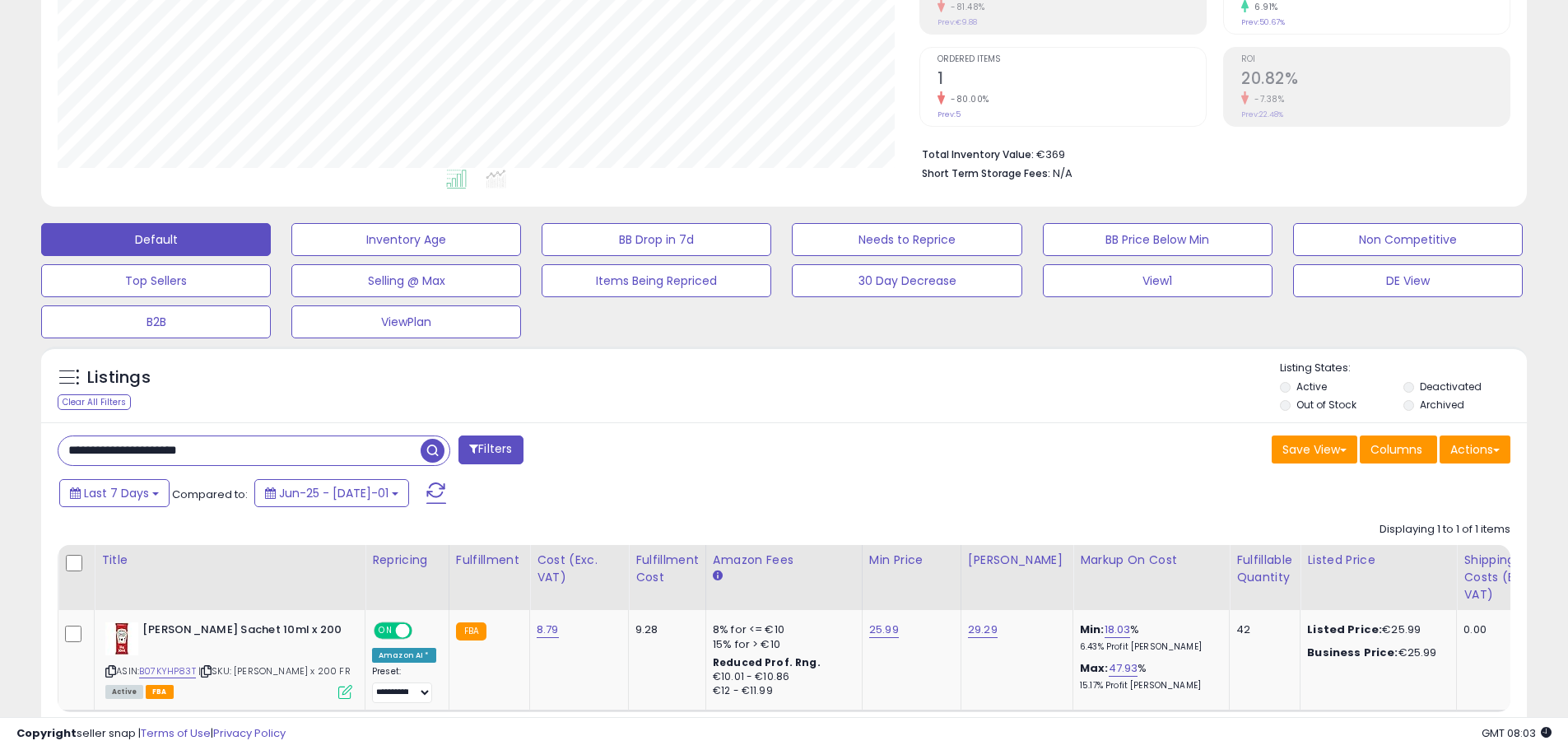 click on "Save View
Save As New View
Update Current View
Columns
Actions
Import  Export Visible Columns" at bounding box center (1154, 451) 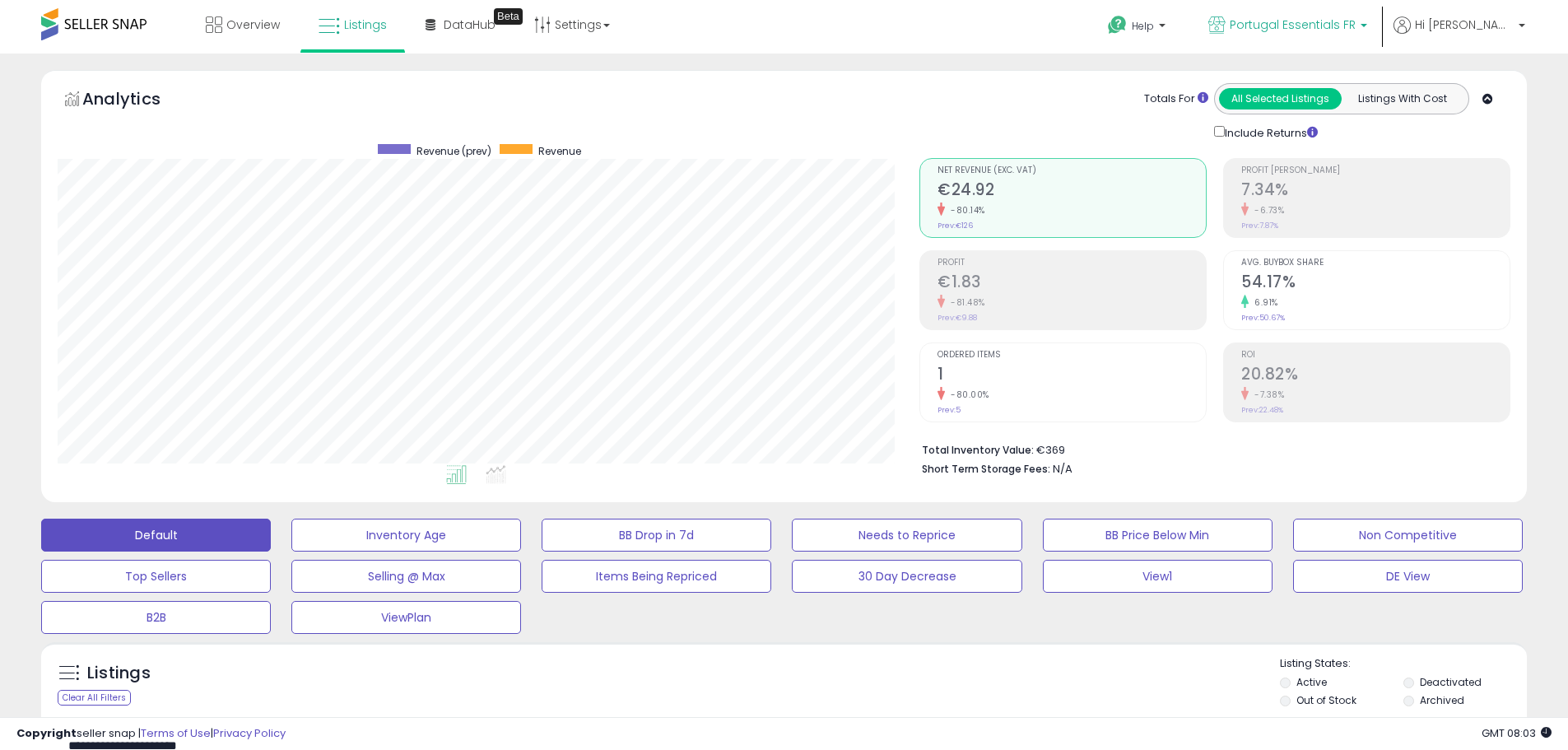 click on "Portugal Essentials FR" at bounding box center [1292, 25] 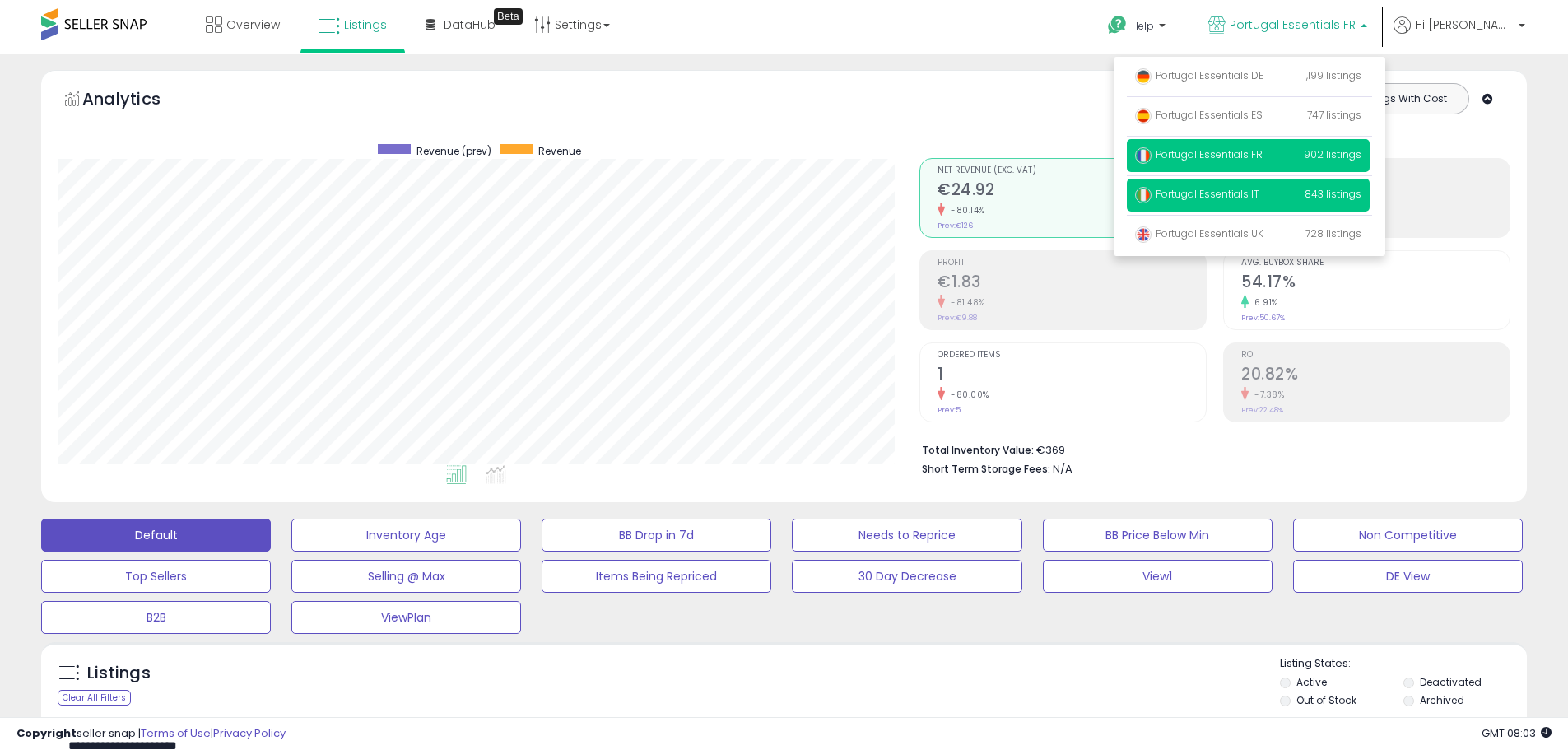 click on "Portugal Essentials IT
843
listings" at bounding box center (1248, 195) 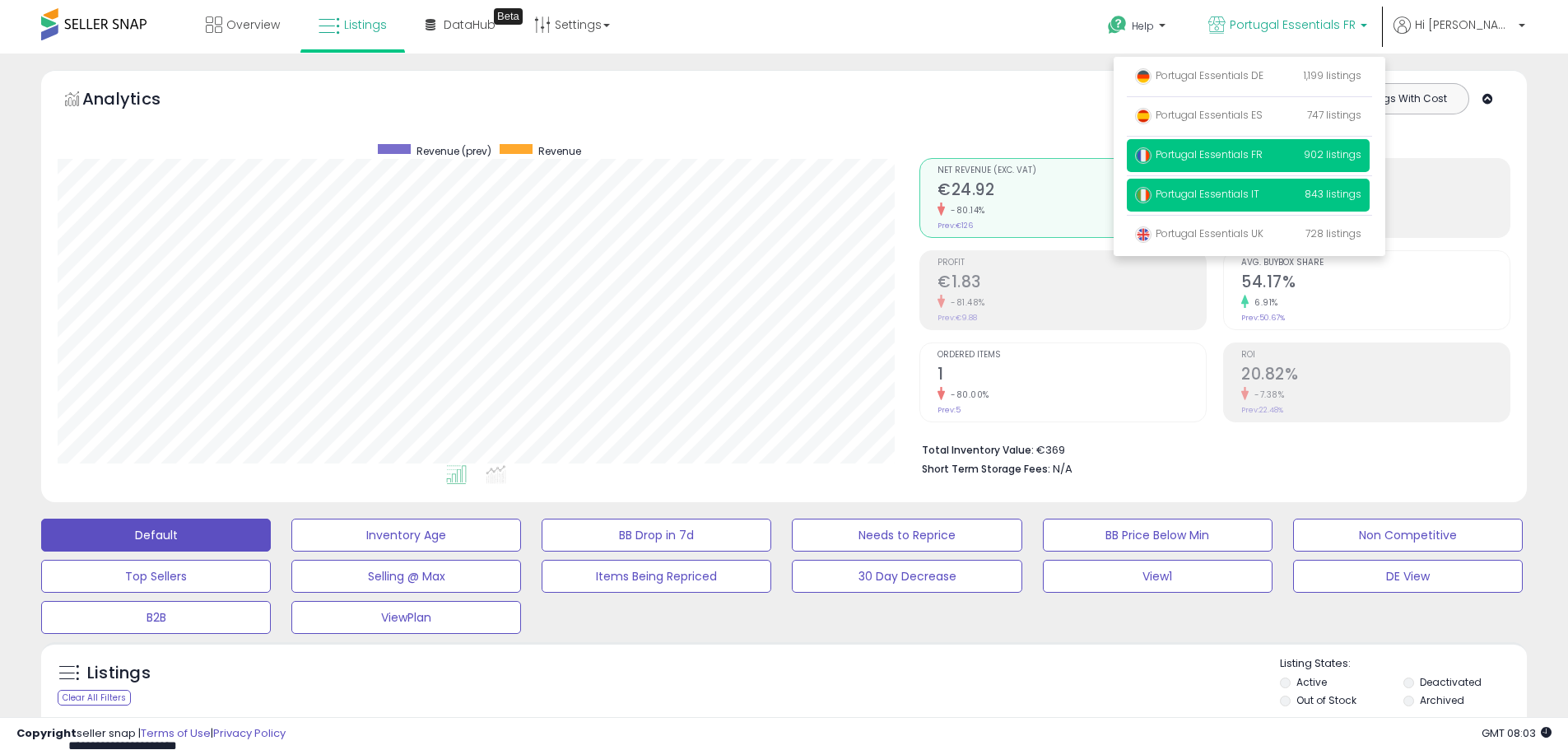 click on "Portugal Essentials IT" at bounding box center (1197, 193) 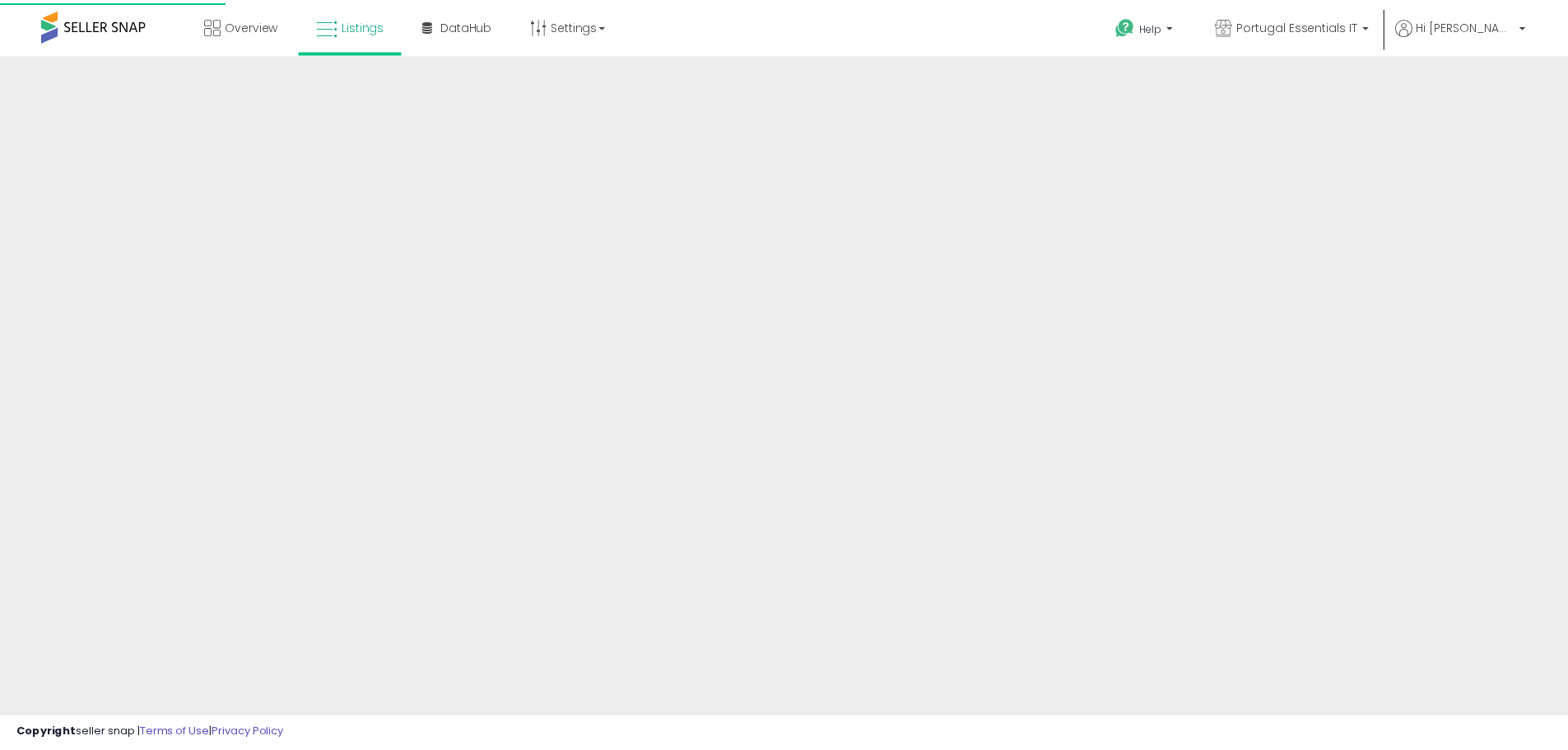 scroll, scrollTop: 0, scrollLeft: 0, axis: both 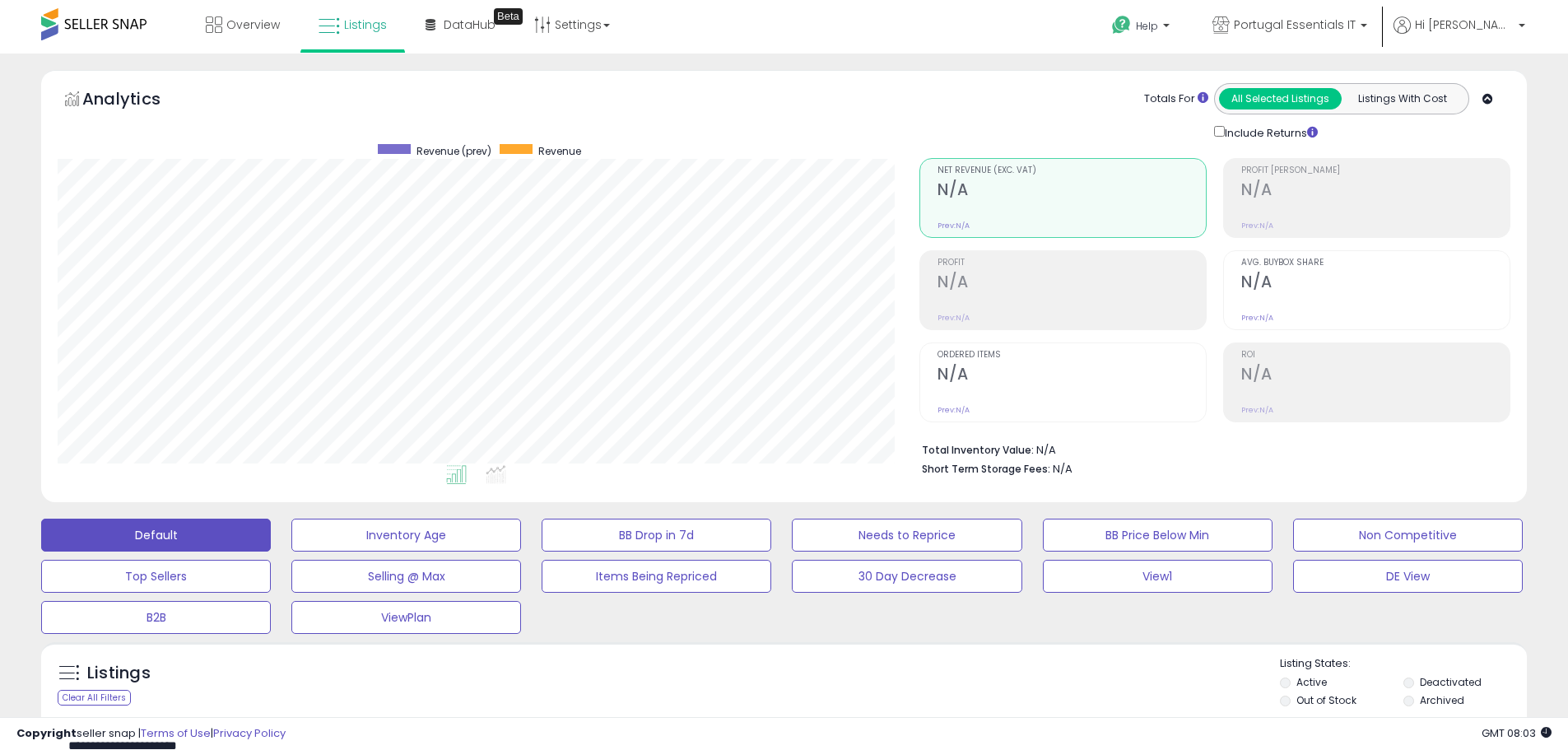 click on "Retrieving graph data..
Revenue (prev)
Revenue" at bounding box center [476, 310] 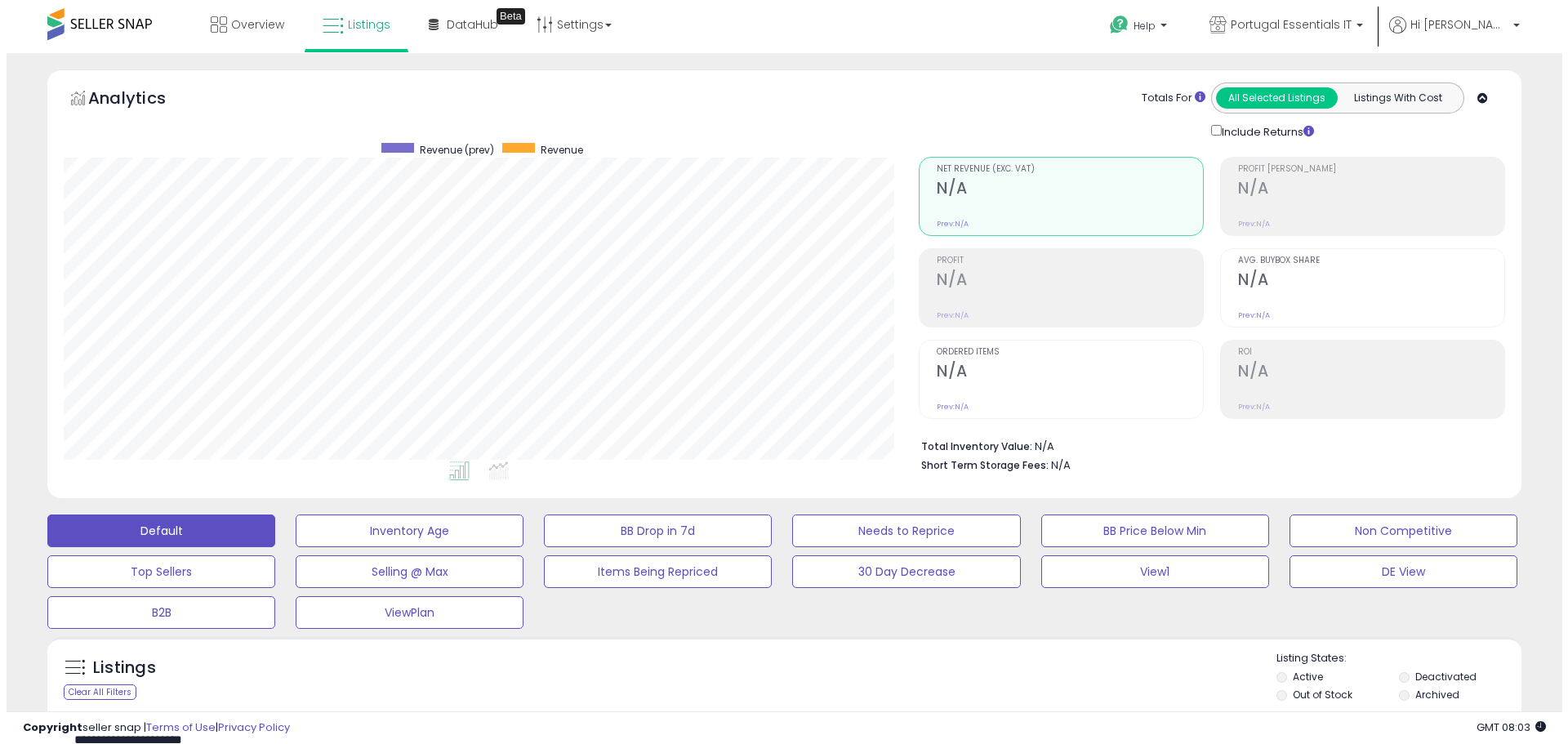 scroll, scrollTop: 293, scrollLeft: 0, axis: vertical 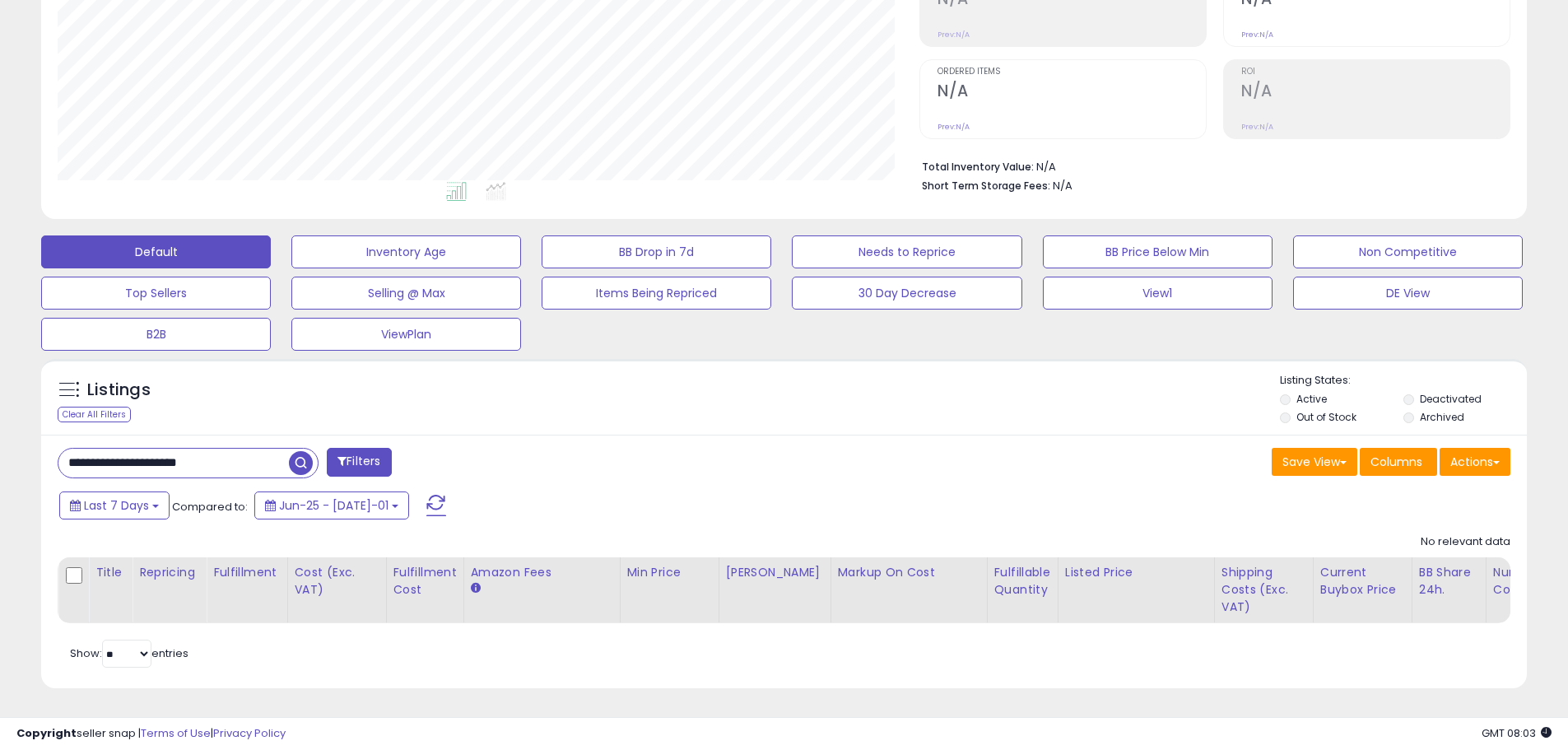 drag, startPoint x: 235, startPoint y: 454, endPoint x: -86, endPoint y: 445, distance: 321.1261 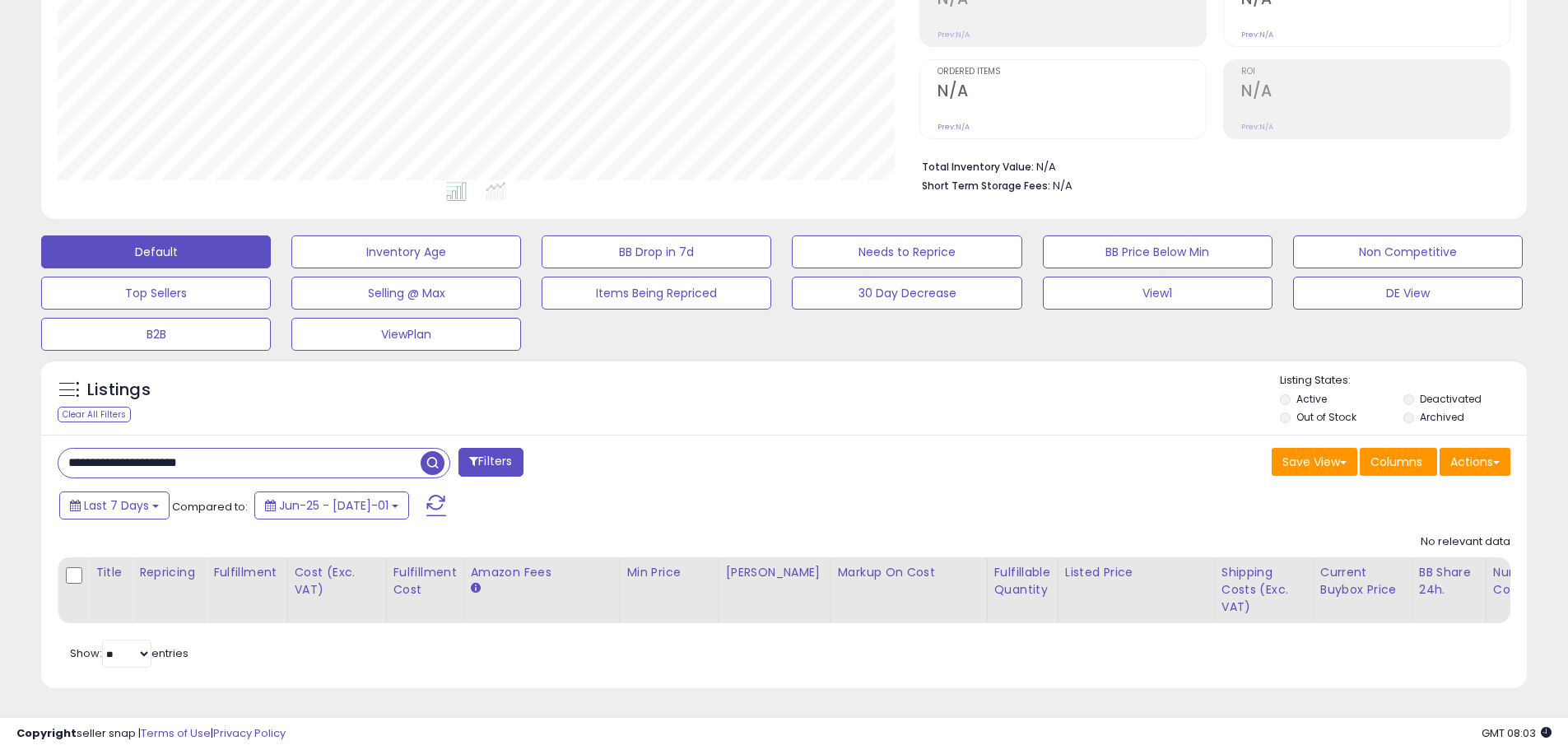paste 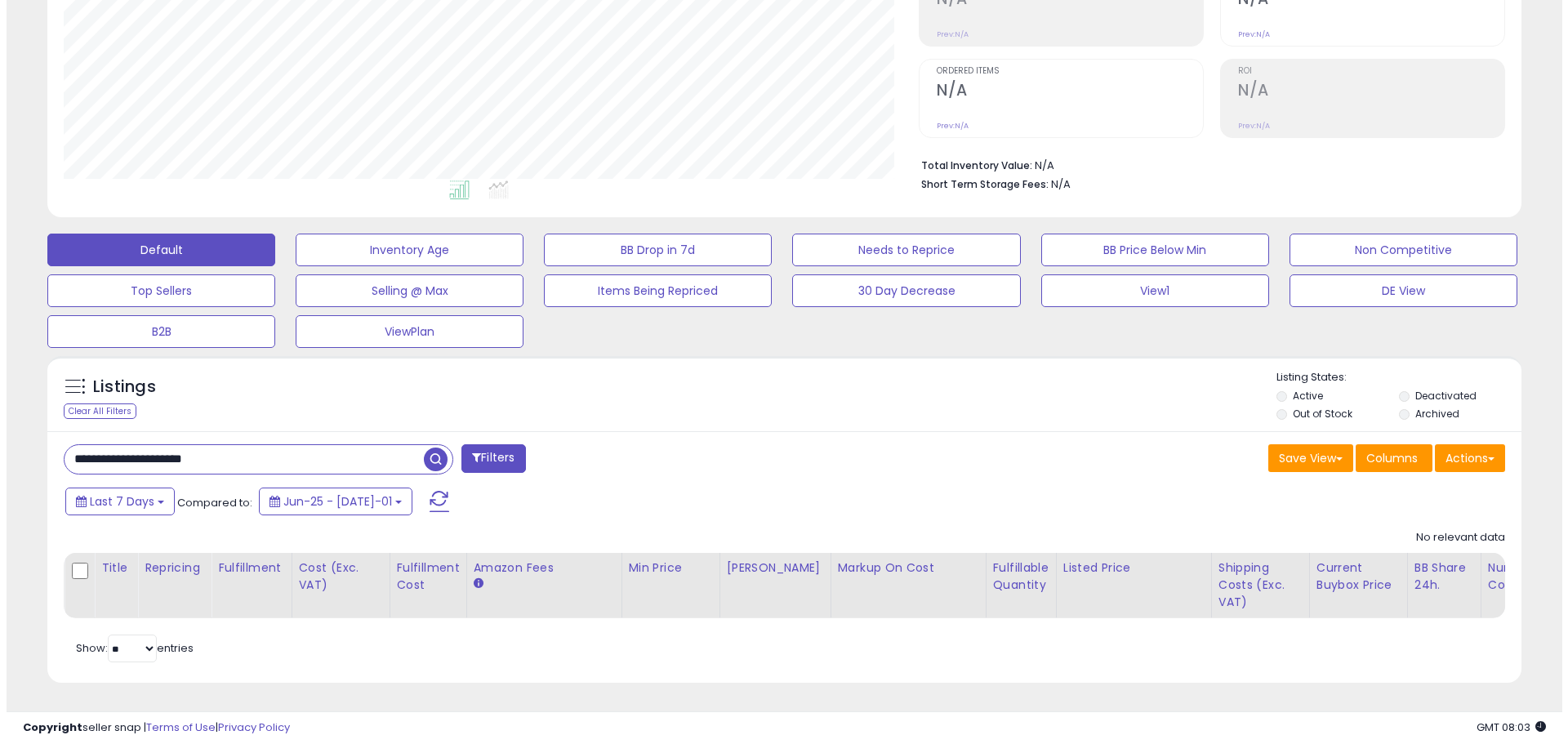 scroll, scrollTop: 816350, scrollLeft: 815804, axis: both 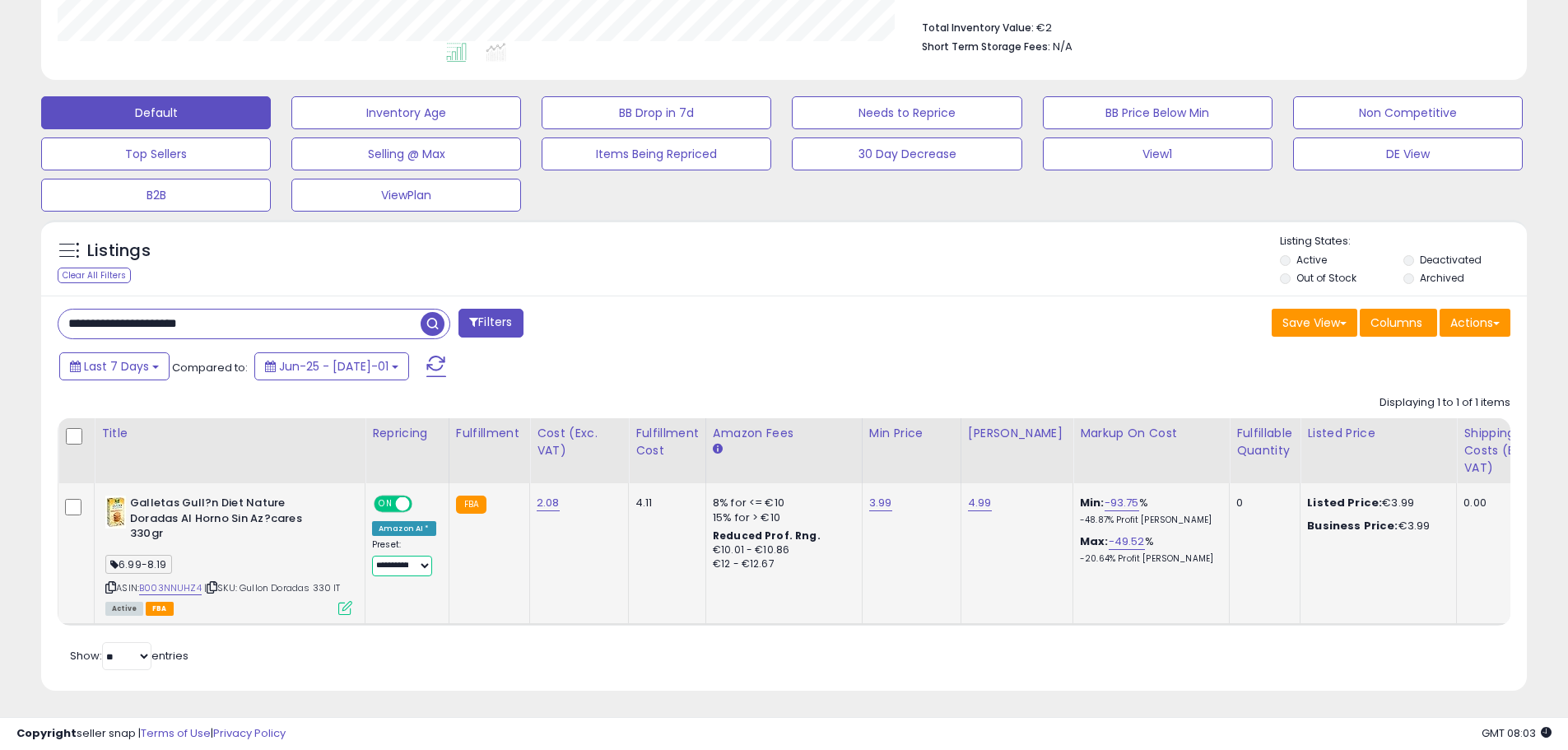 click on "**********" at bounding box center [402, 566] 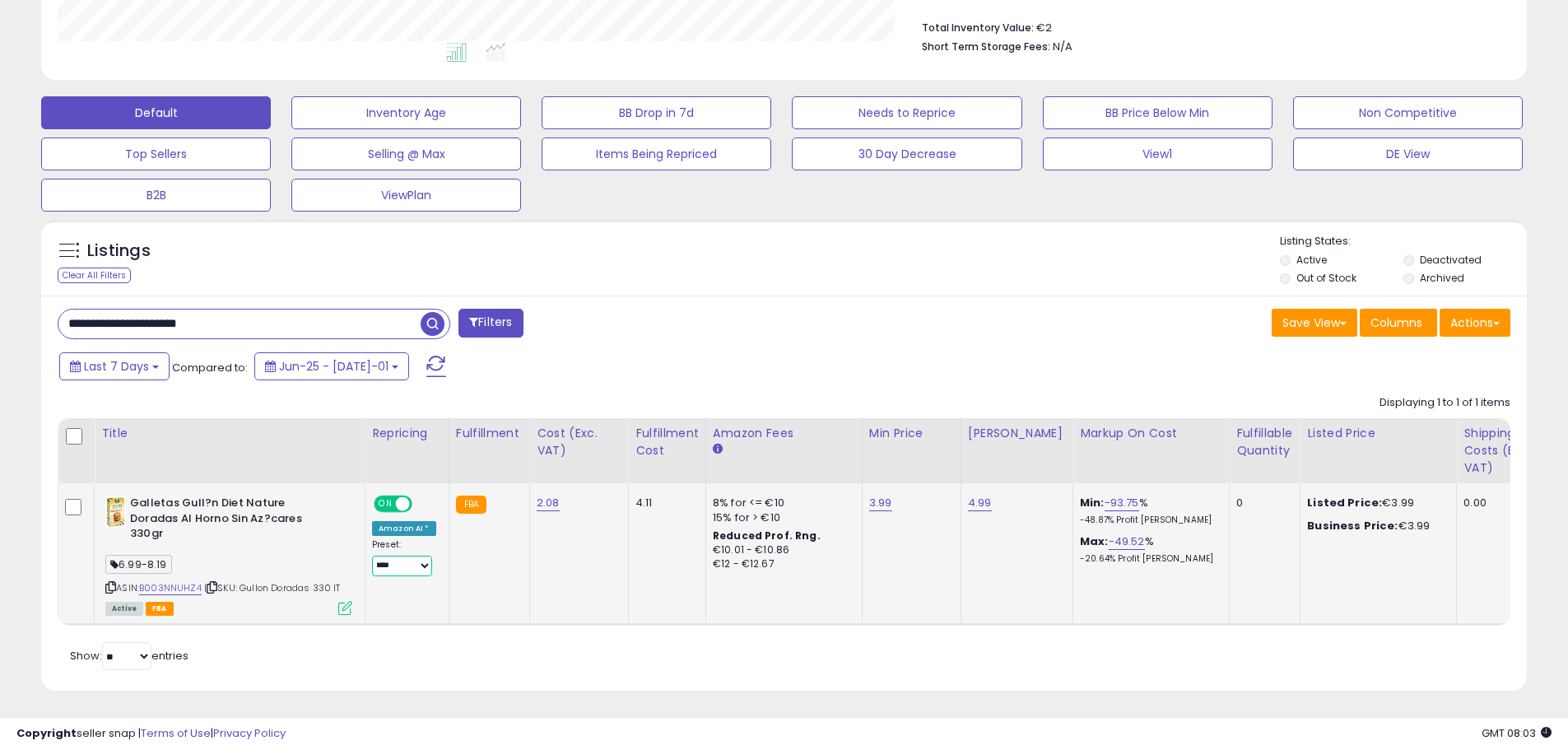 click on "**********" at bounding box center (402, 566) 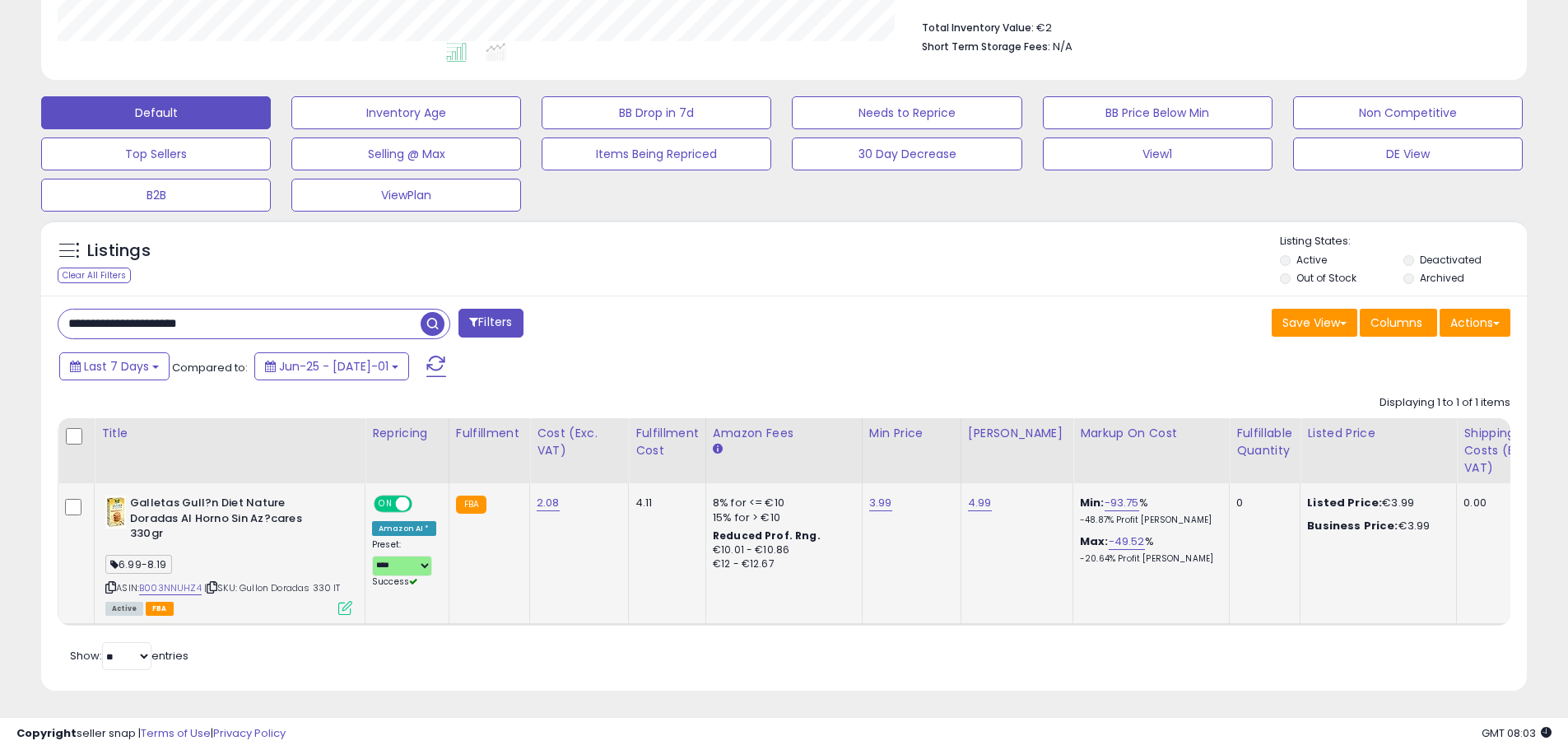 click at bounding box center (345, 608) 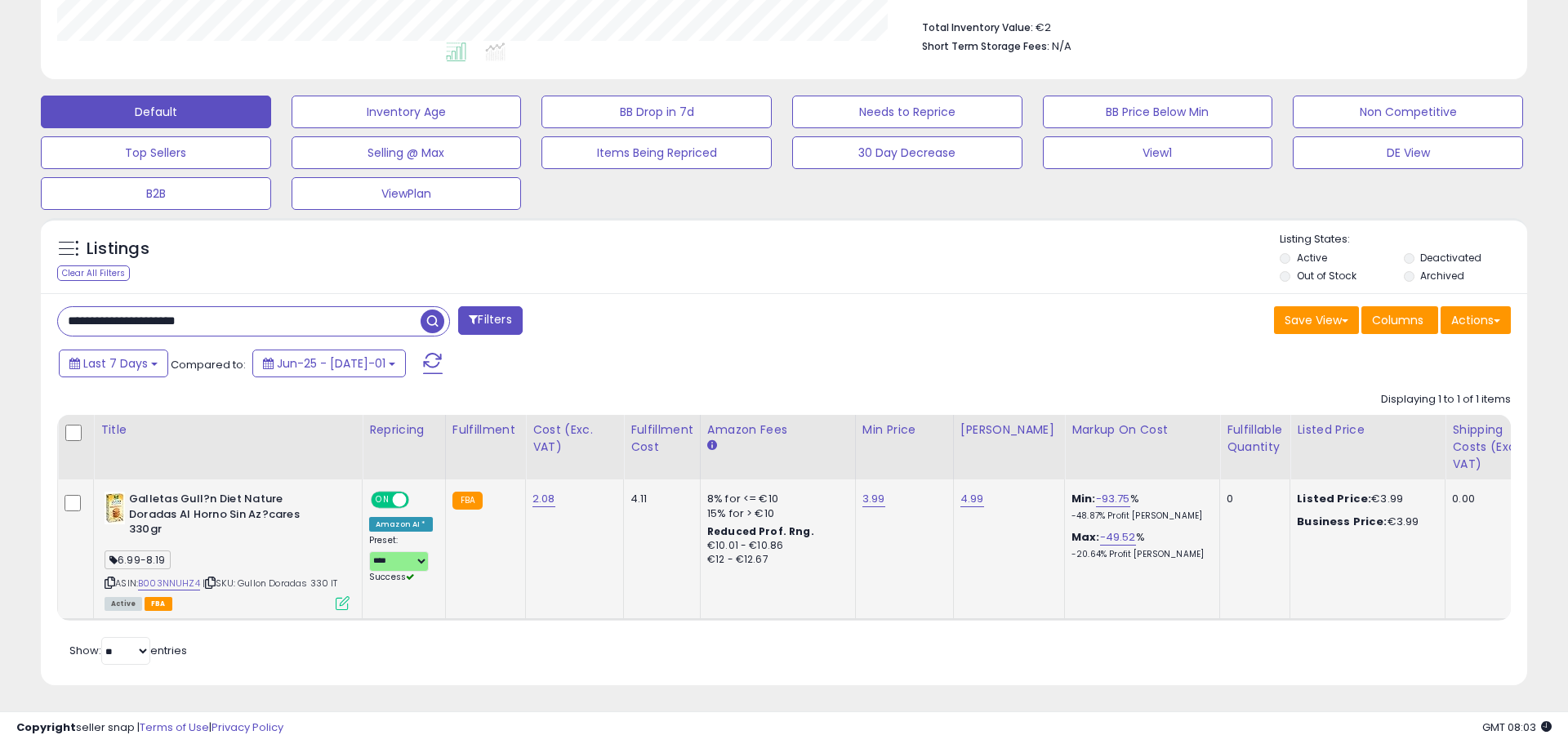 scroll, scrollTop: 816350, scrollLeft: 815804, axis: both 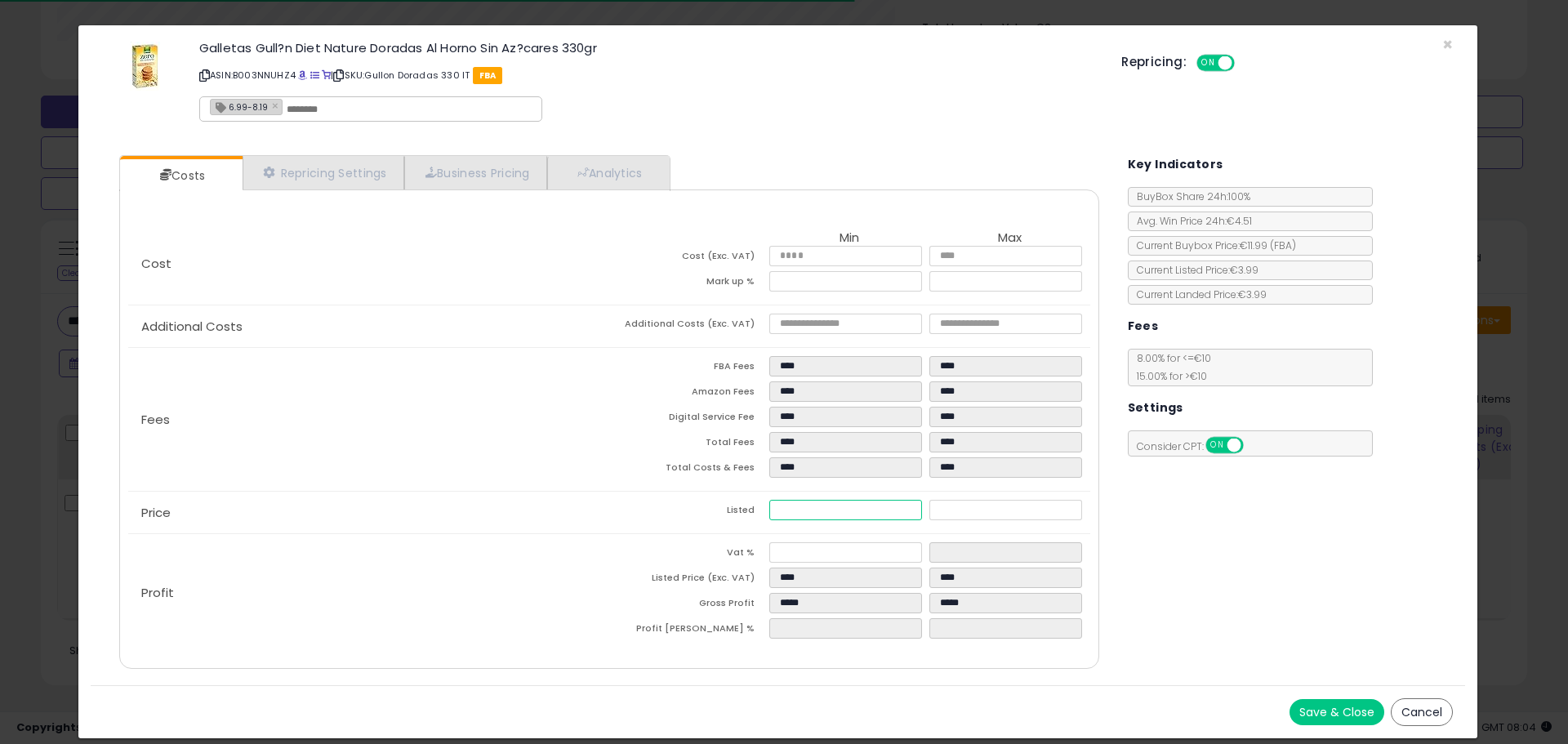drag, startPoint x: 715, startPoint y: 502, endPoint x: 634, endPoint y: 501, distance: 81.006 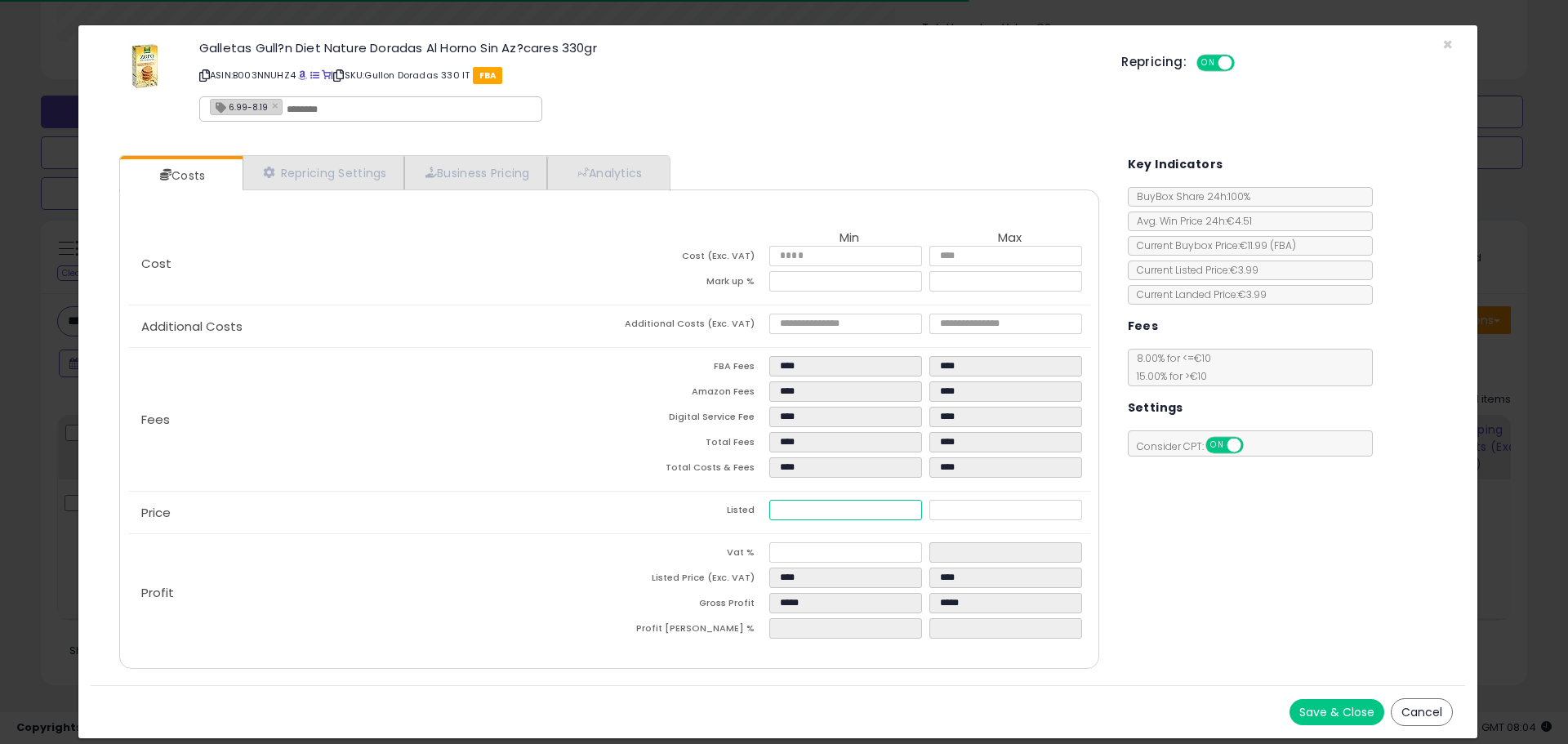type on "****" 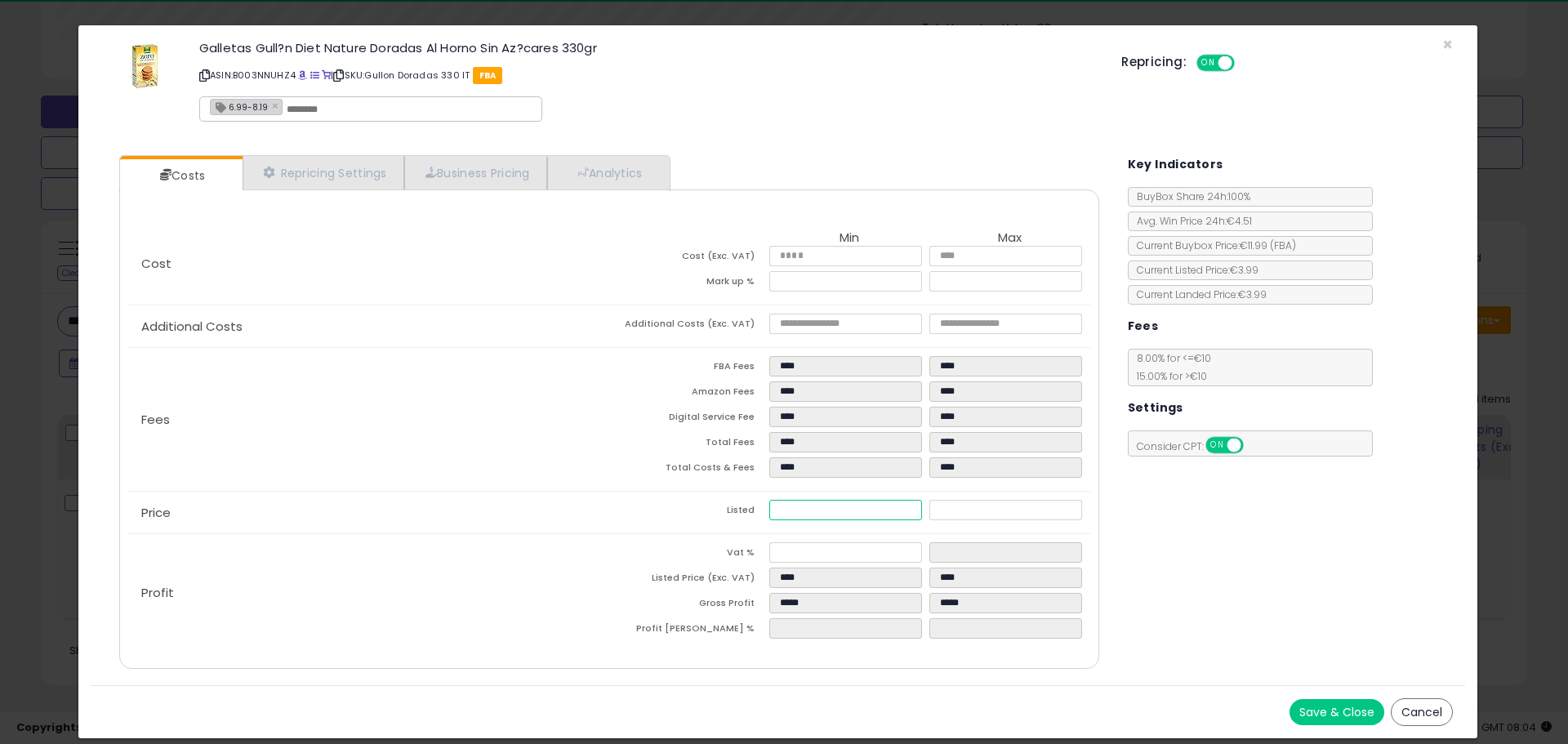 type on "****" 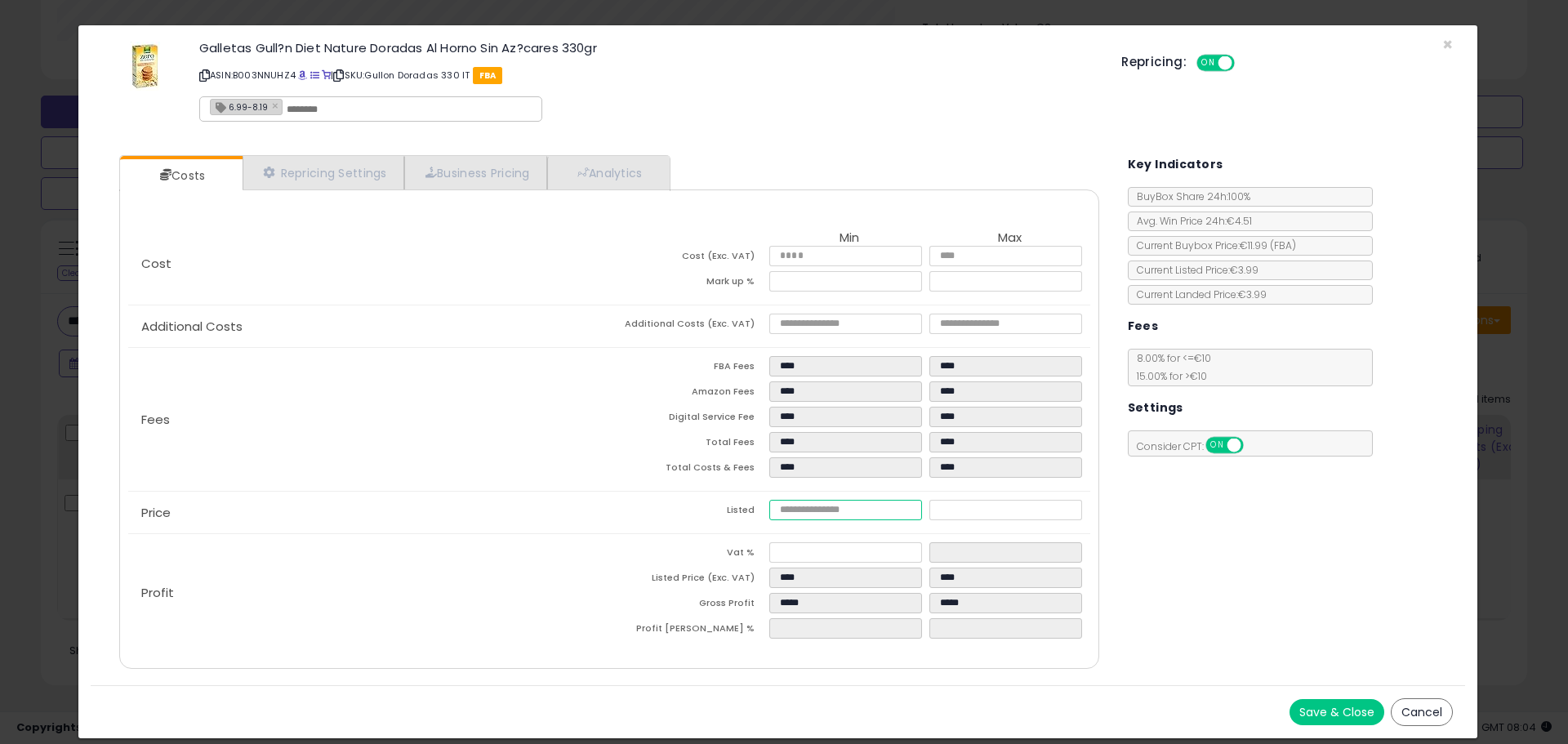 type on "****" 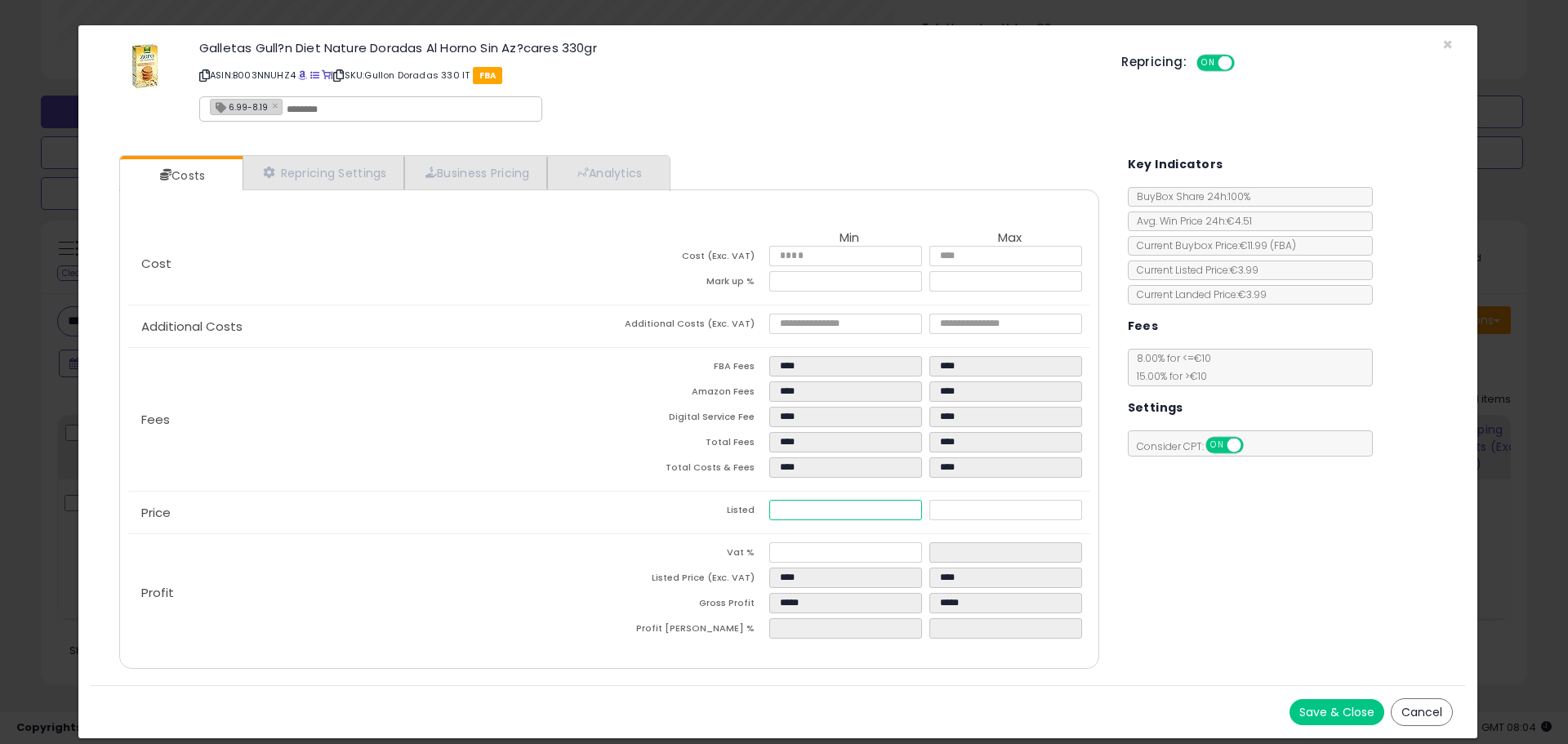 type on "****" 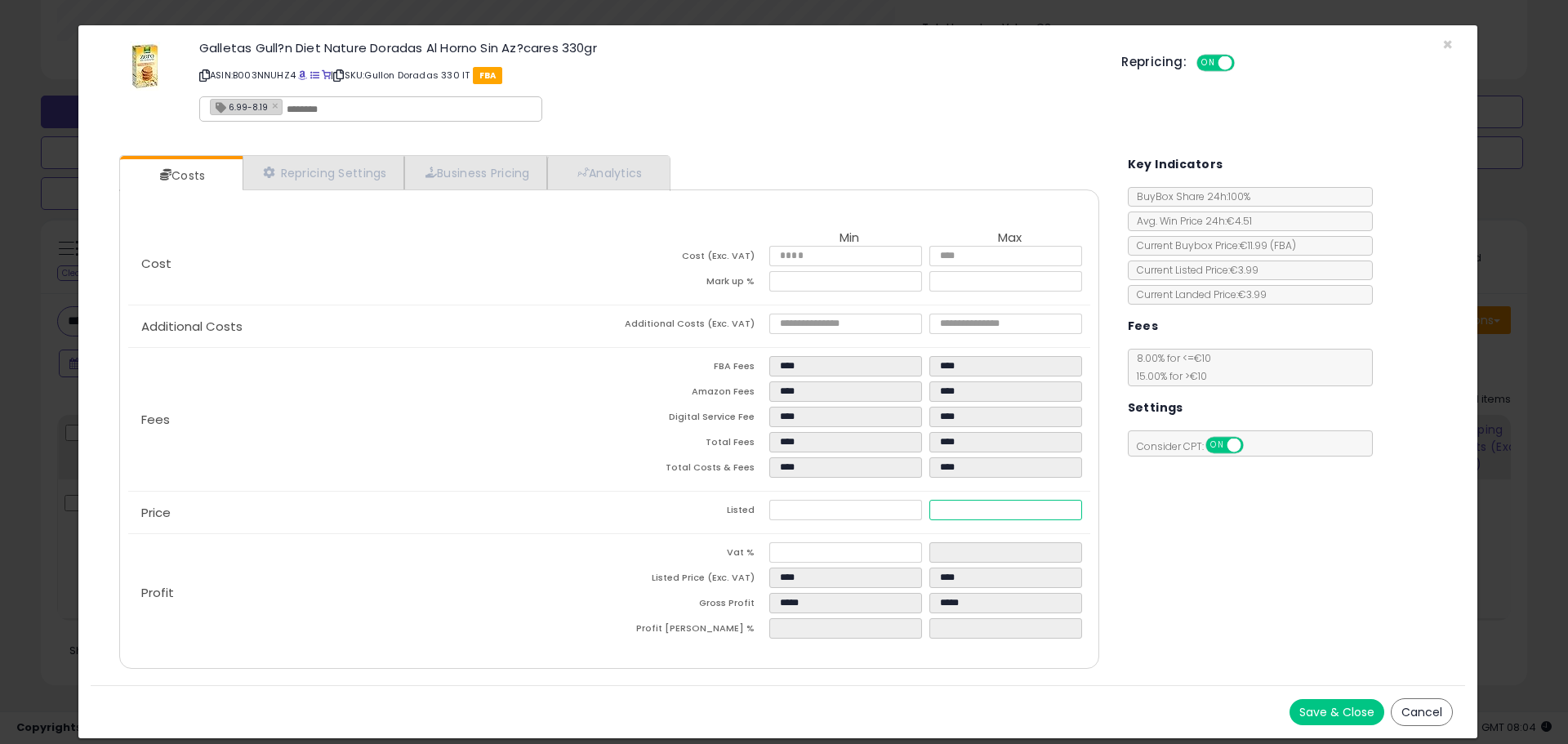type on "*****" 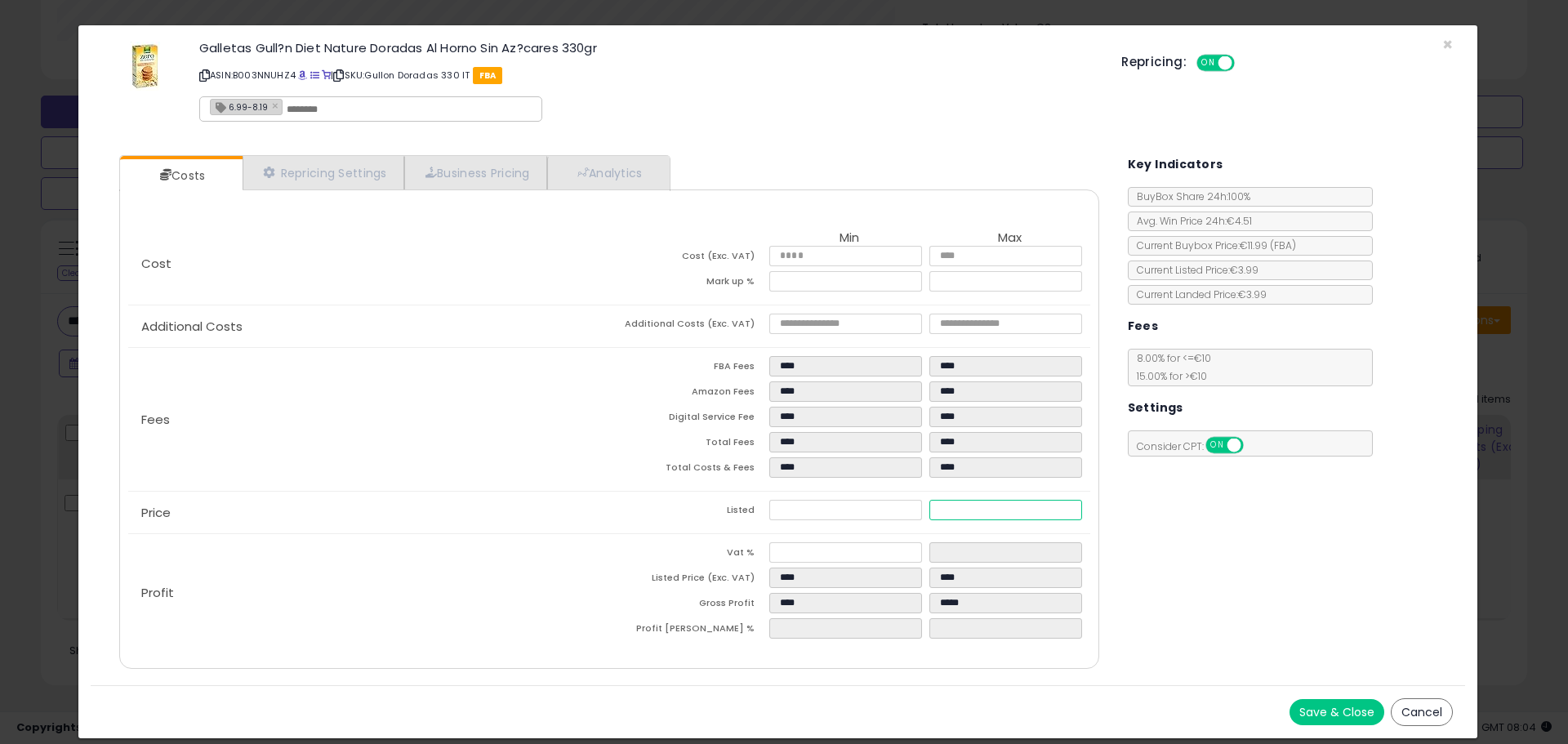 type on "****" 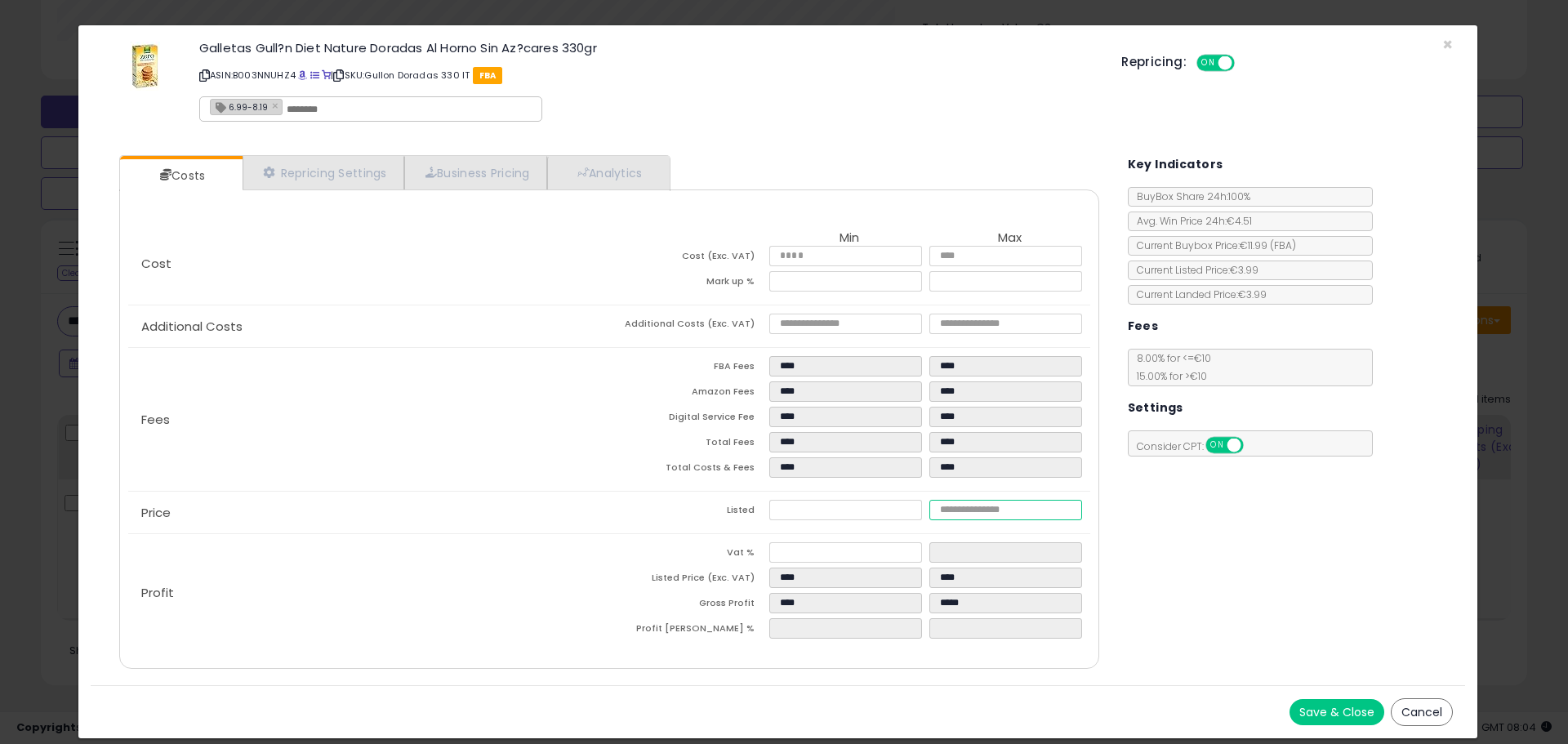 type on "****" 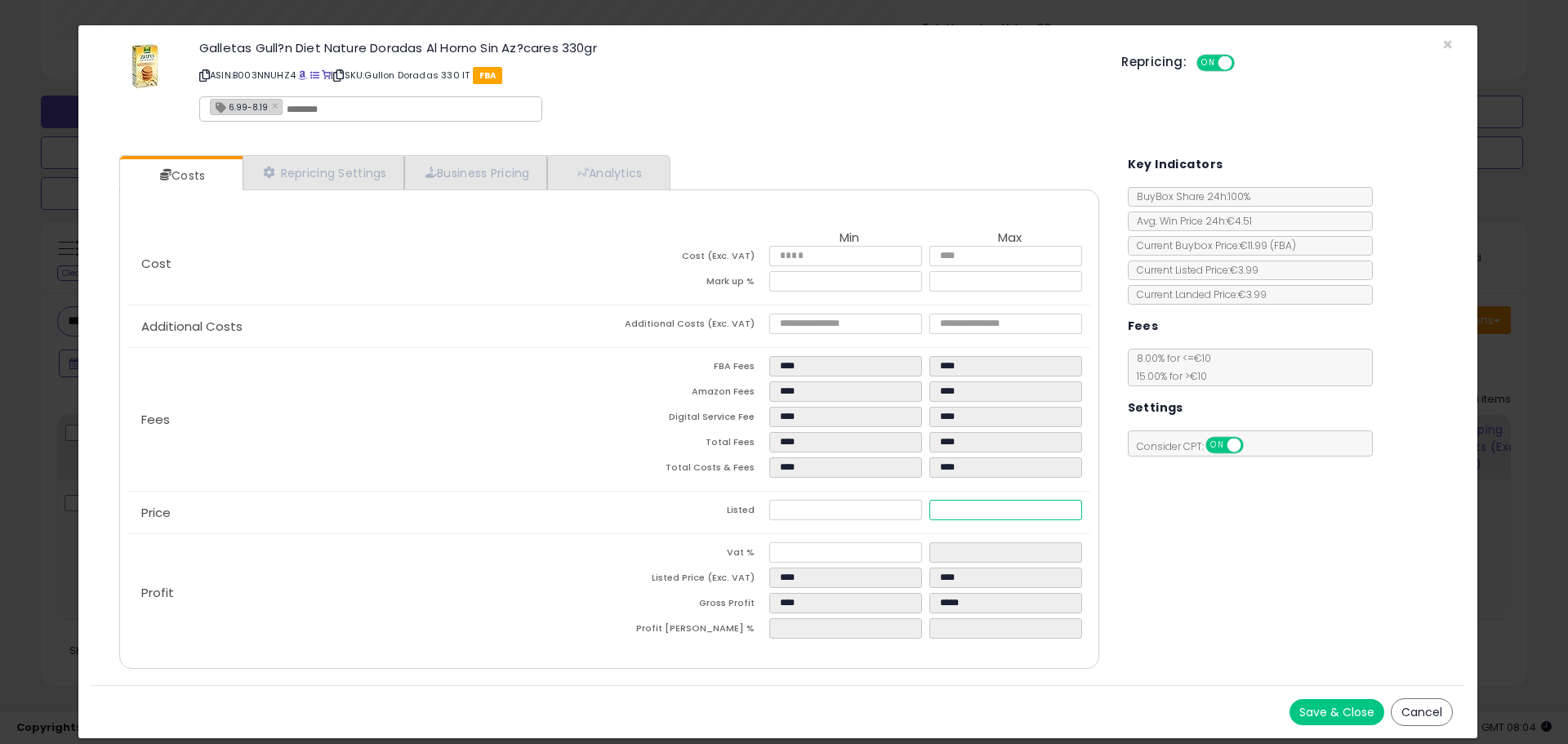 type on "****" 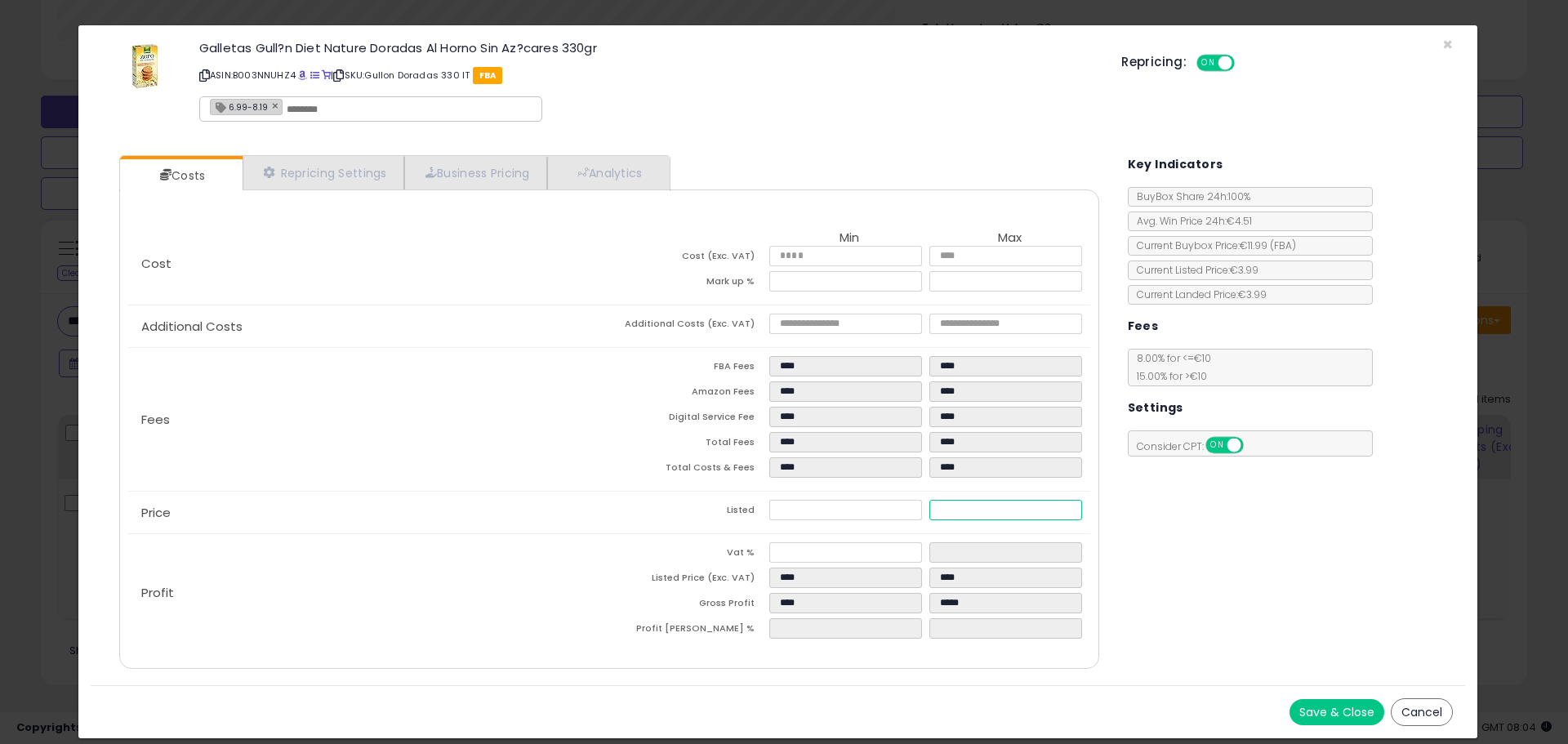 type on "****" 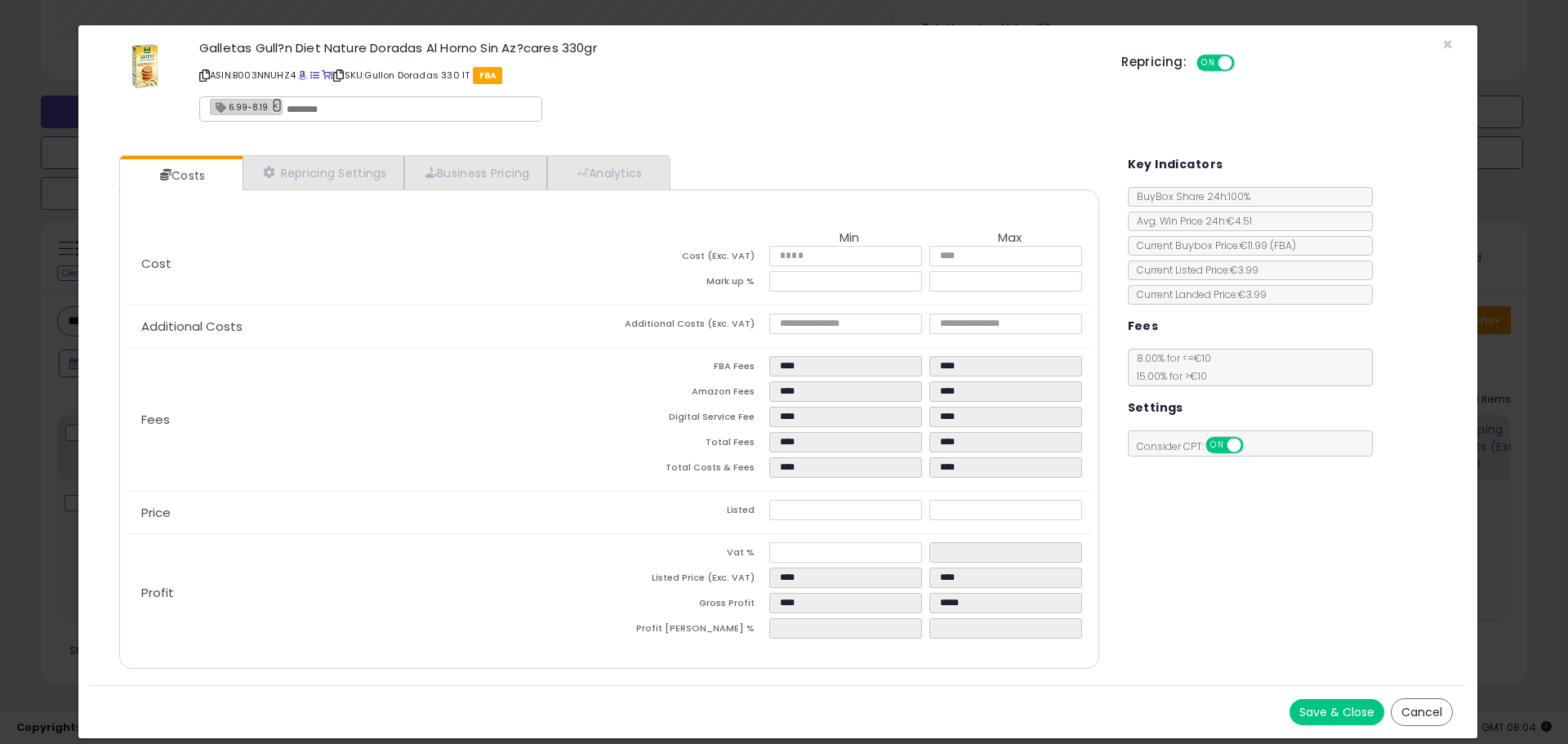 type on "*****" 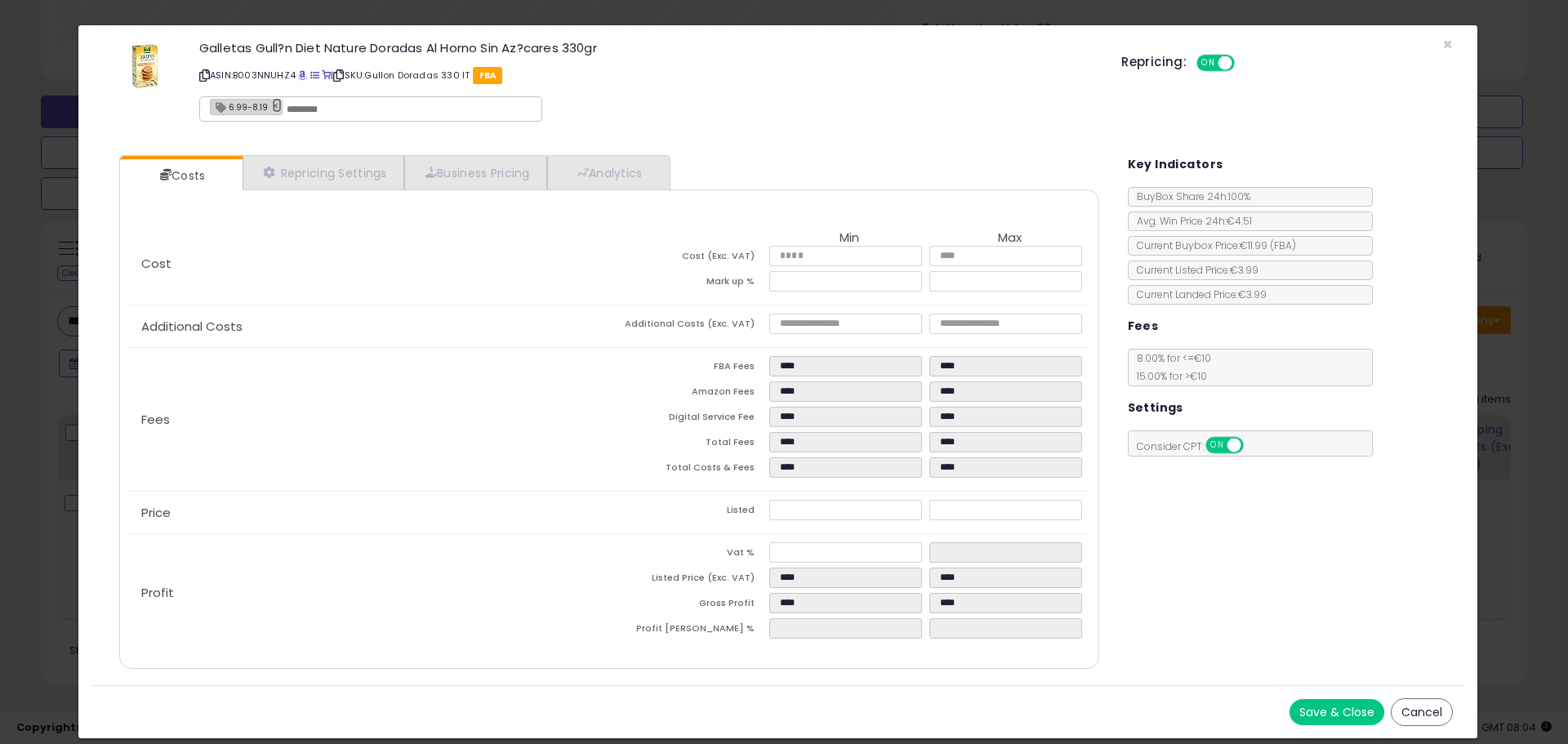 click on "×" at bounding box center (277, 105) 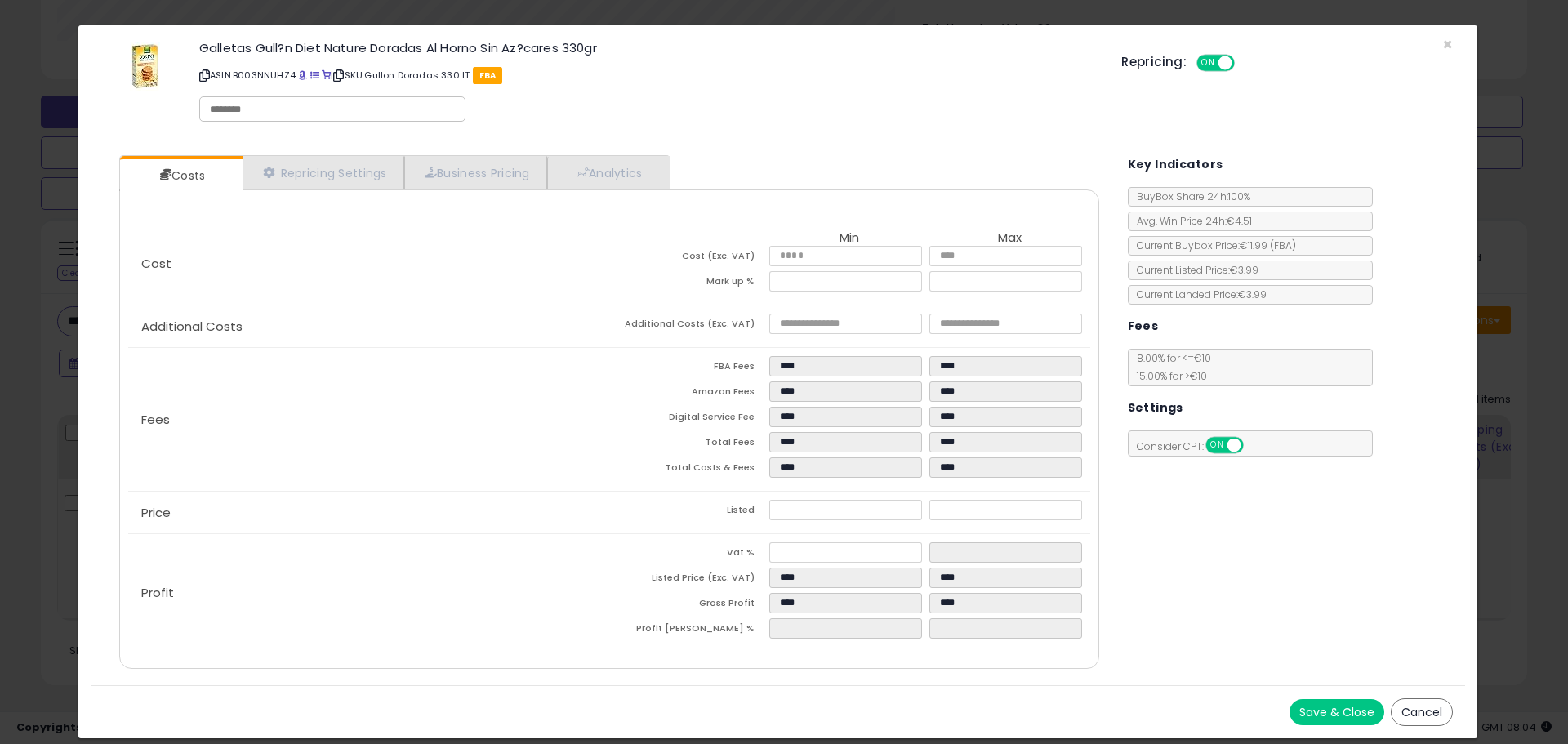 click on "Save & Close" at bounding box center (1337, 712) 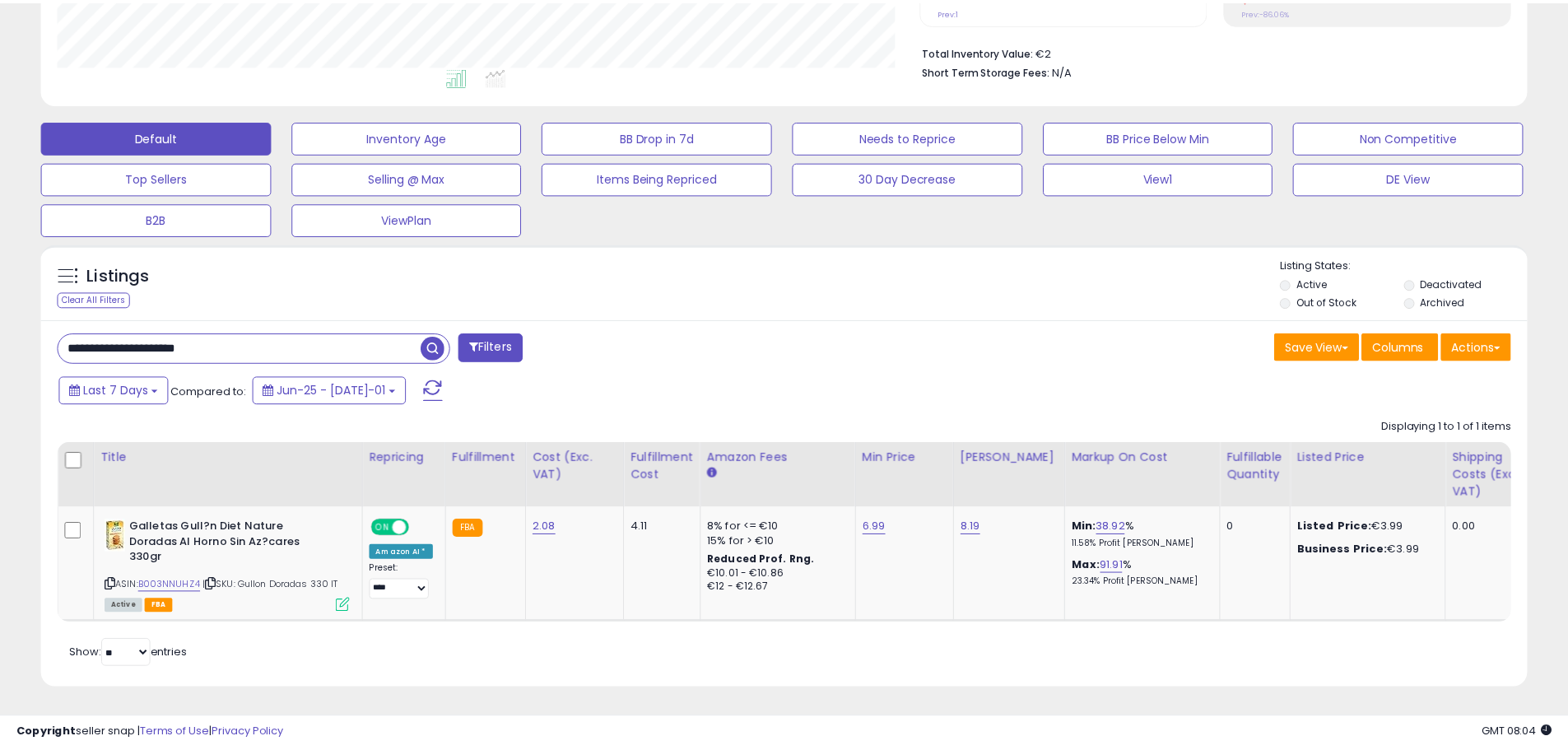 scroll, scrollTop: 397, scrollLeft: 0, axis: vertical 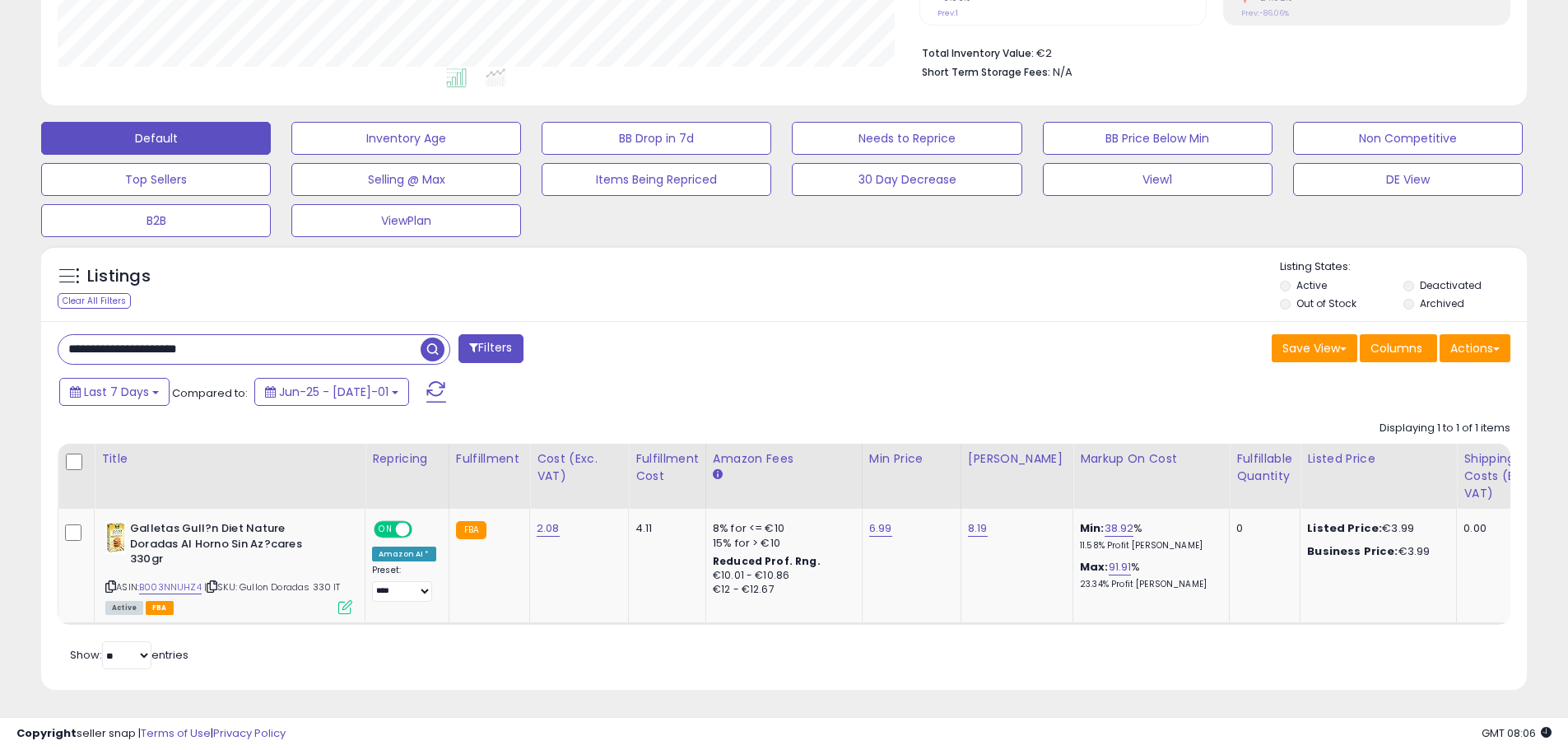 click on "Listings
Clear All Filters
Listing States:" at bounding box center (784, 287) 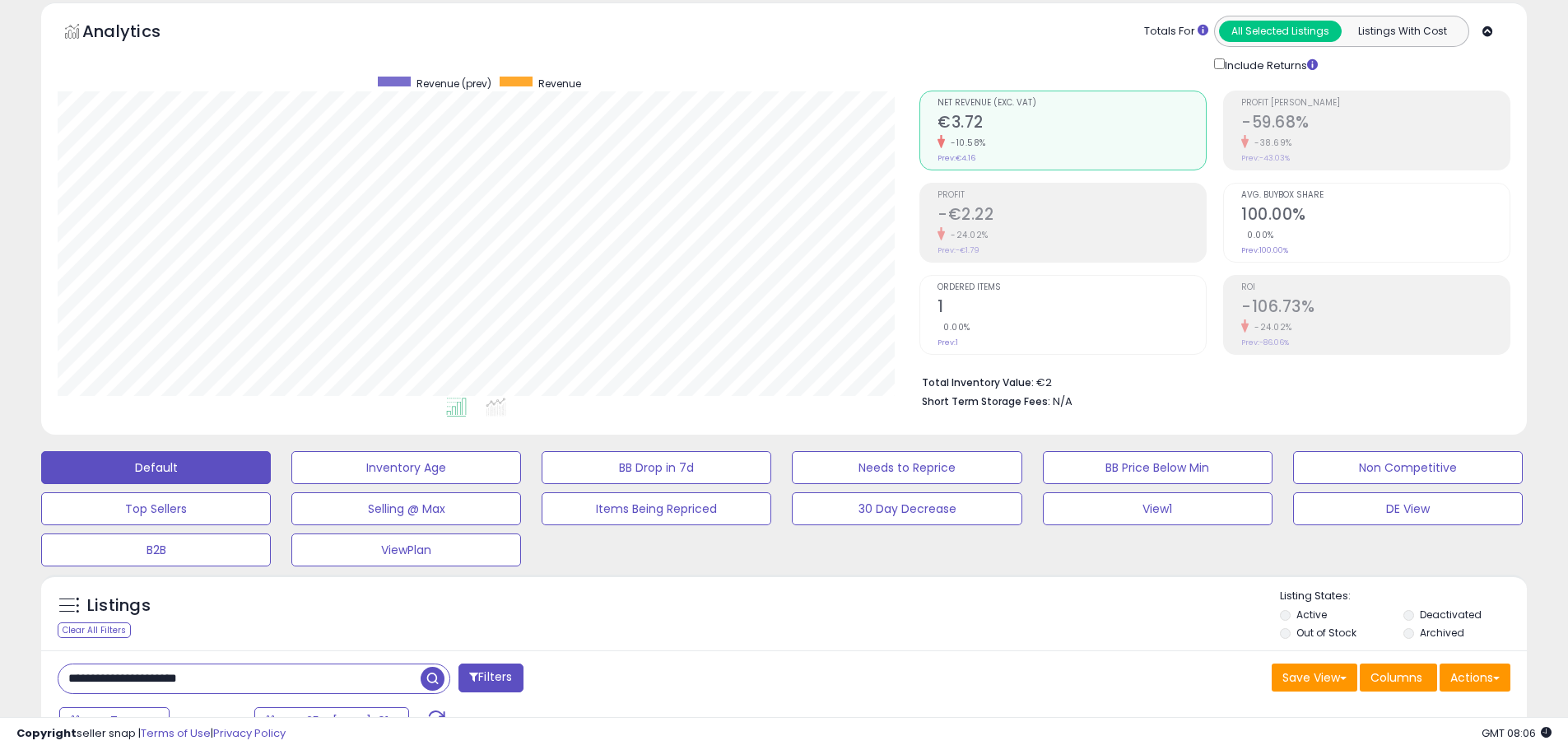 scroll, scrollTop: 0, scrollLeft: 0, axis: both 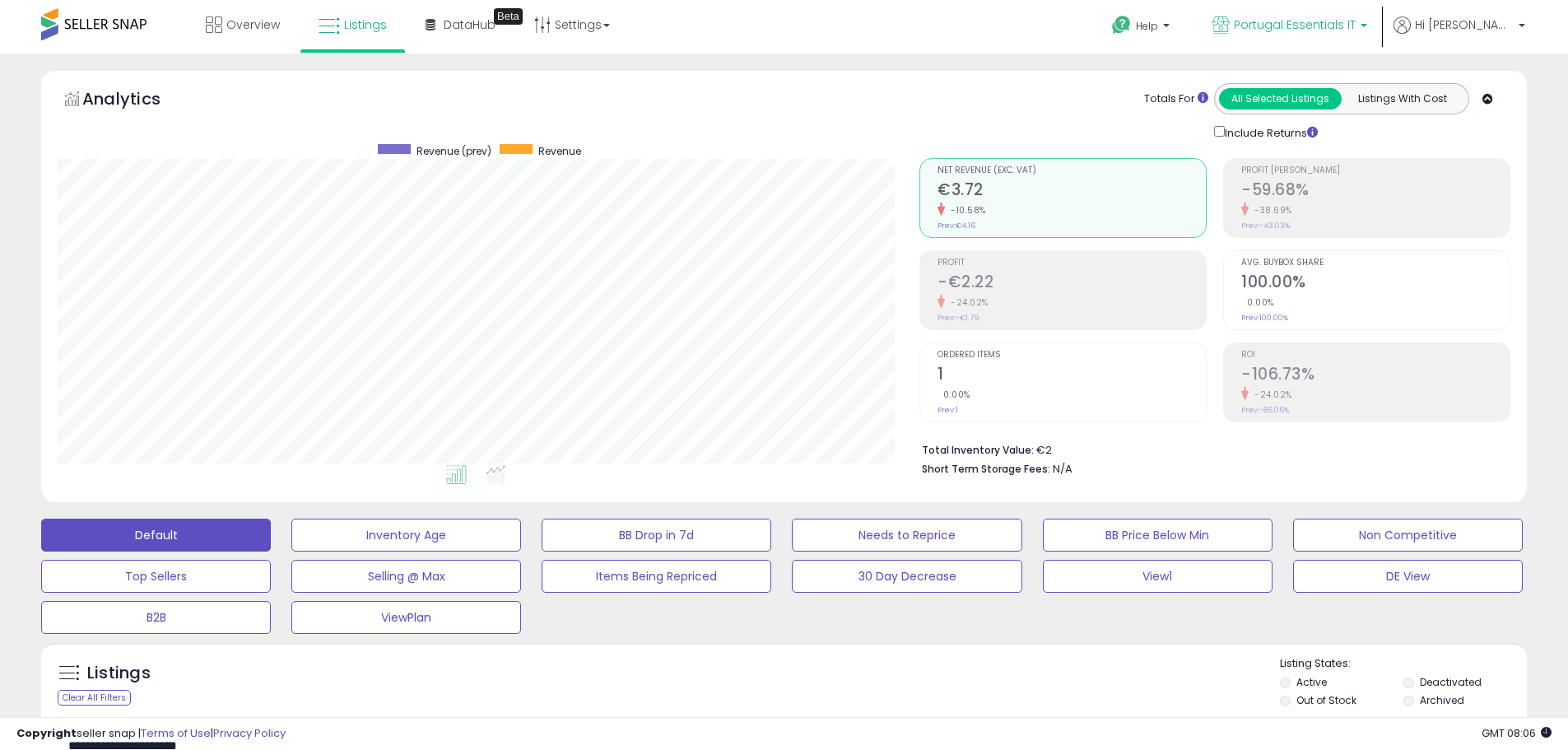 click on "Portugal Essentials IT" at bounding box center (1290, 26) 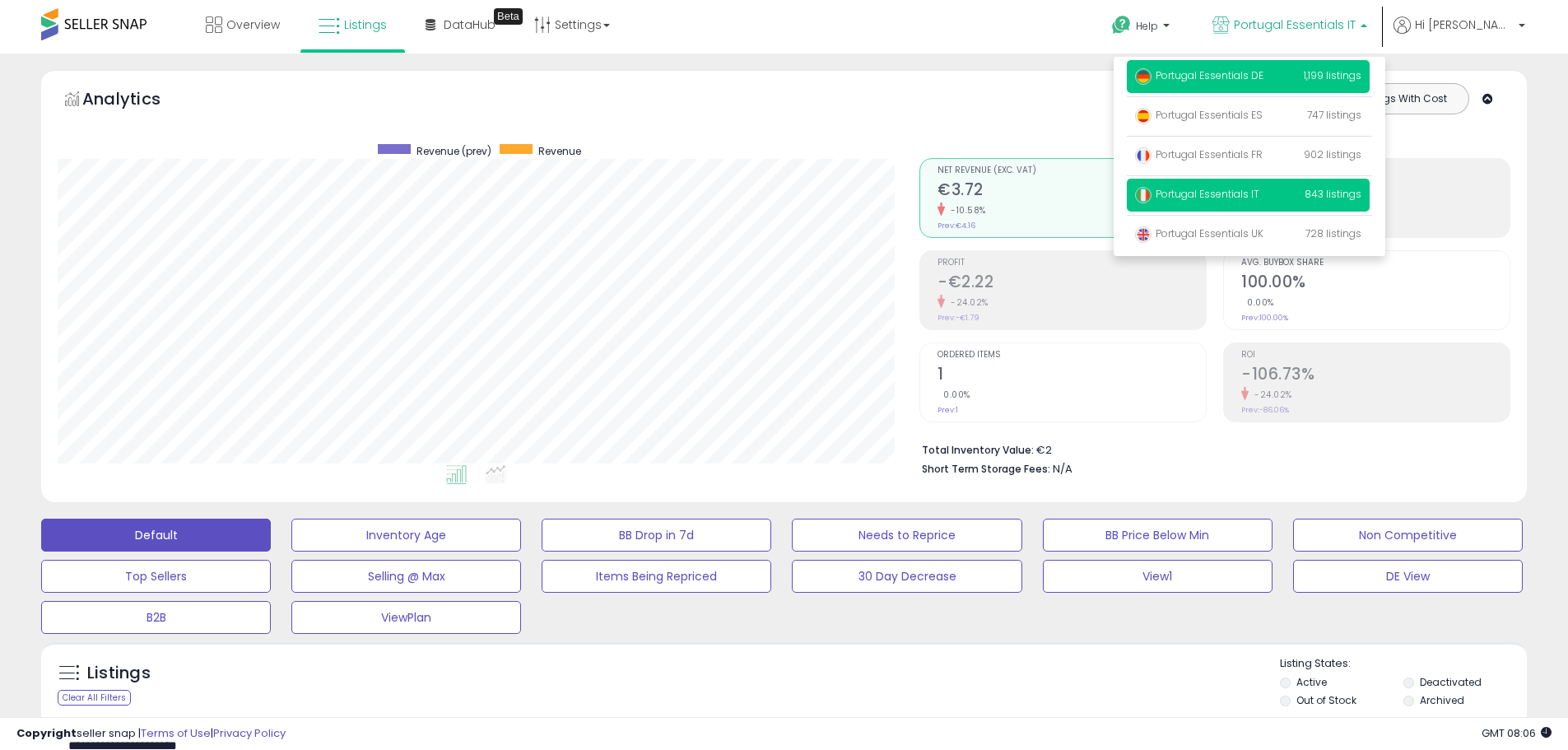 click on "Portugal Essentials DE" at bounding box center (1199, 75) 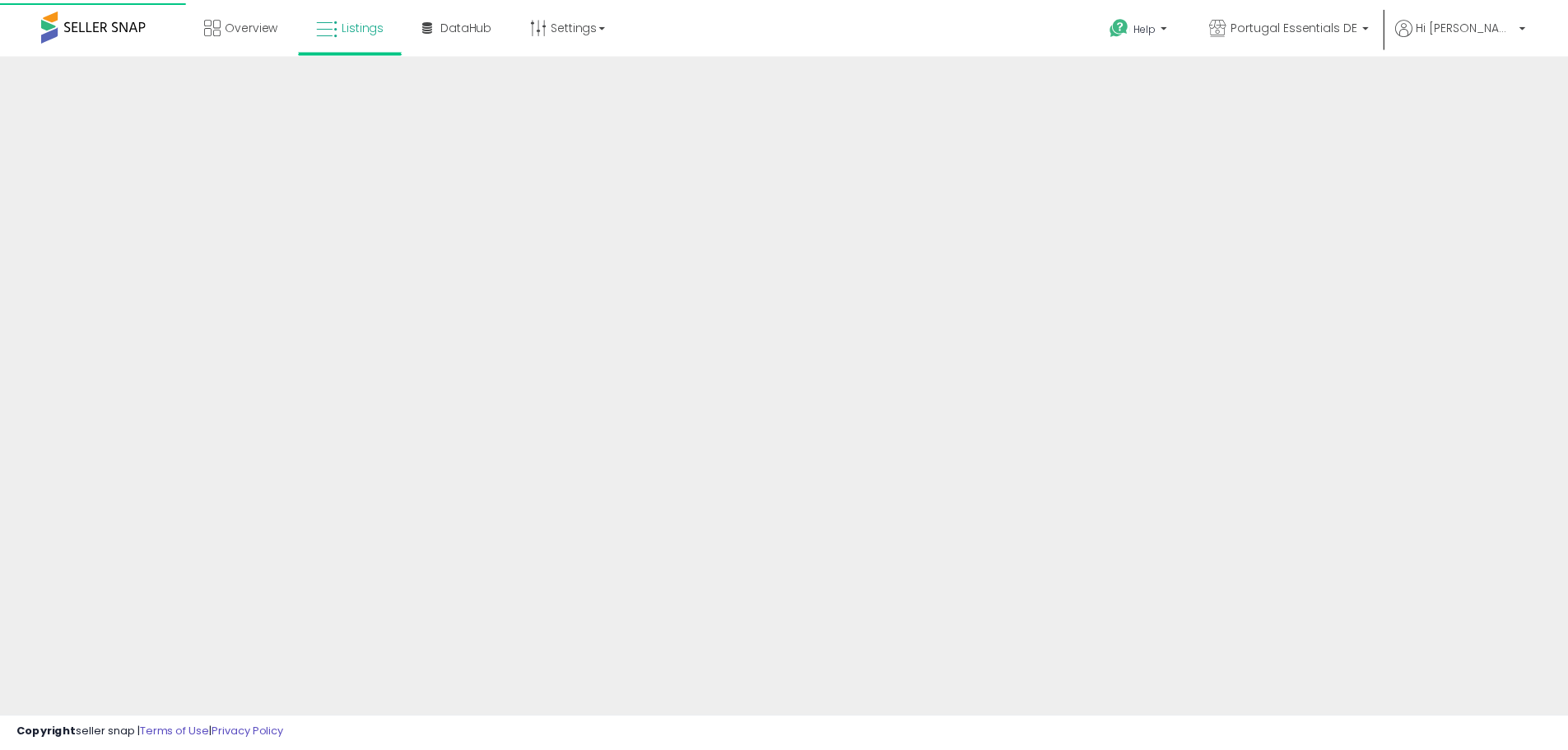 scroll, scrollTop: 0, scrollLeft: 0, axis: both 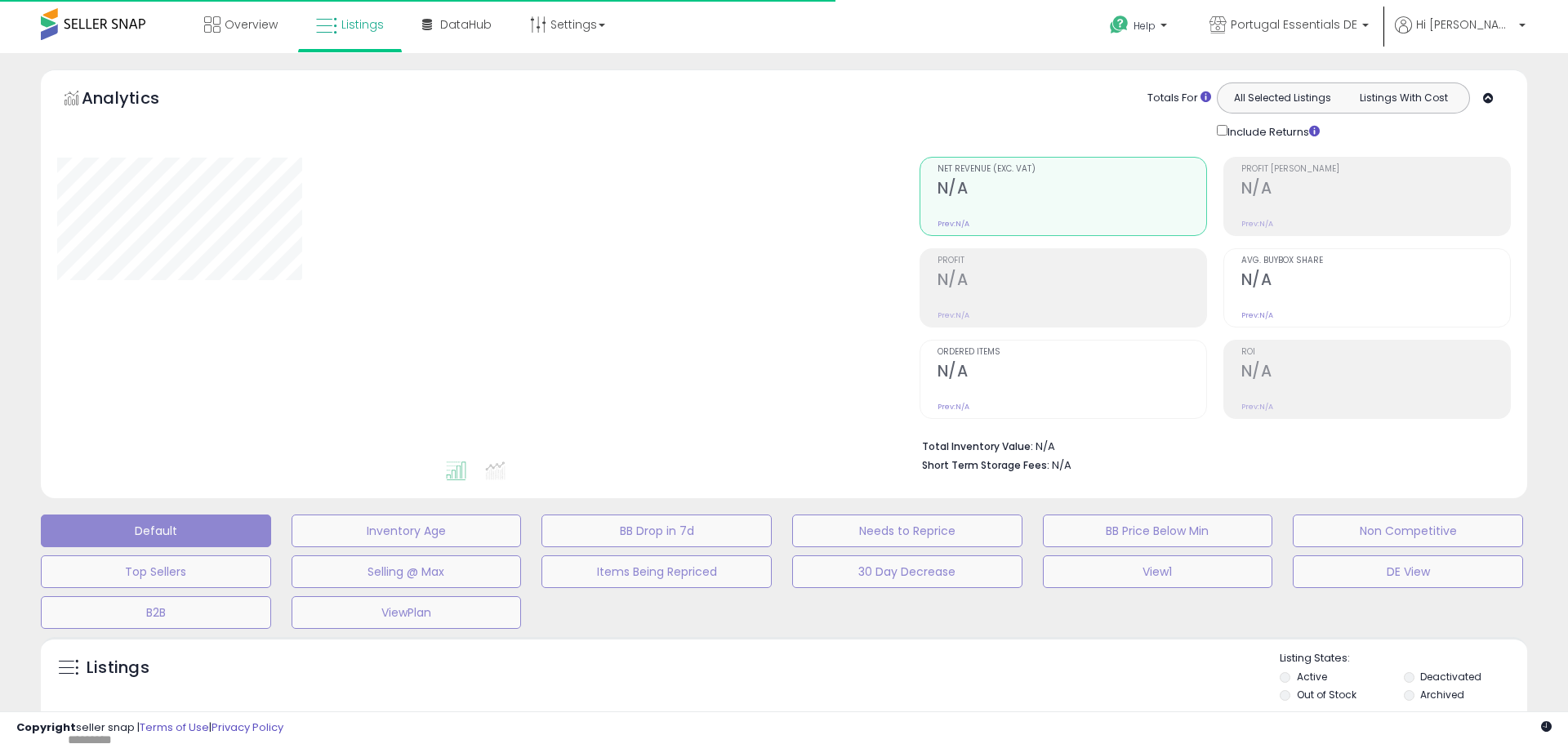 type on "**********" 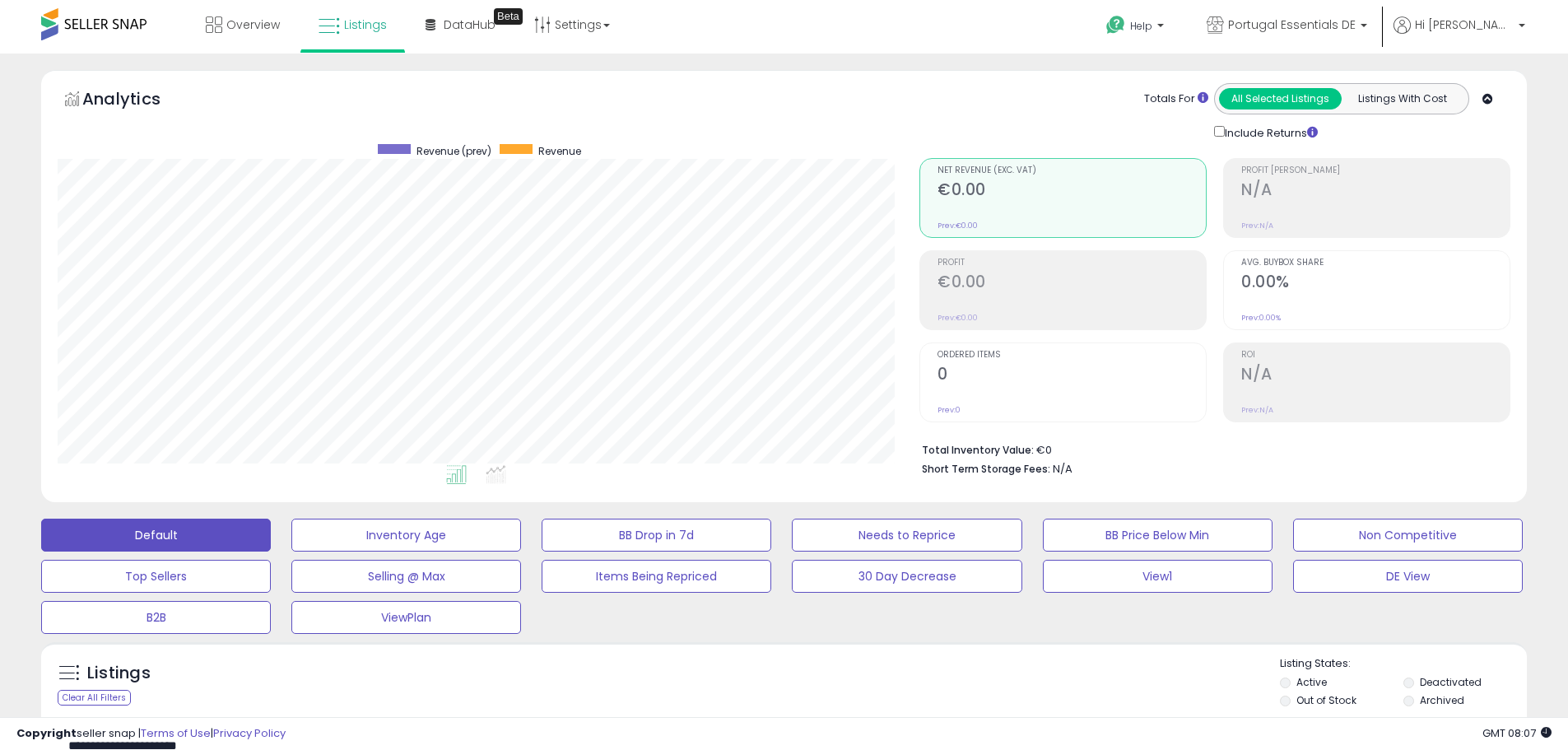scroll, scrollTop: 822934, scrollLeft: 822235, axis: both 